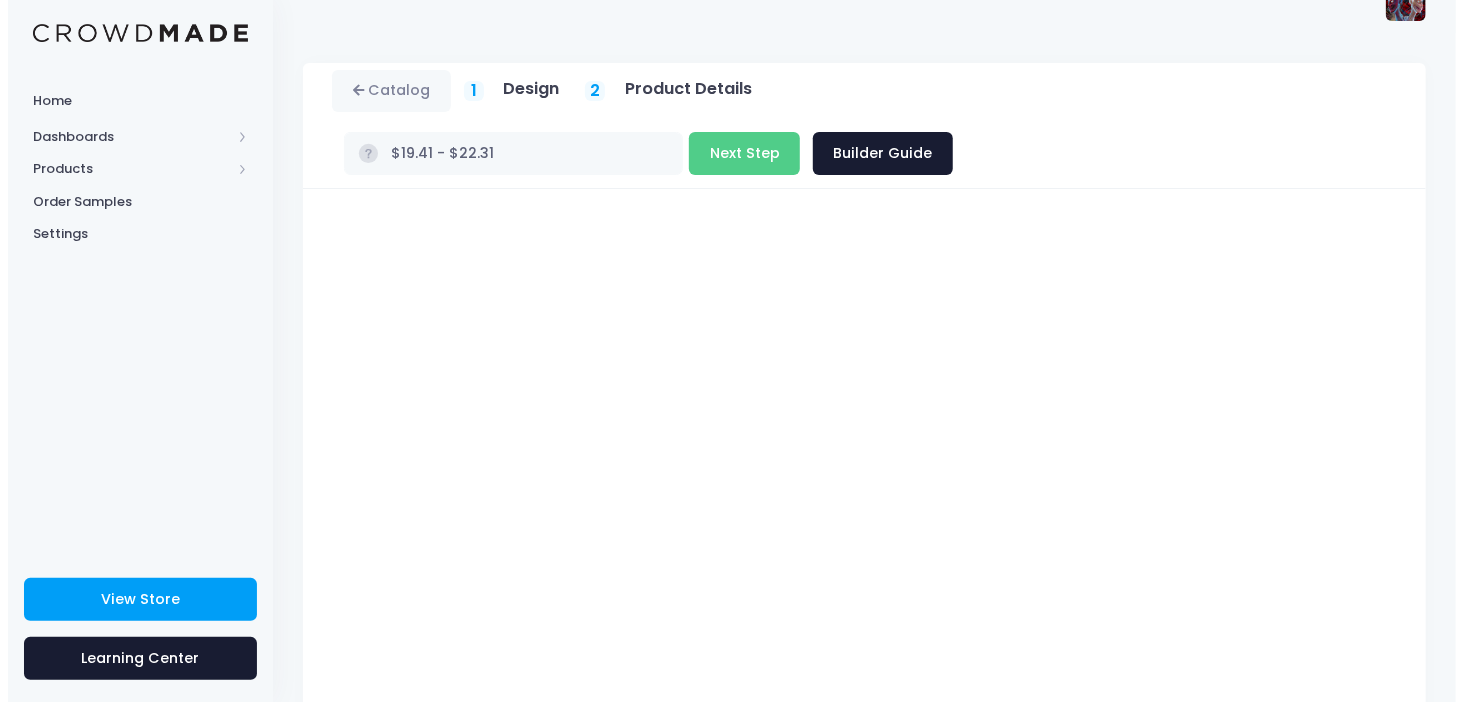 scroll, scrollTop: 0, scrollLeft: 0, axis: both 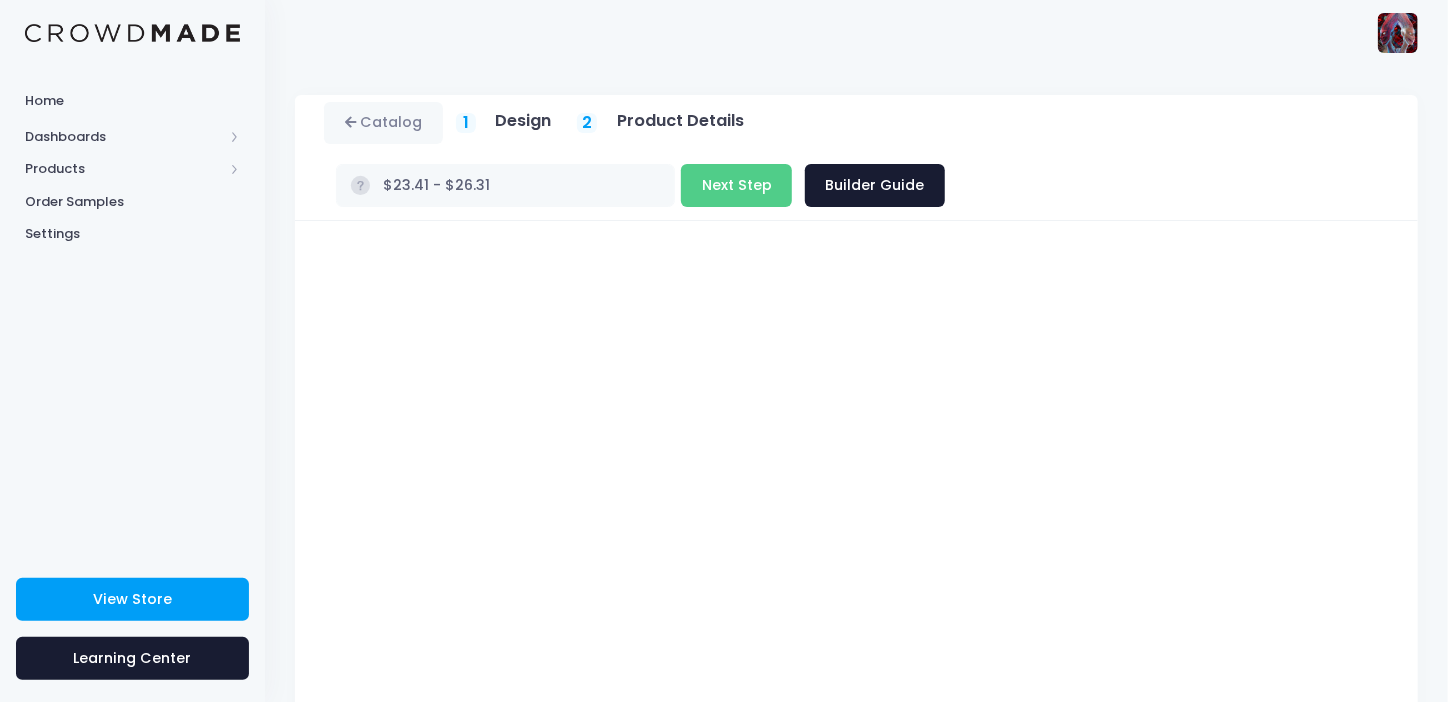 type on "$27.62 - $30.52" 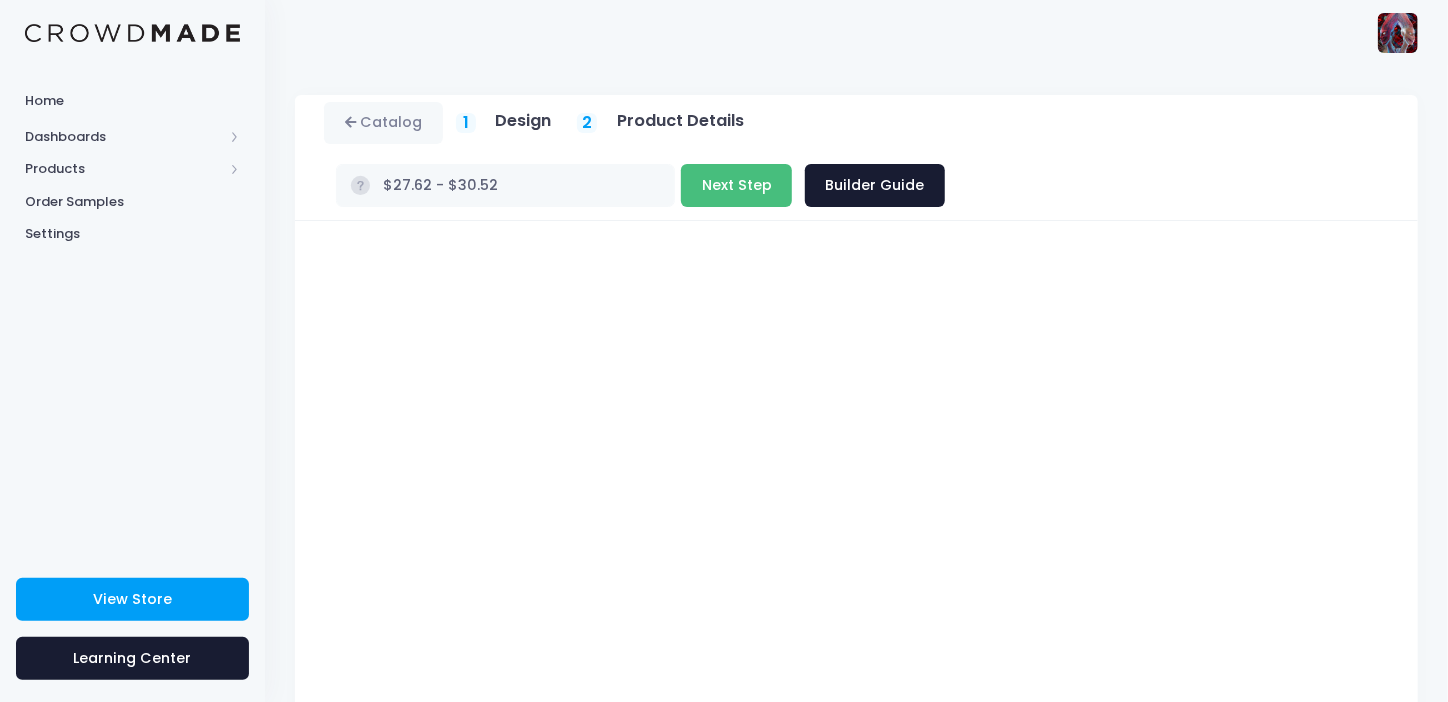 click on "Next Step" at bounding box center [736, 185] 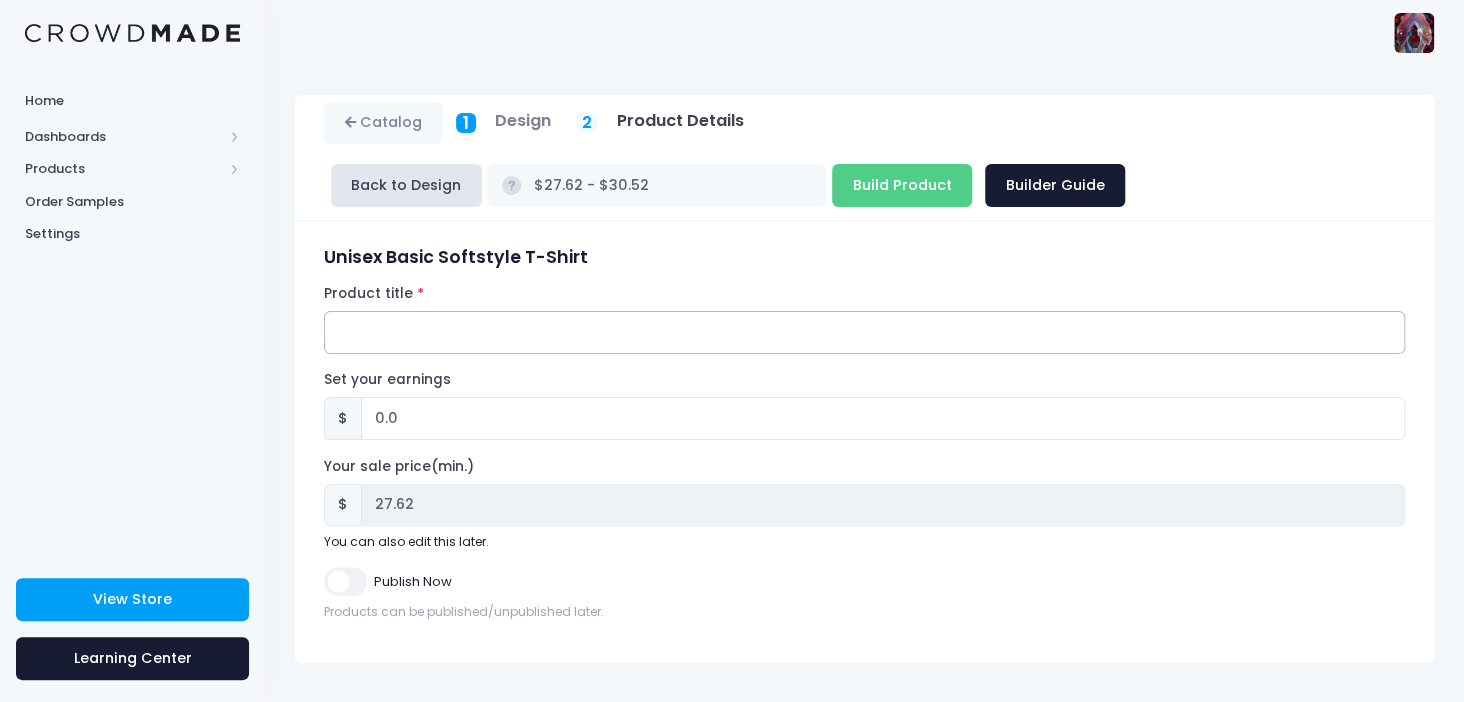 click on "Product title" at bounding box center (864, 332) 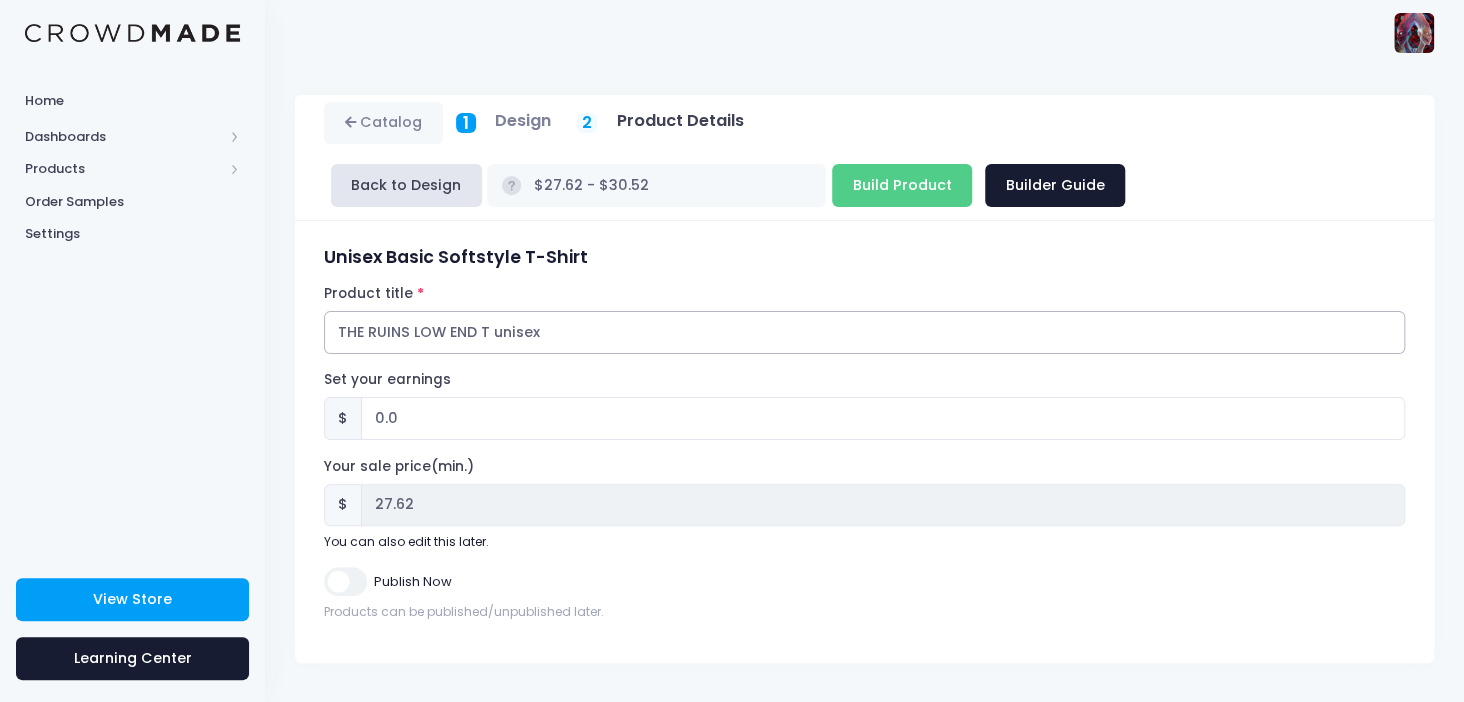type on "THE RUINS LOW END T unisex" 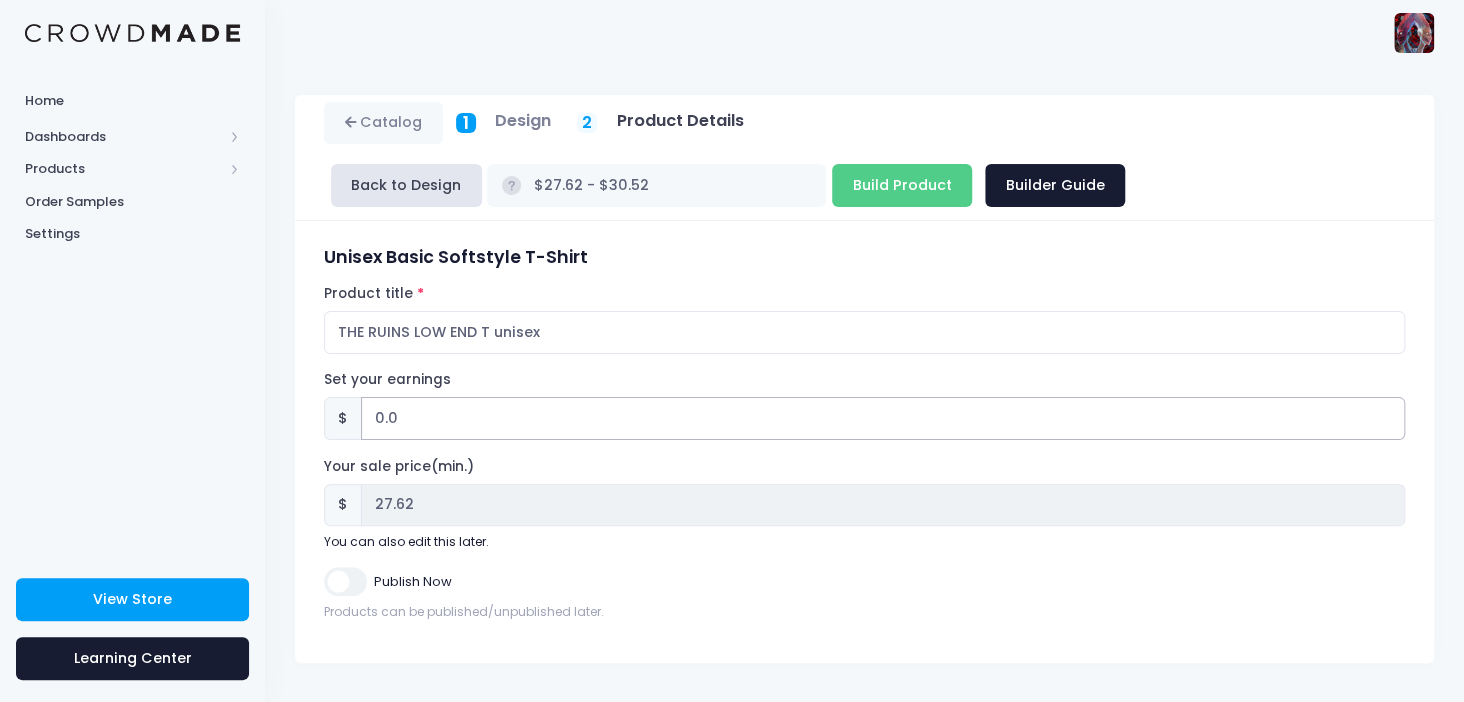 click on "0.0" at bounding box center (883, 418) 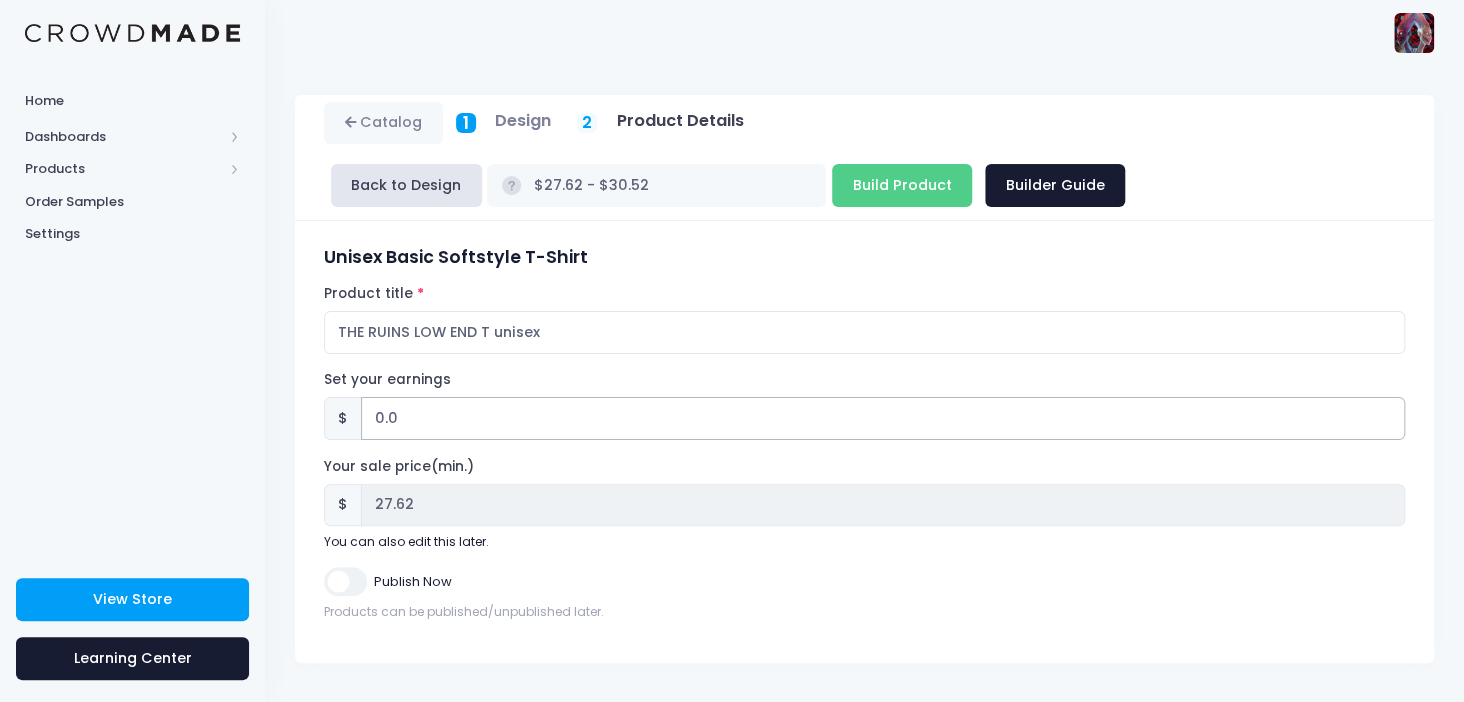 click on "0.0" at bounding box center (883, 418) 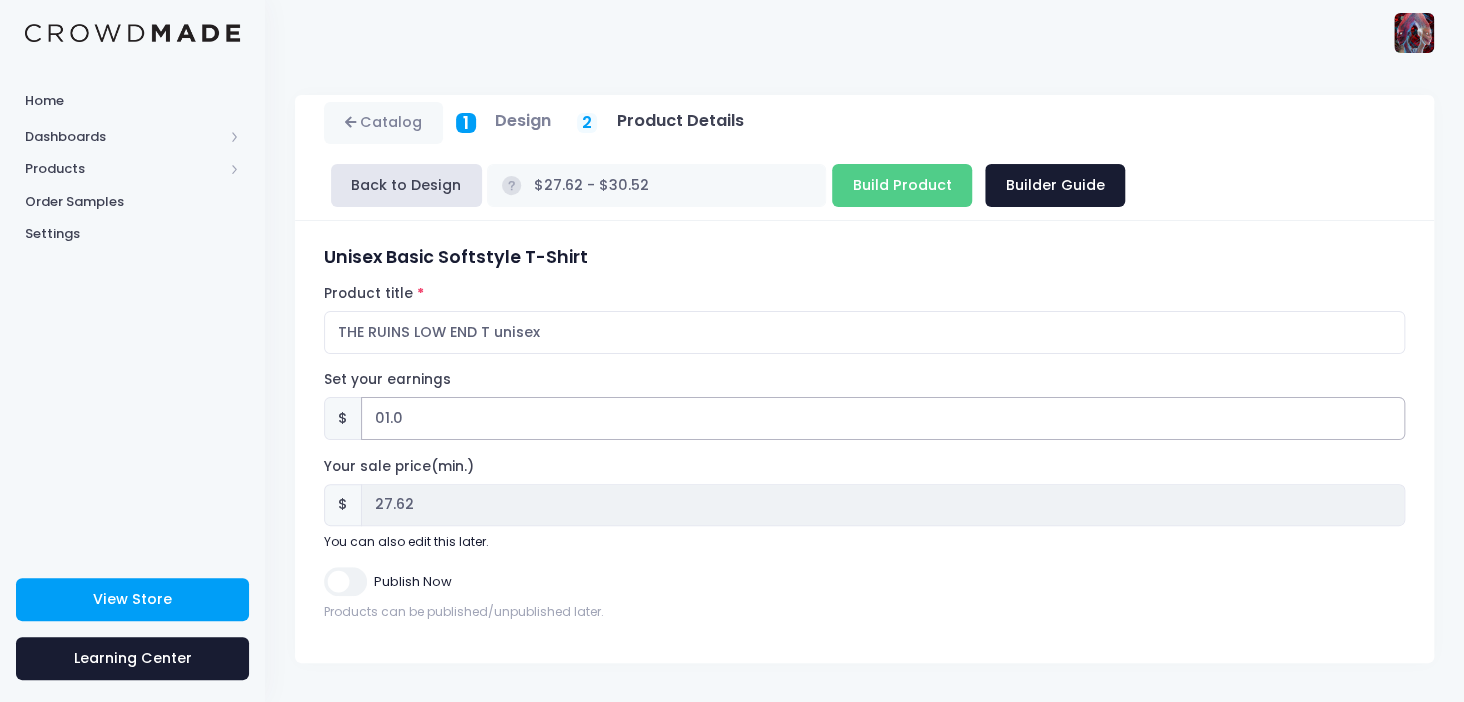 type on "$28.62 - $31.52" 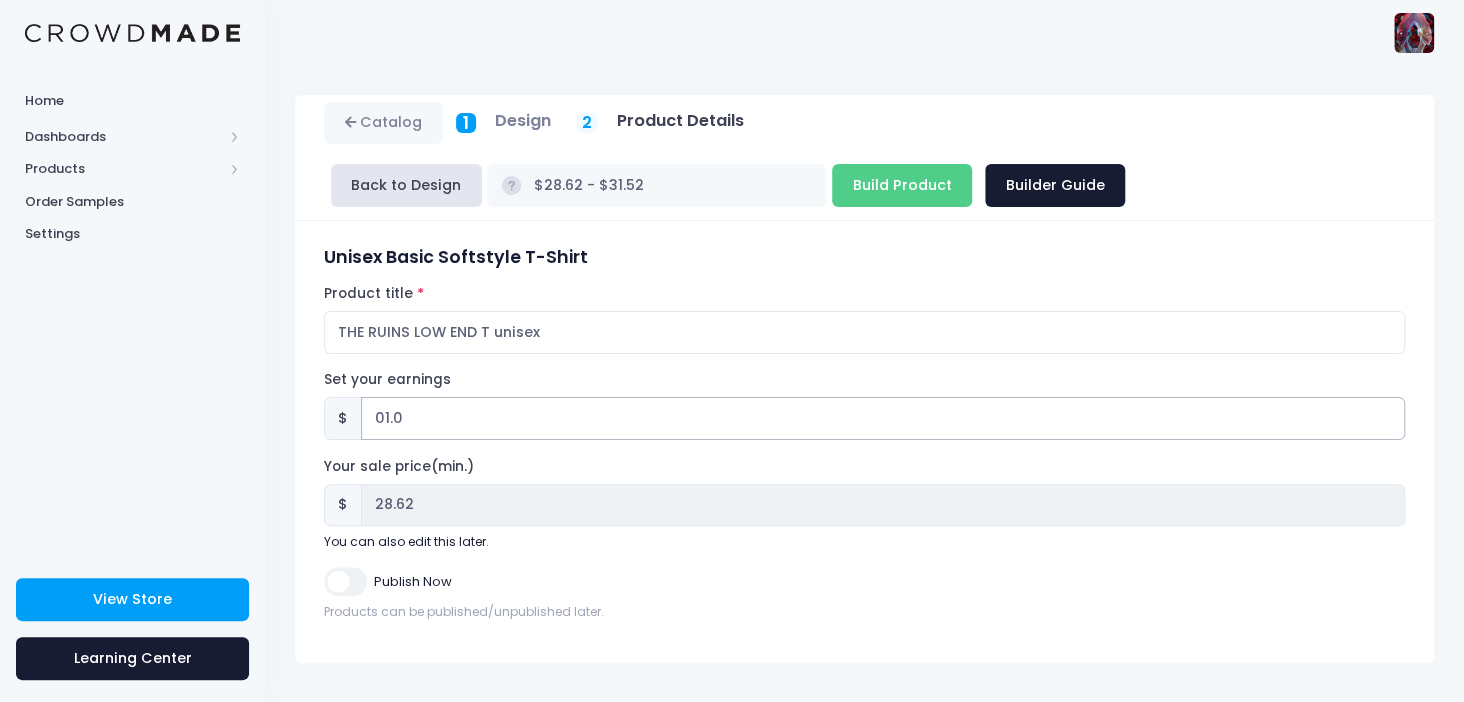 type on "013.0" 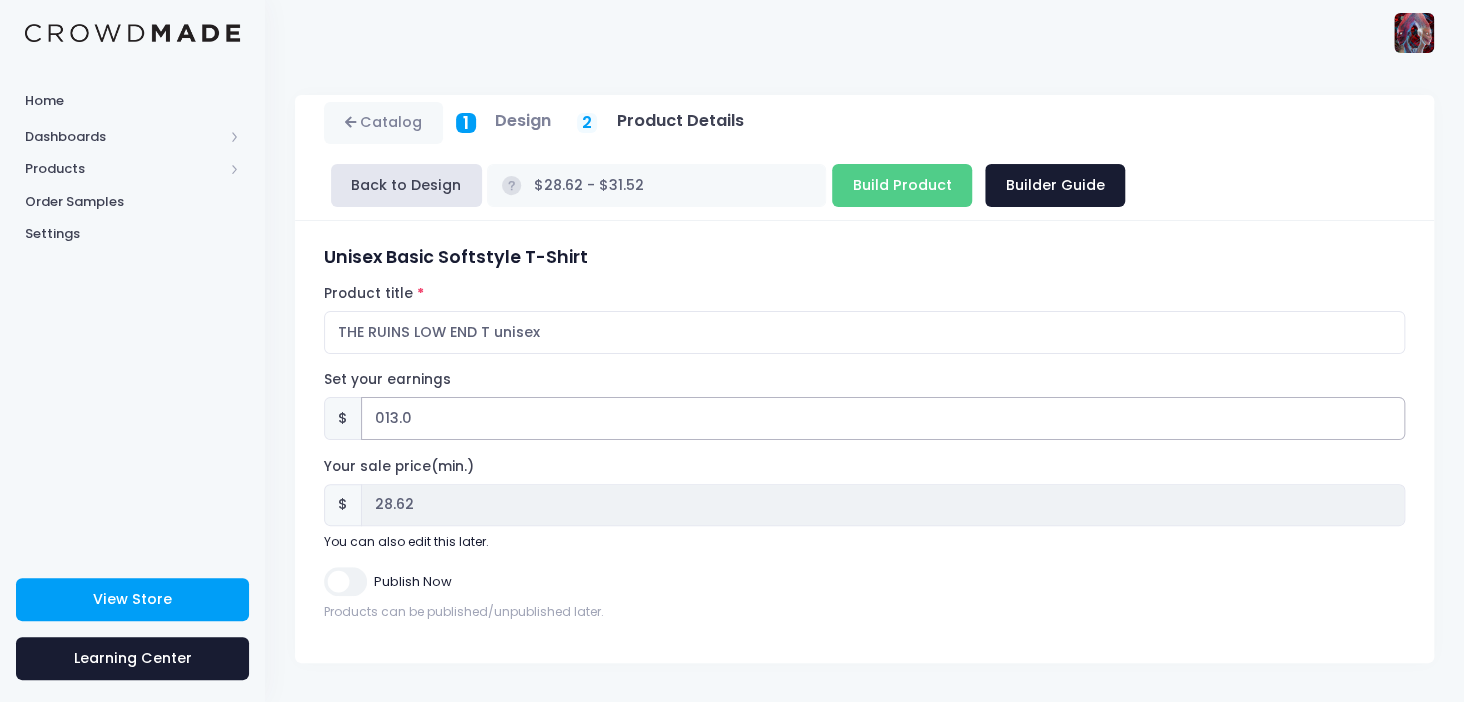 type on "$40.62 - $43.52" 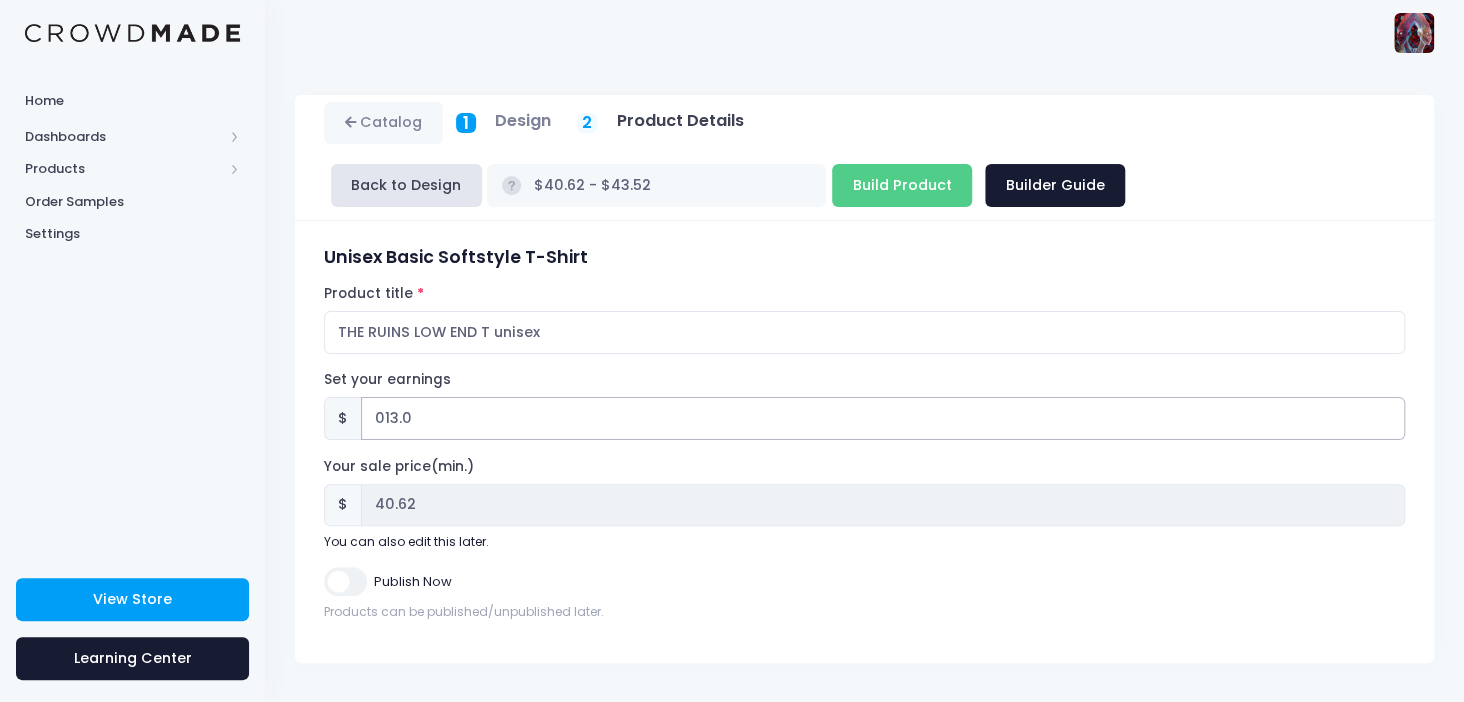 type on "01.0" 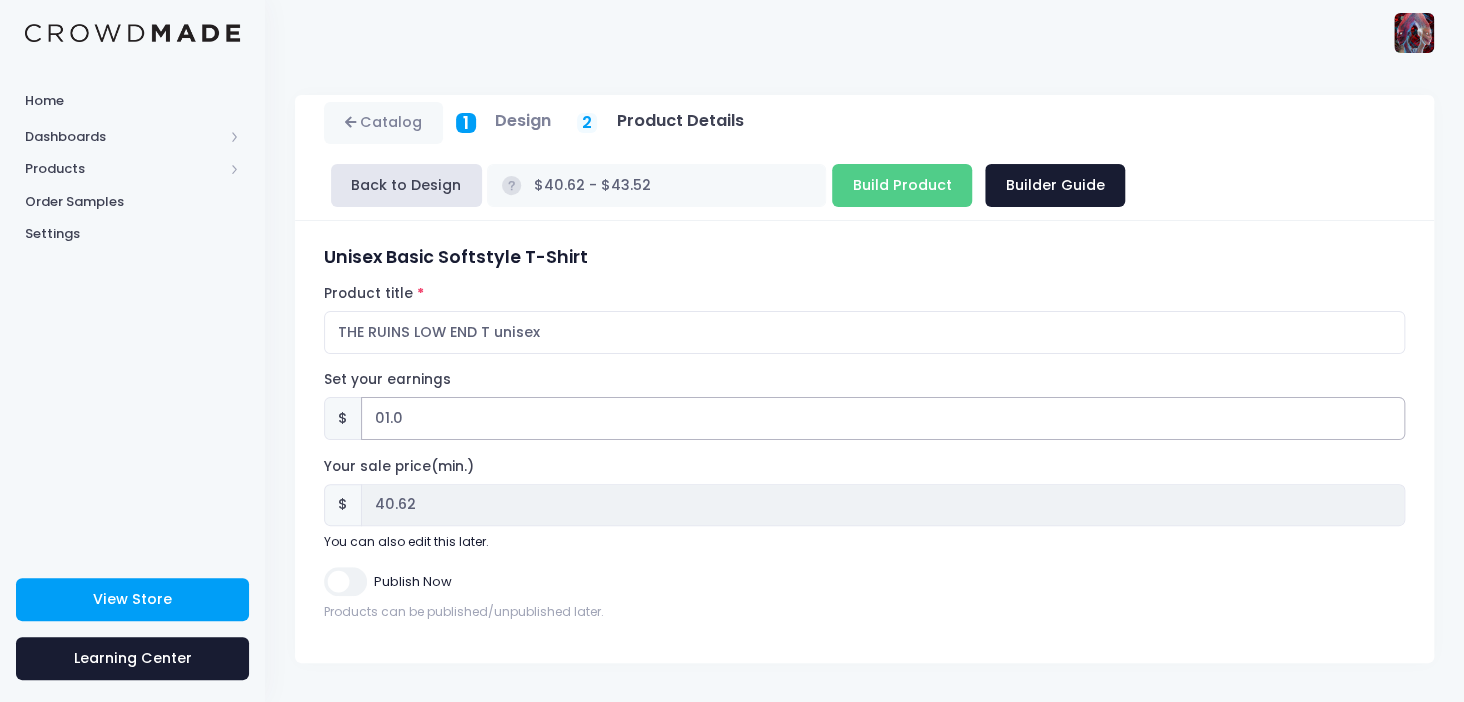 type on "$28.62 - $31.52" 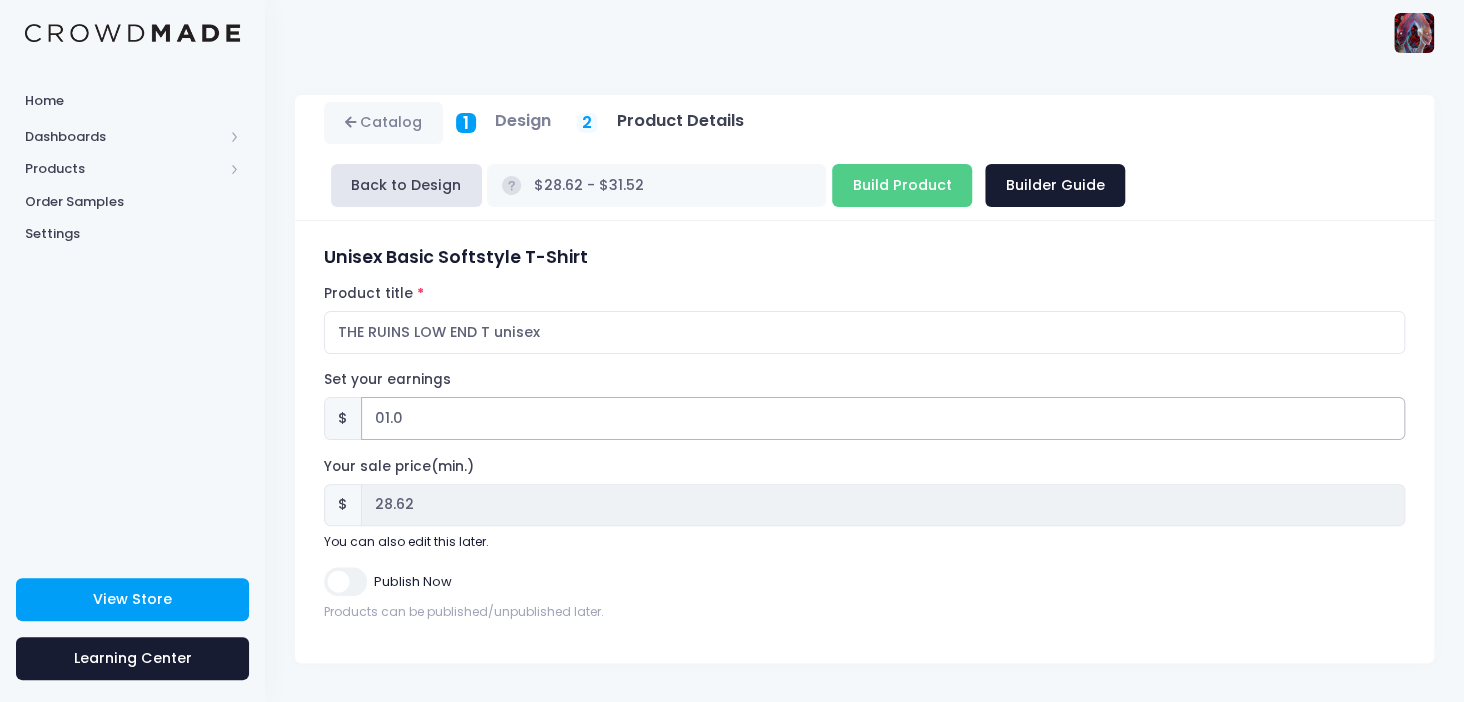 type on "011.0" 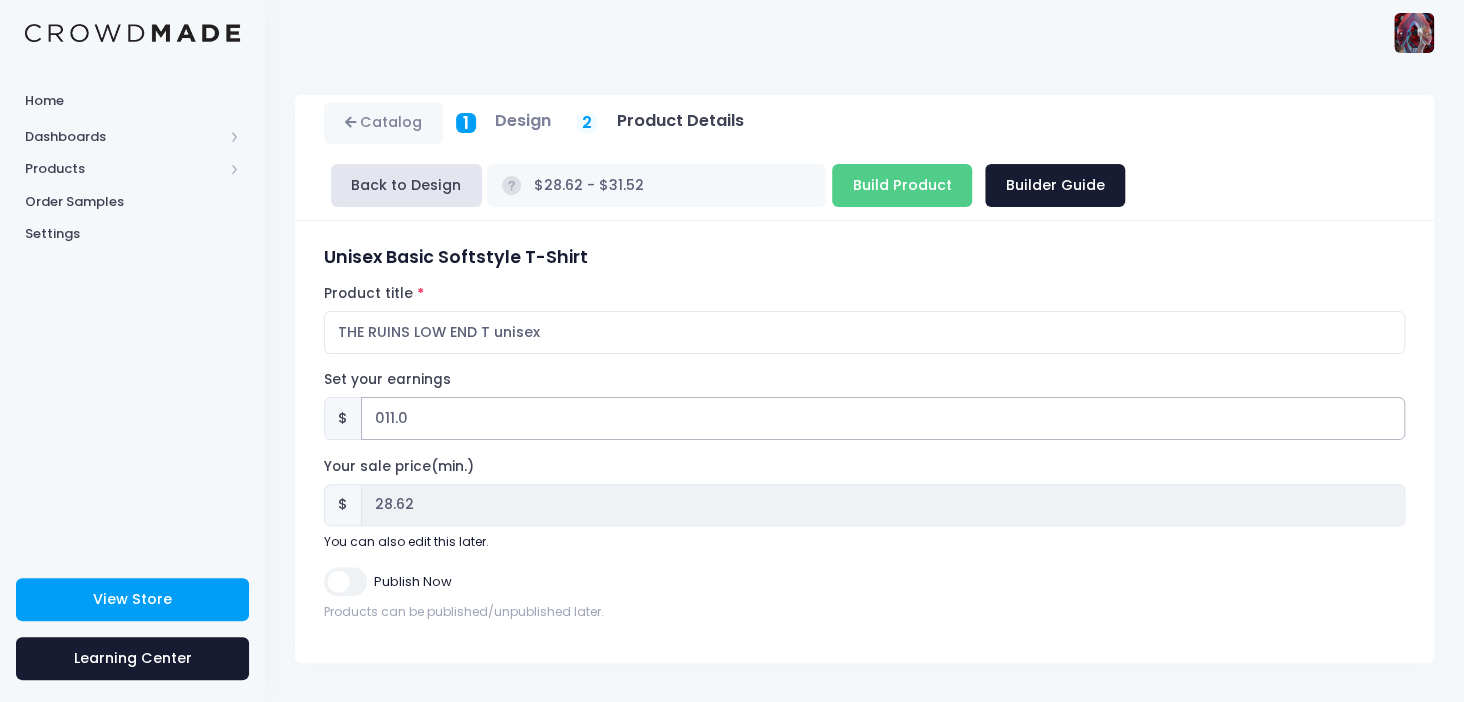 type on "$38.62 - $41.52" 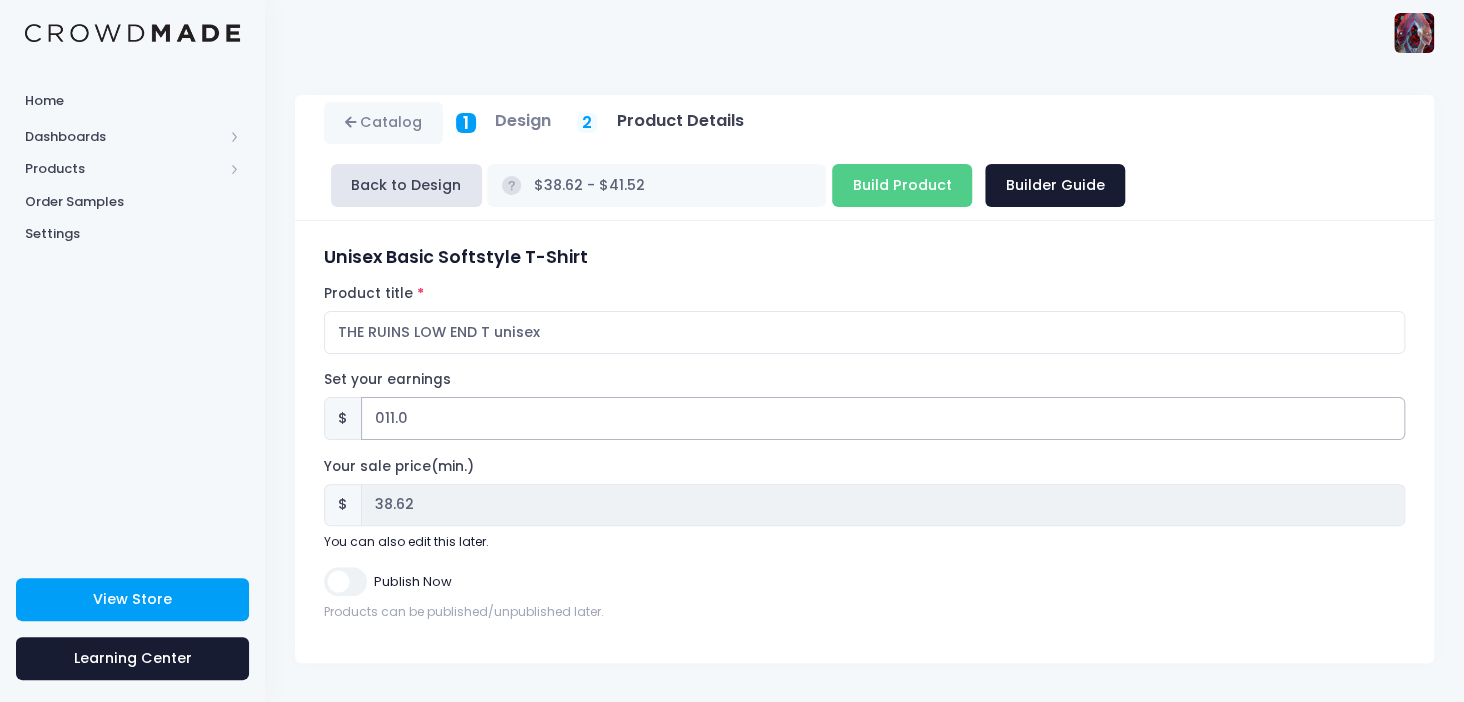 type on "01.0" 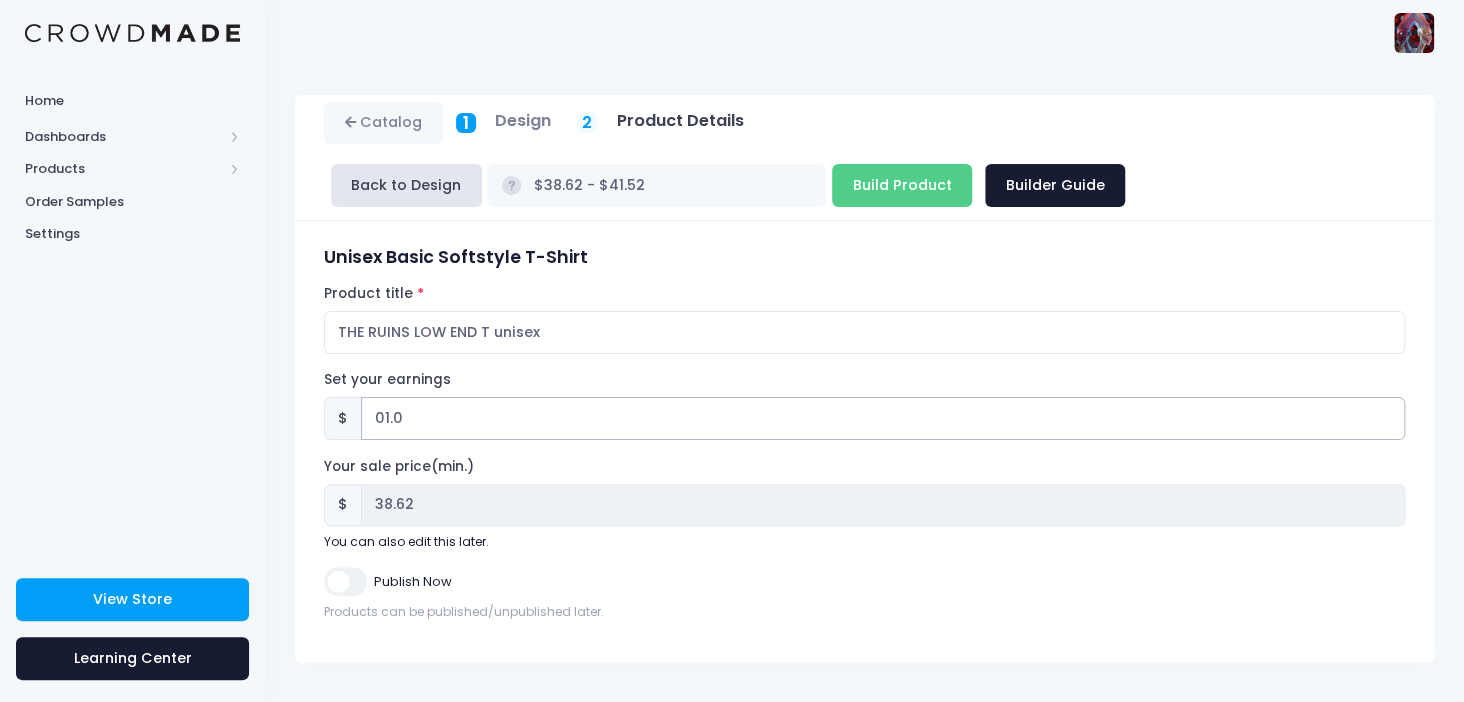 type on "$28.62 - $31.52" 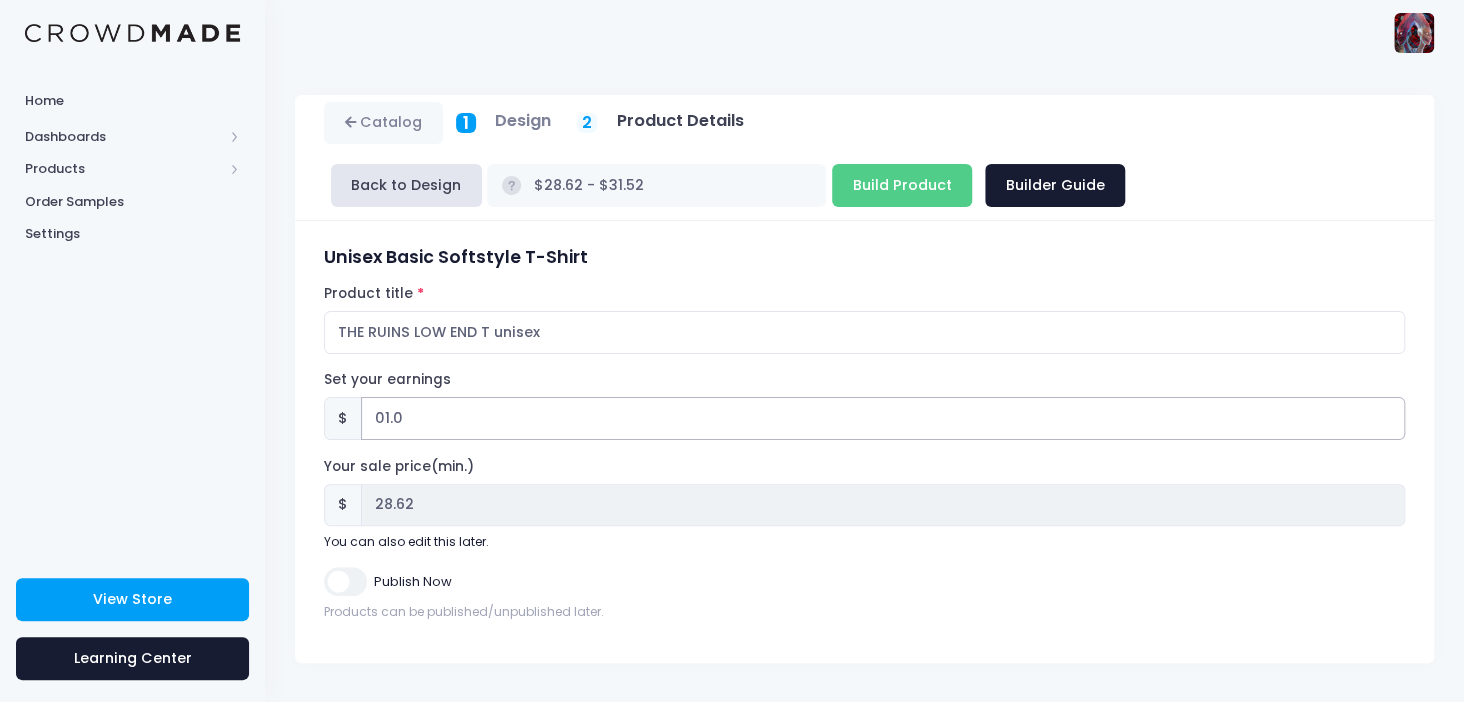 type on "012.0" 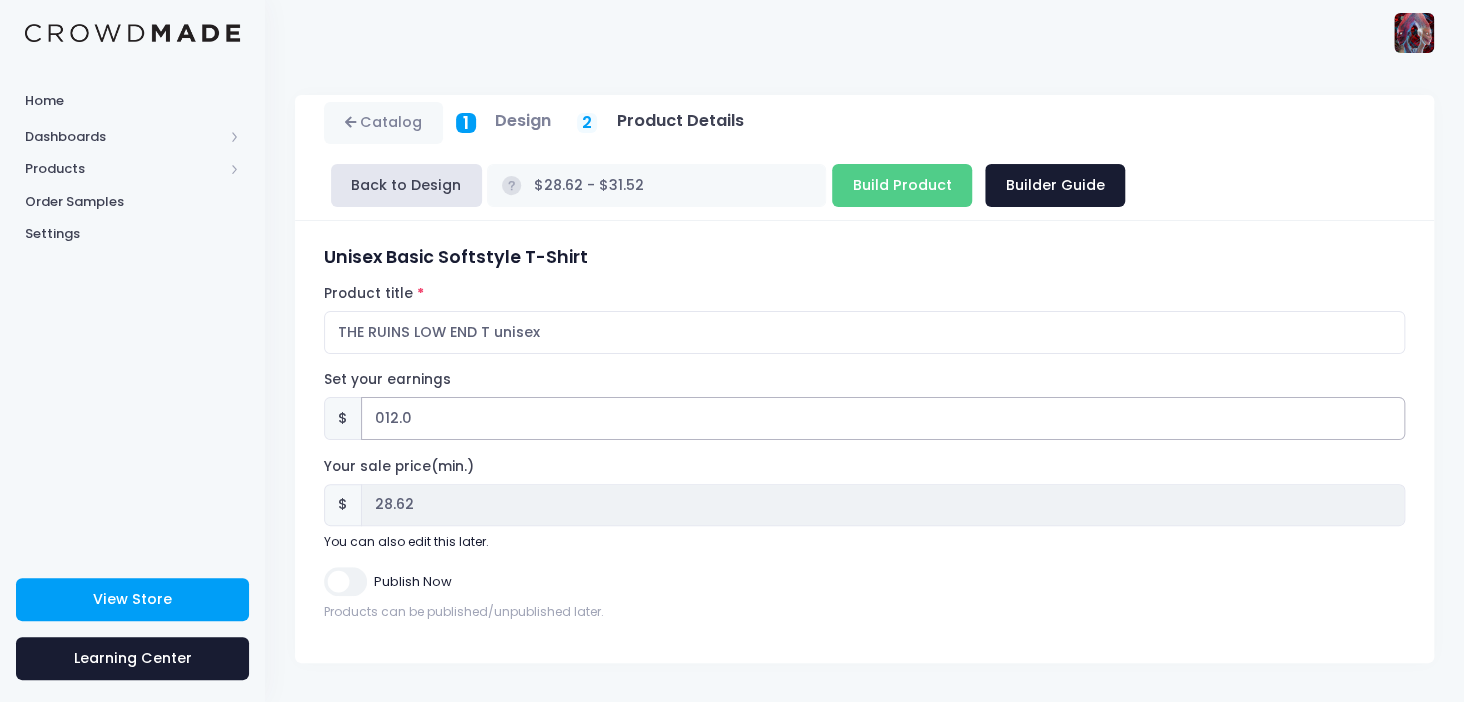 type on "$39.62 - $42.52" 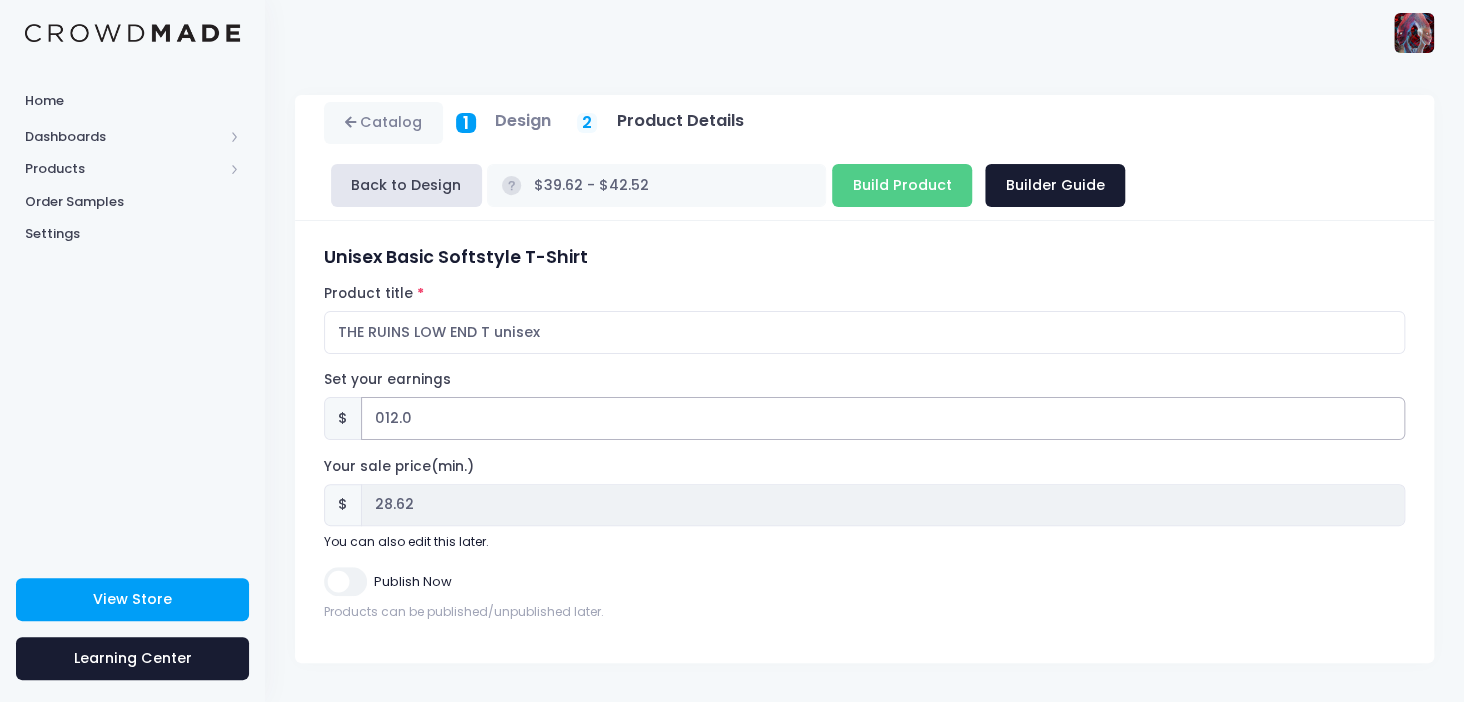 type on "39.62" 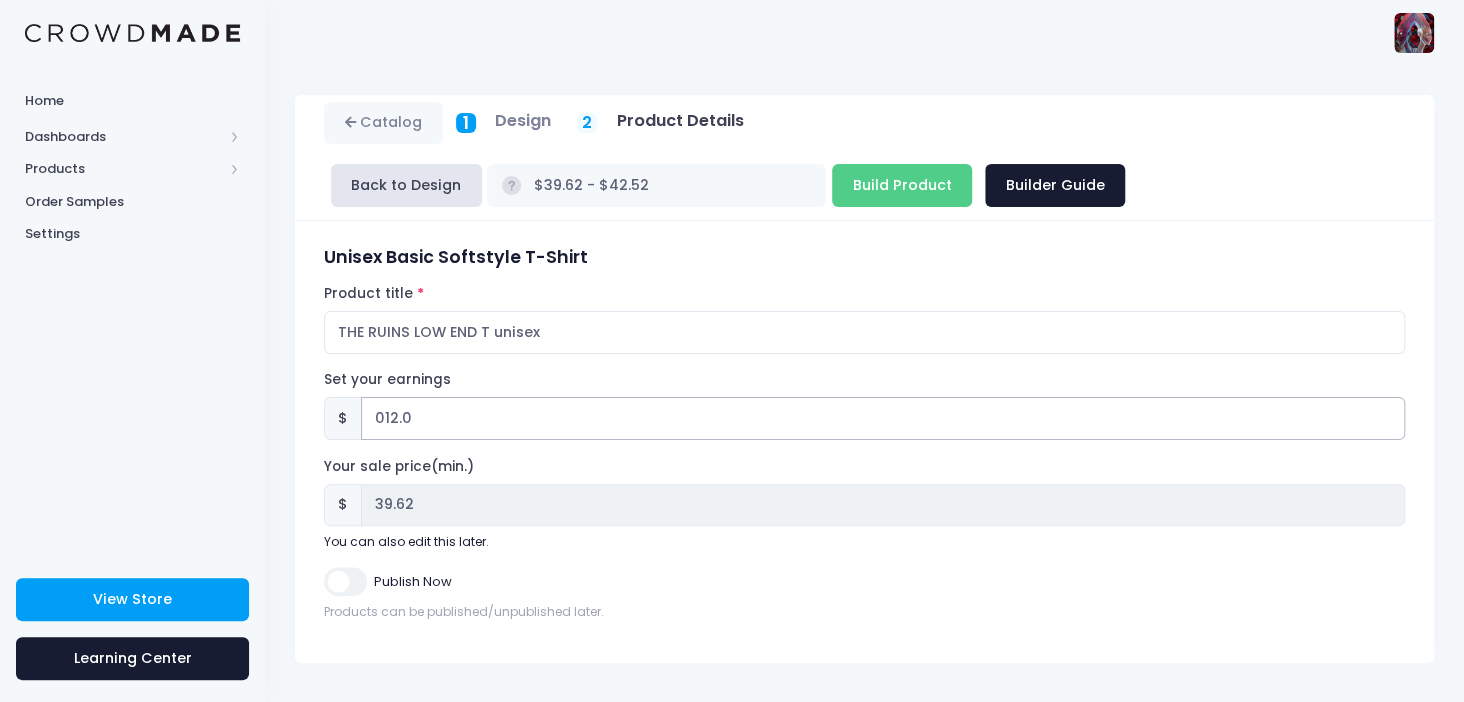 type on "0124.0" 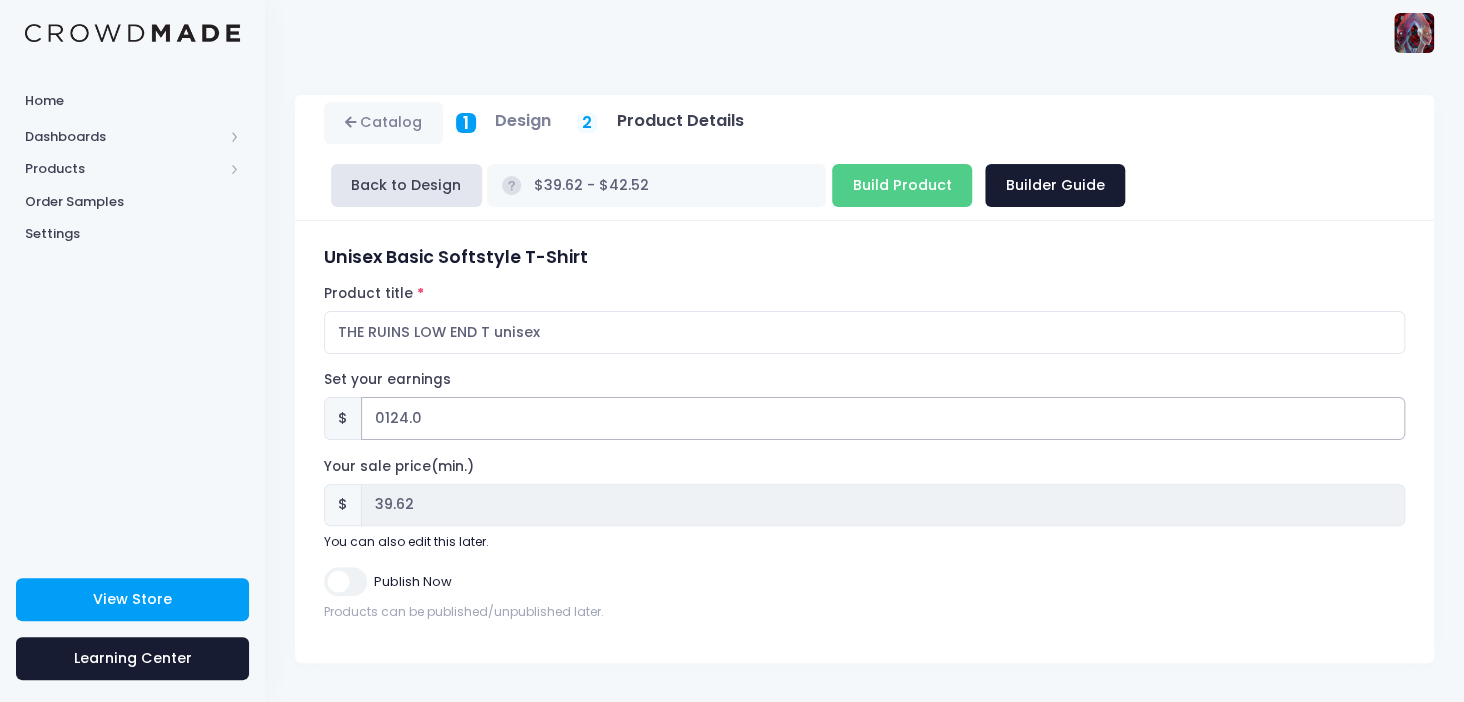 type on "$151.62 - $154.52" 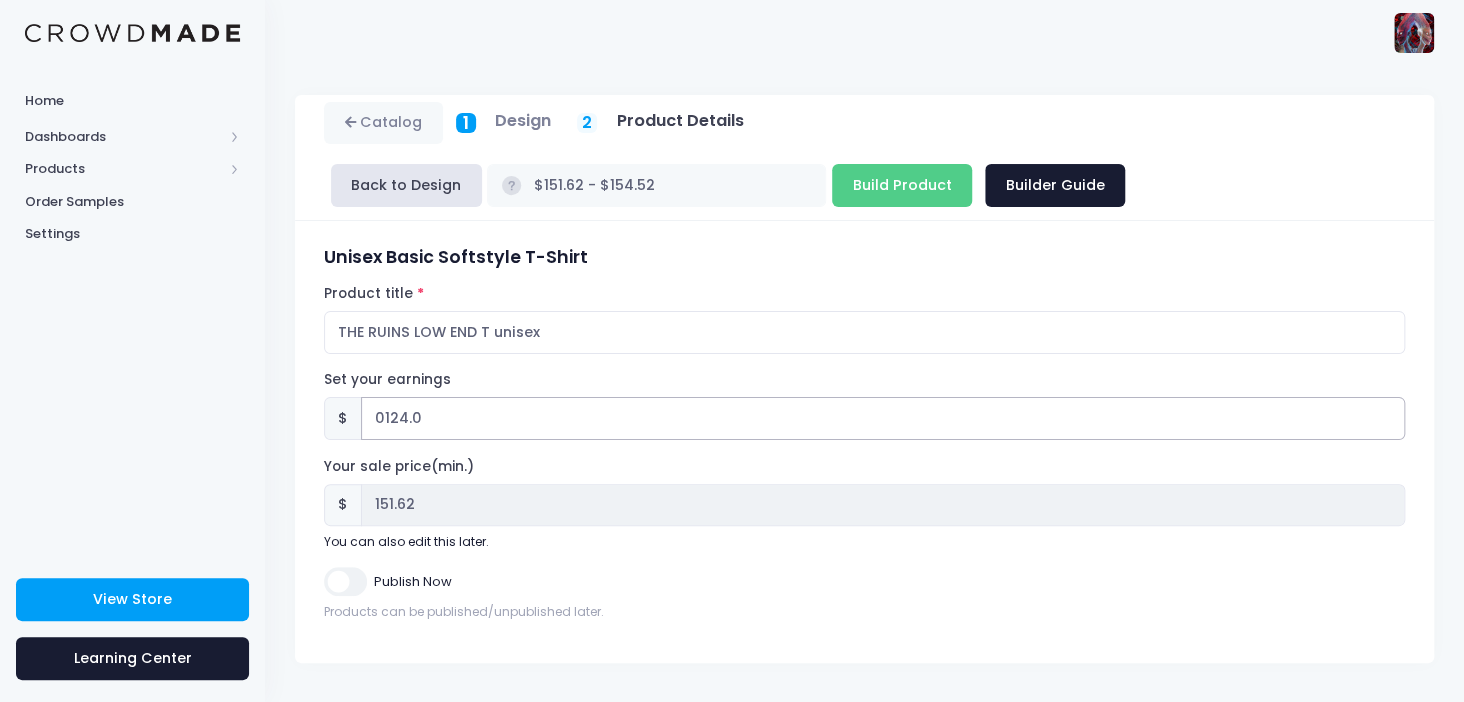 type on "012.0" 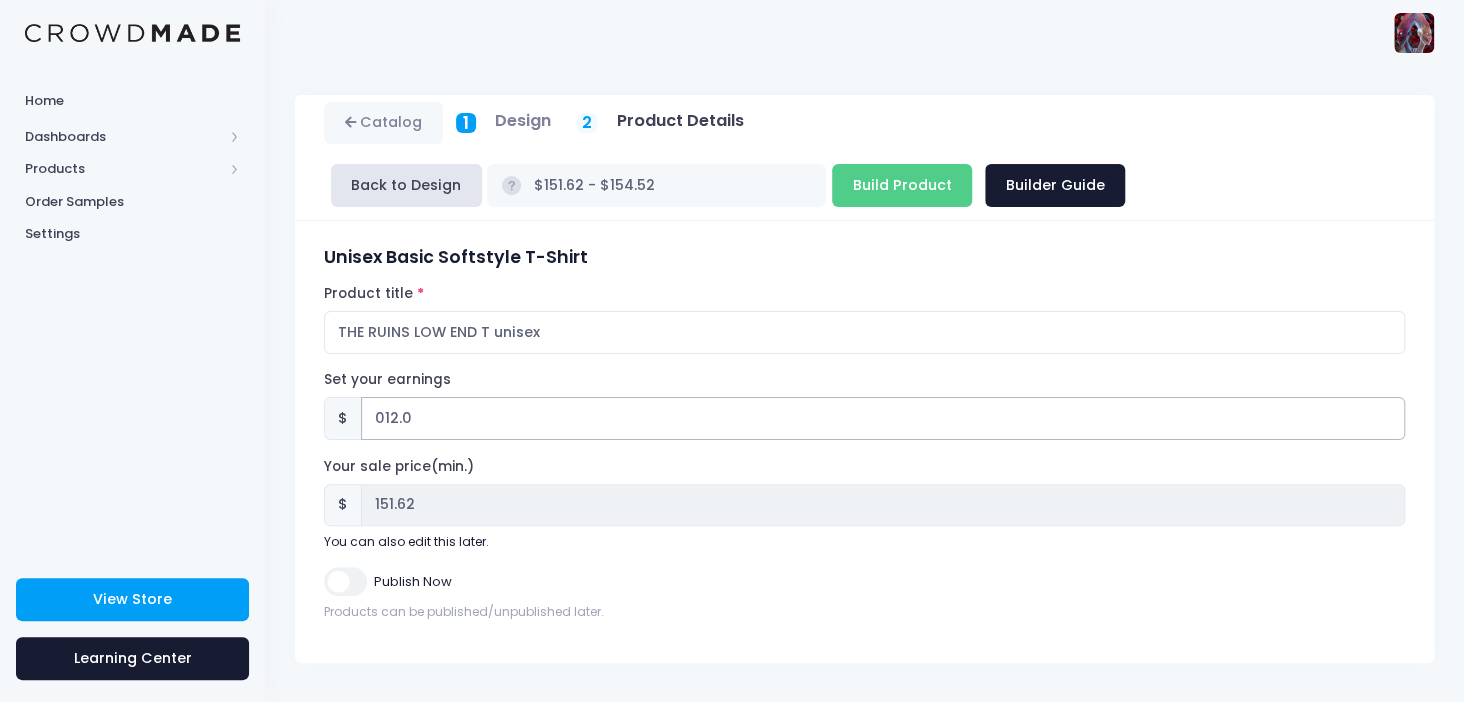 type on "$39.62 - $42.52" 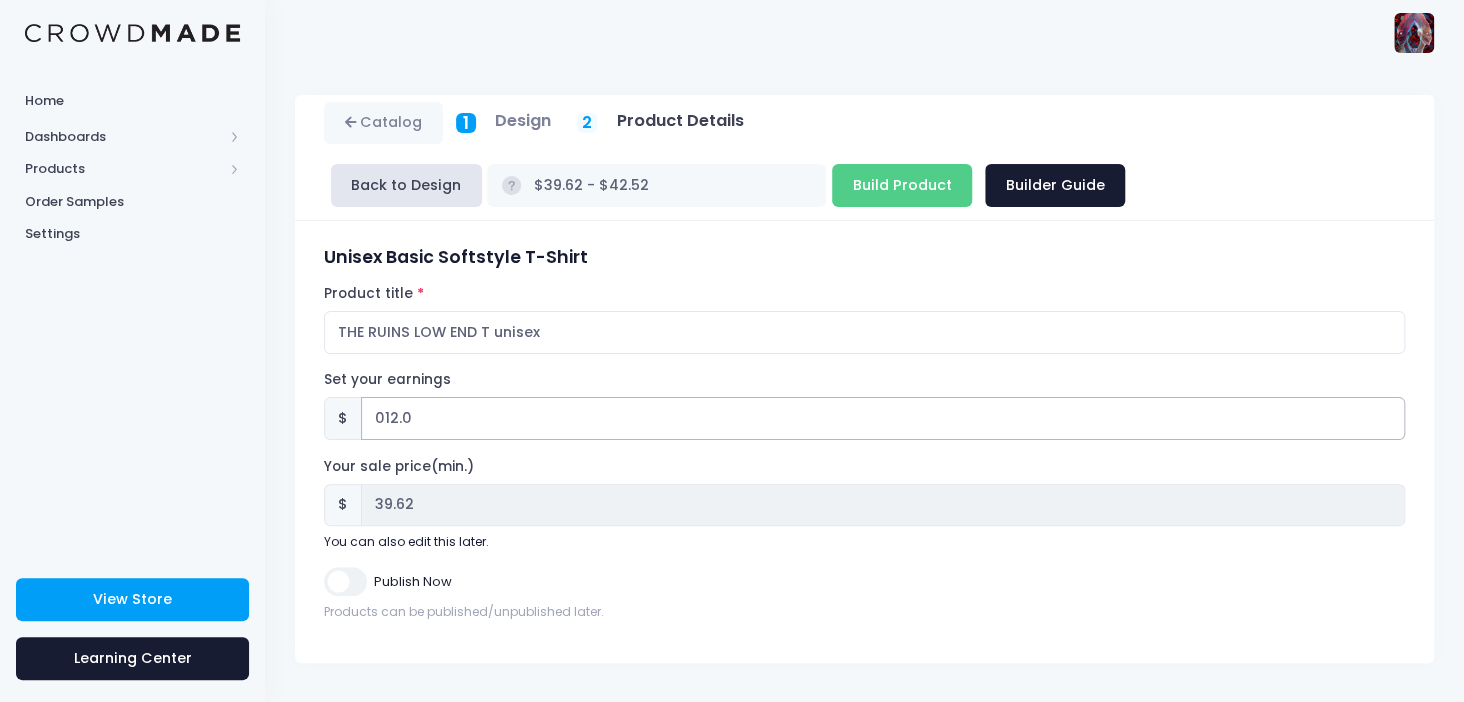 type on "0124.0" 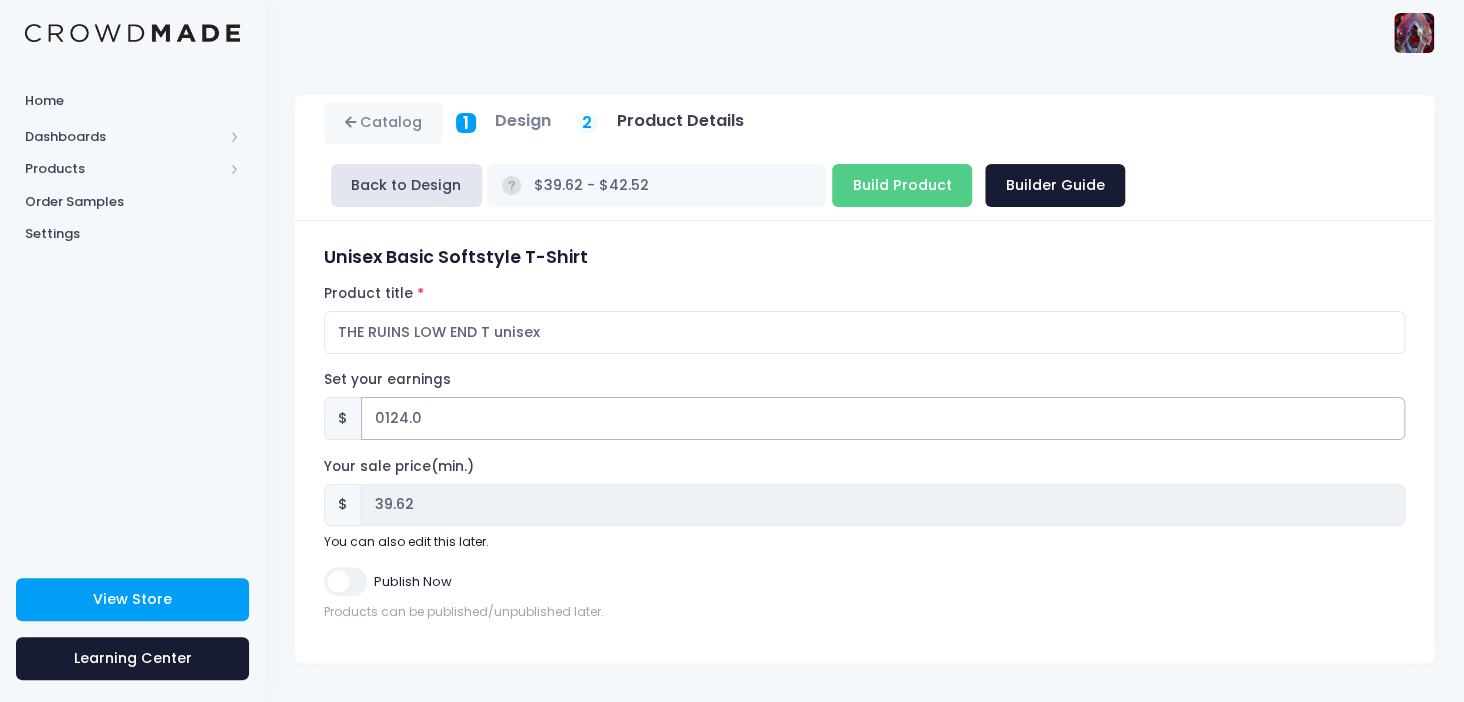 type on "$151.62 - $154.52" 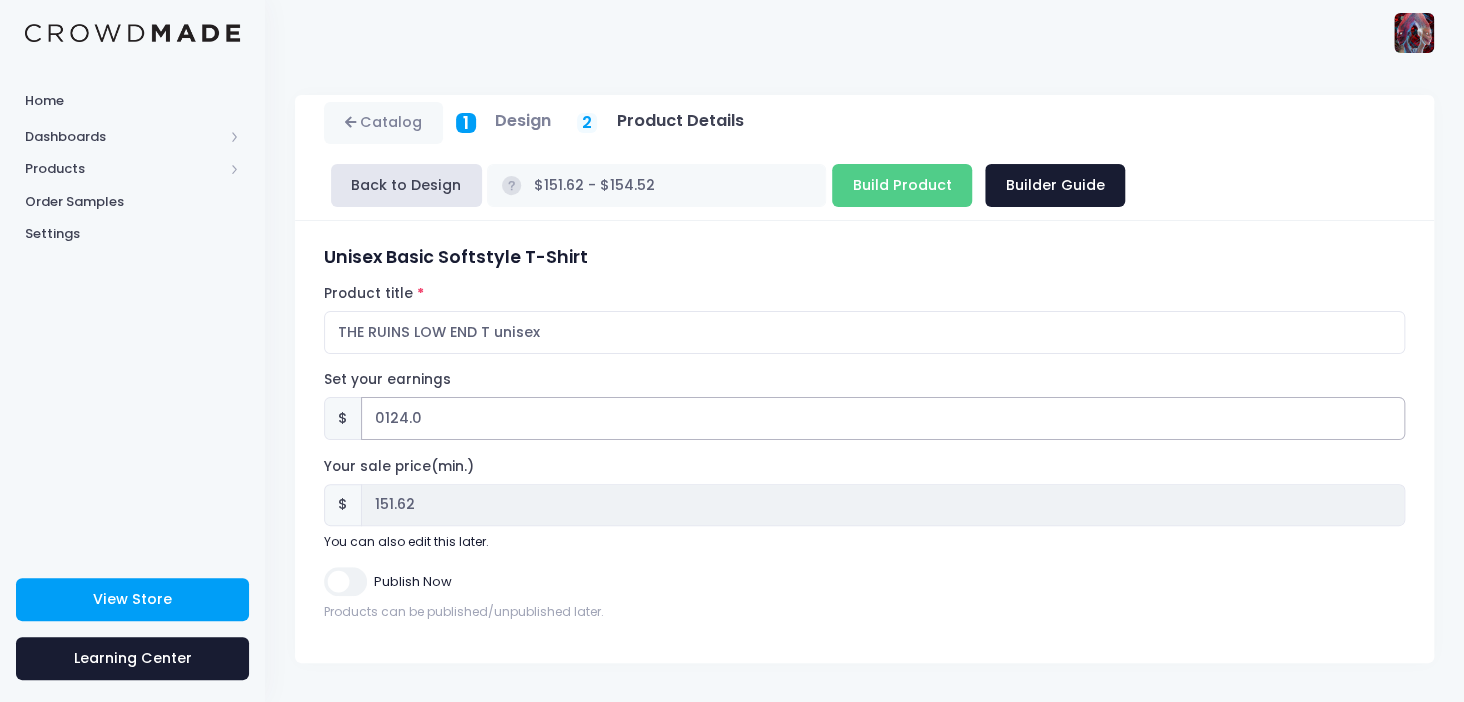 type on "012.0" 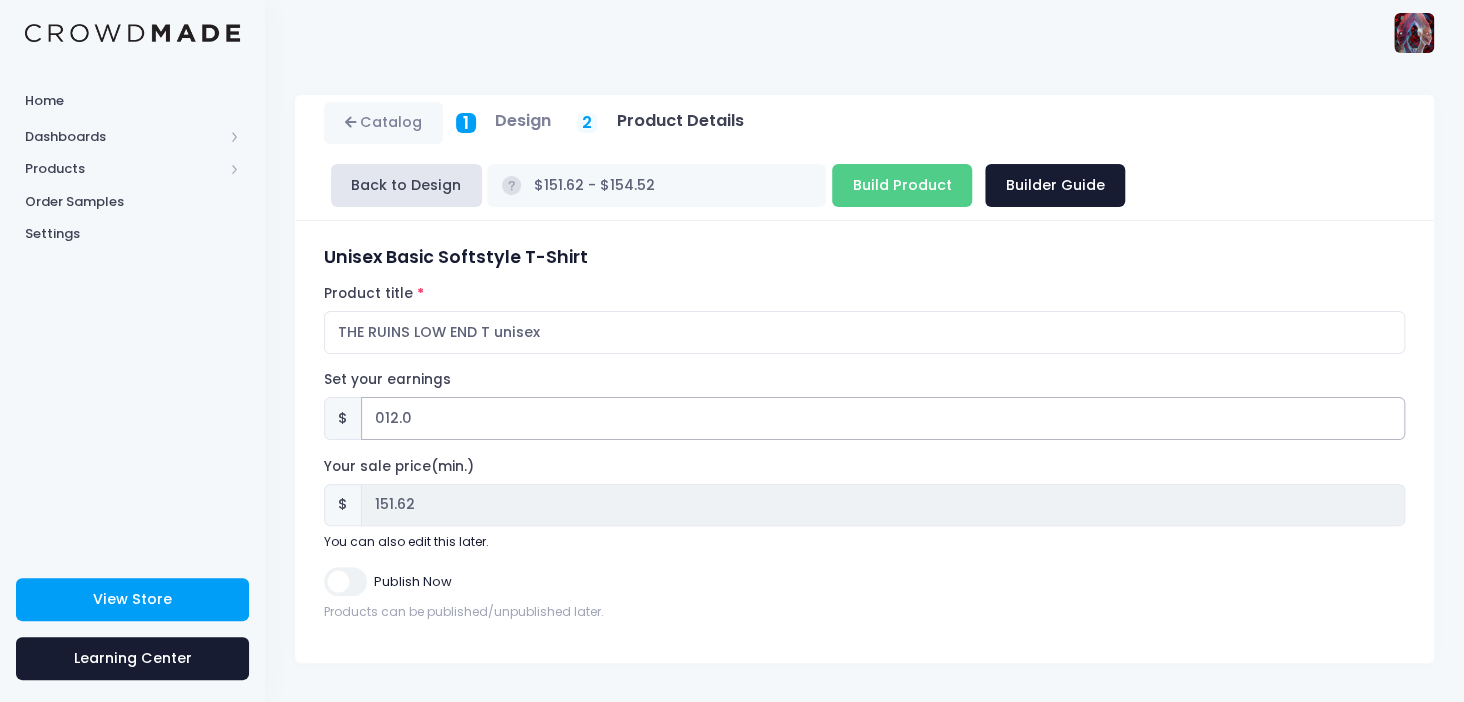 type on "$39.62 - $42.52" 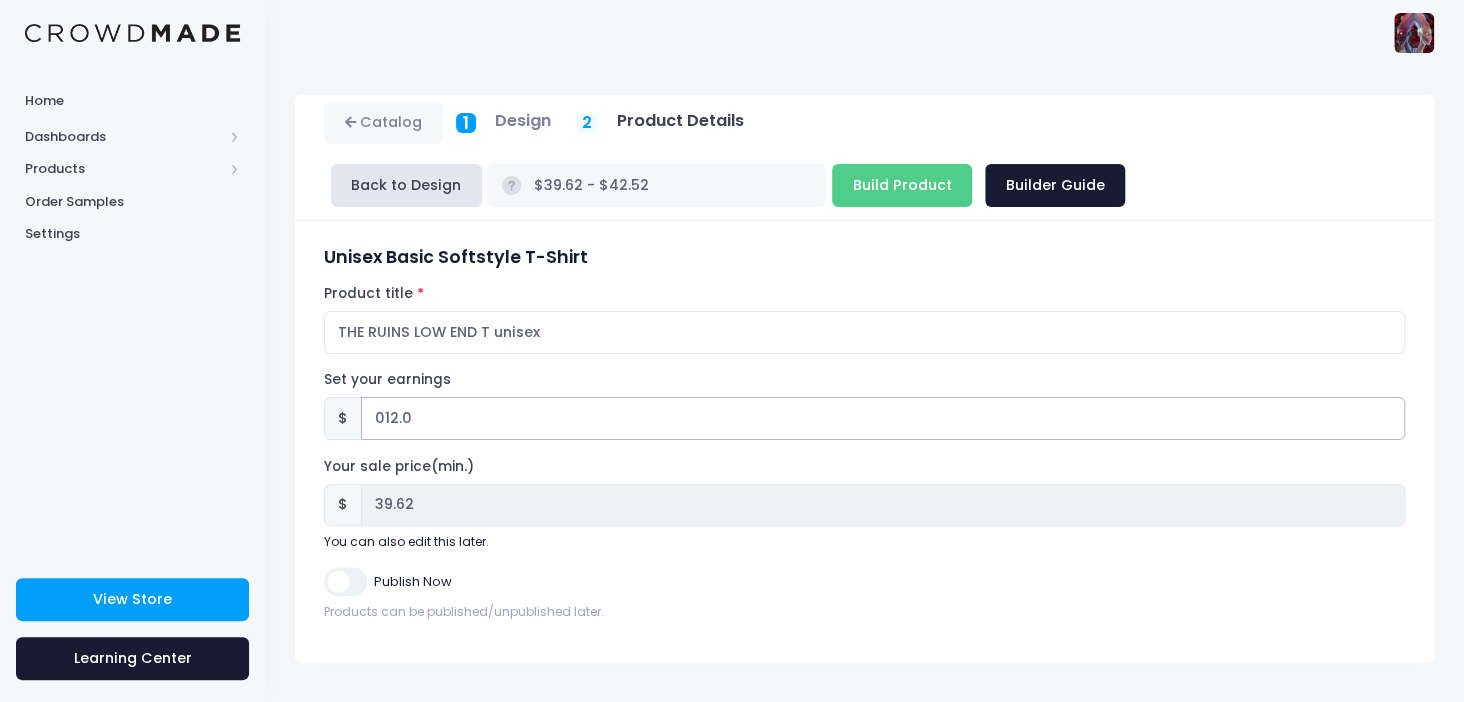 type on "012.40" 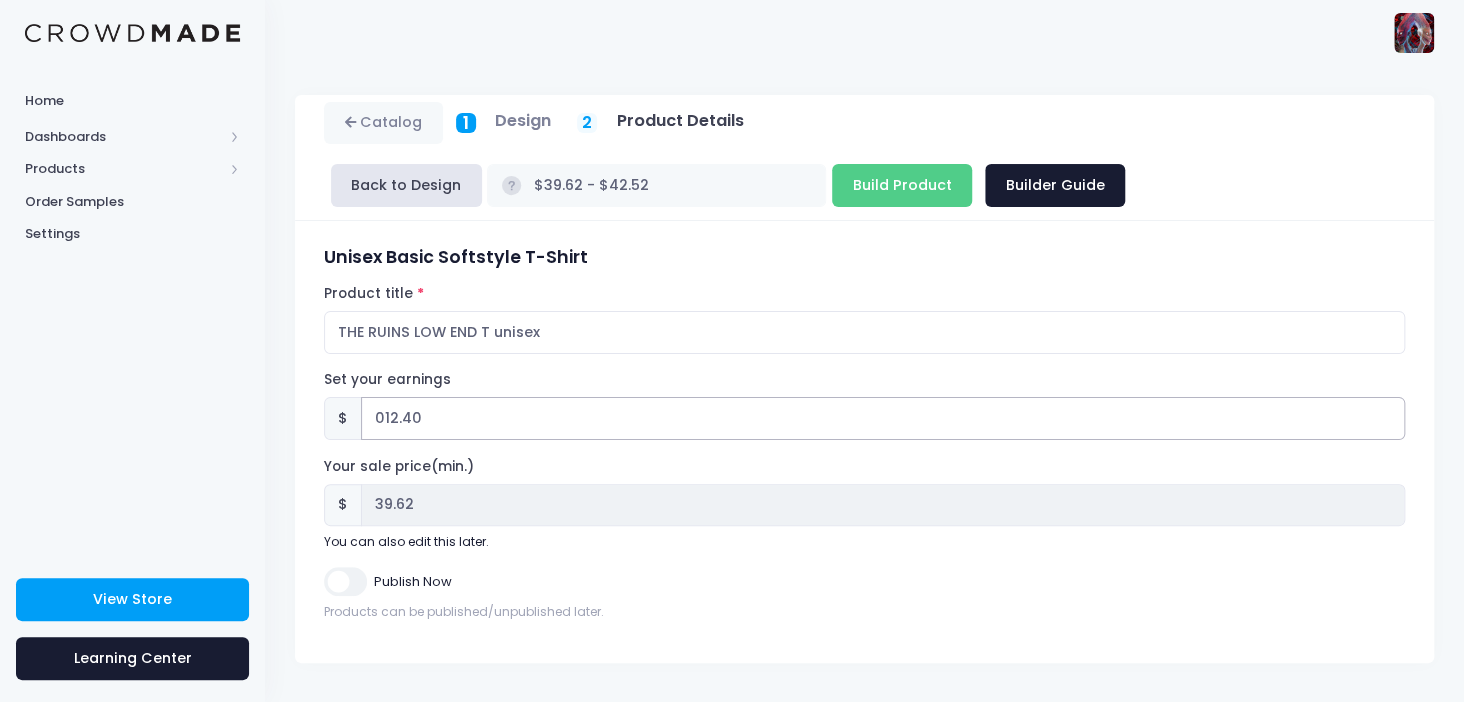 type on "$40.02 - $42.92" 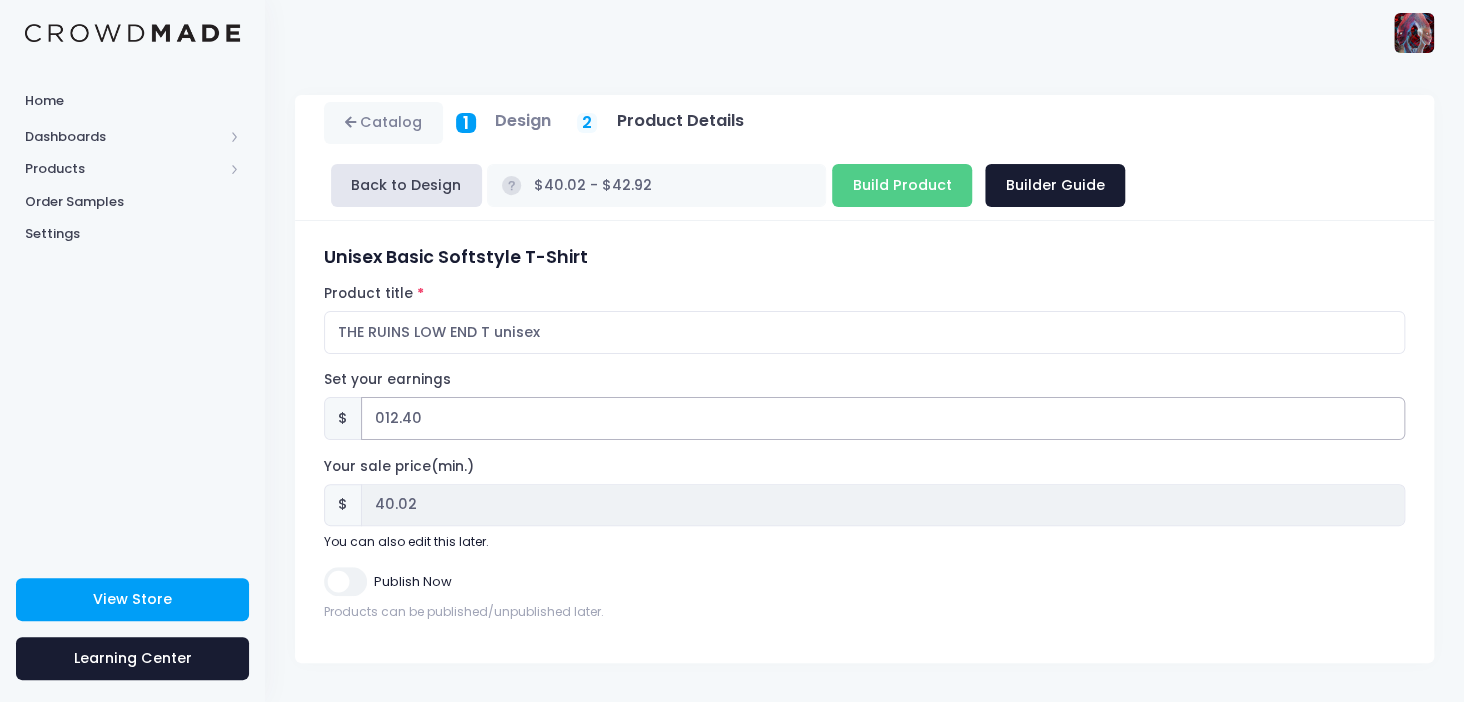 type on "012.0" 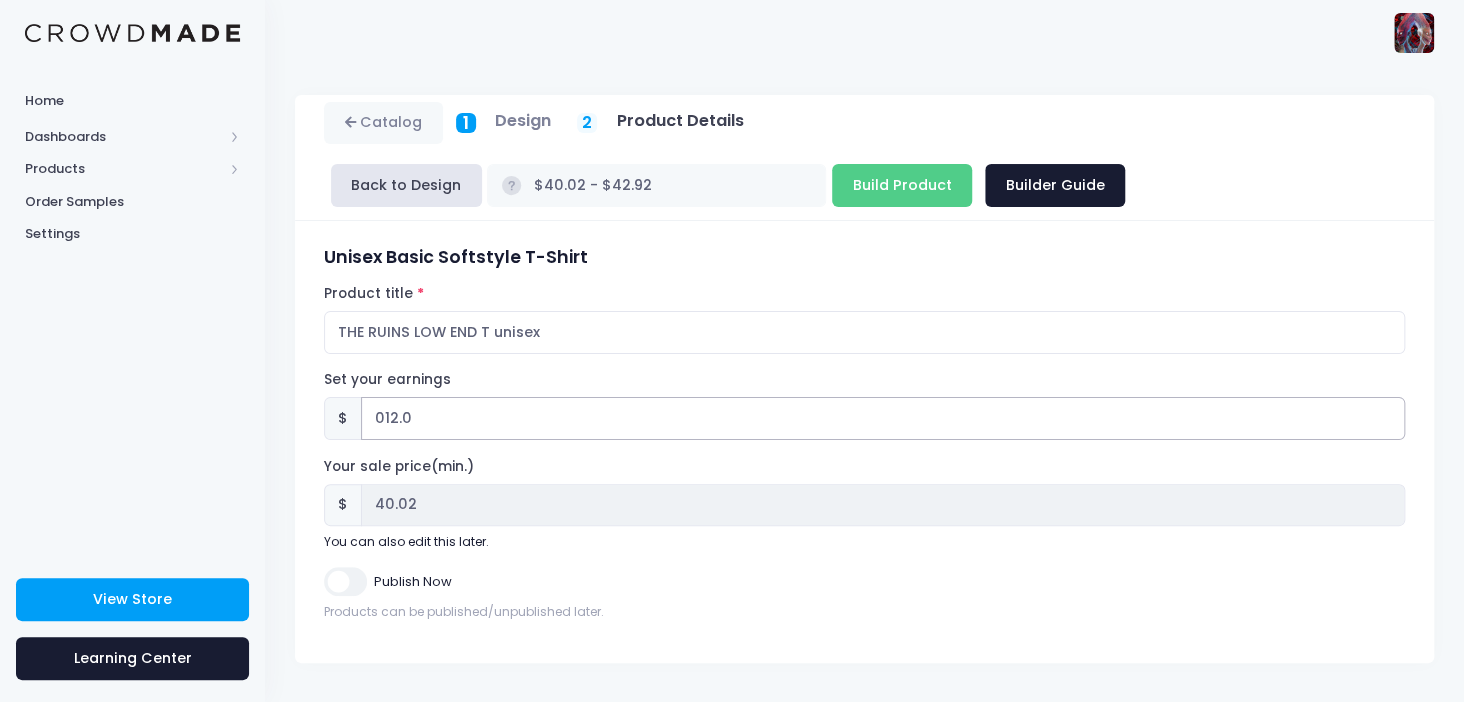 type on "$39.62 - $42.52" 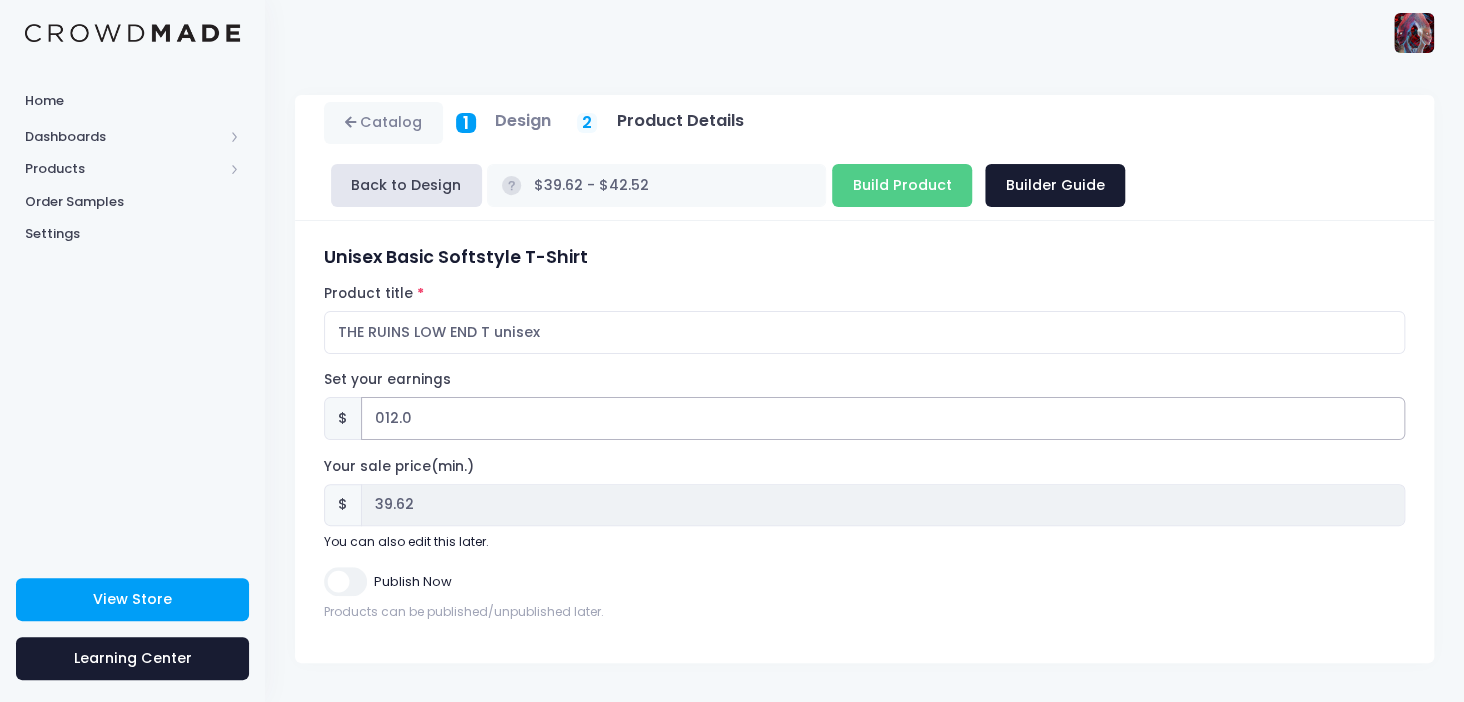 type on "012.30" 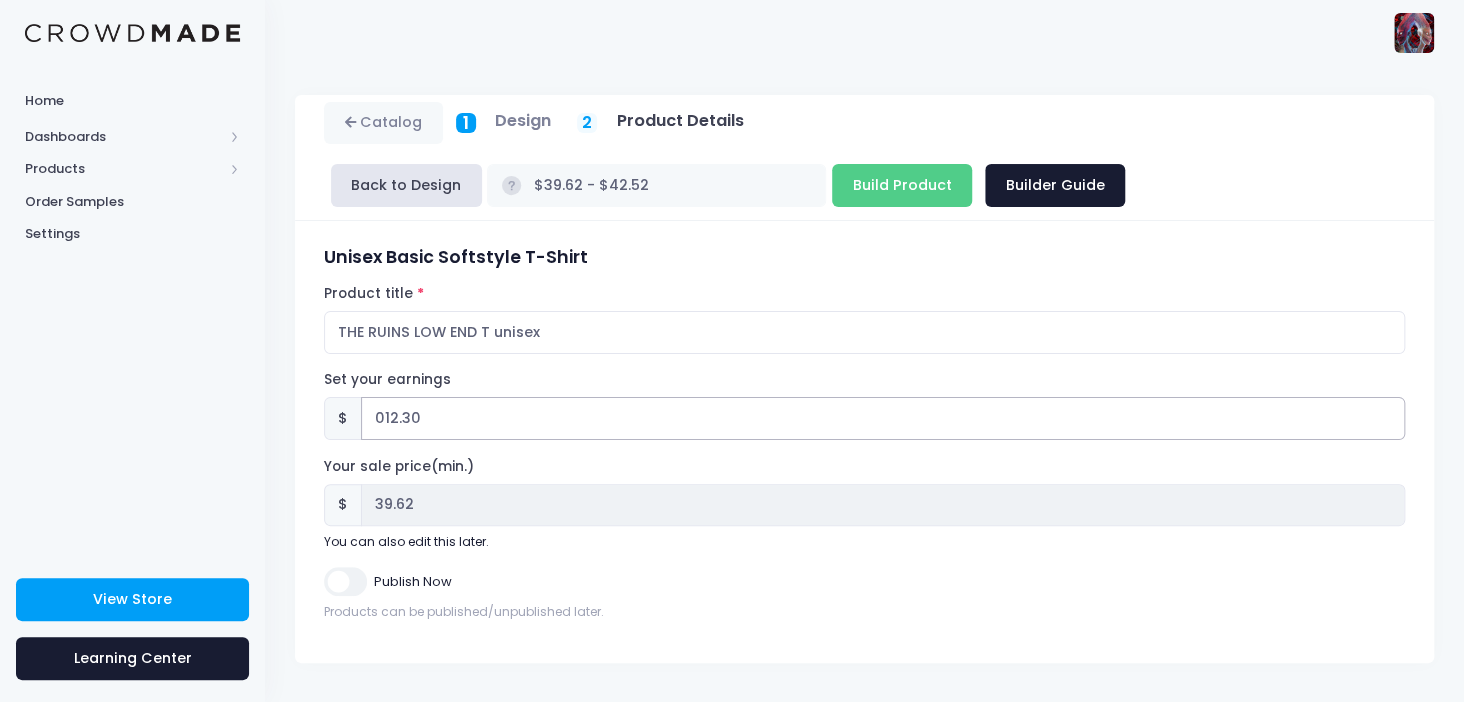 type on "$39.92 - $42.82" 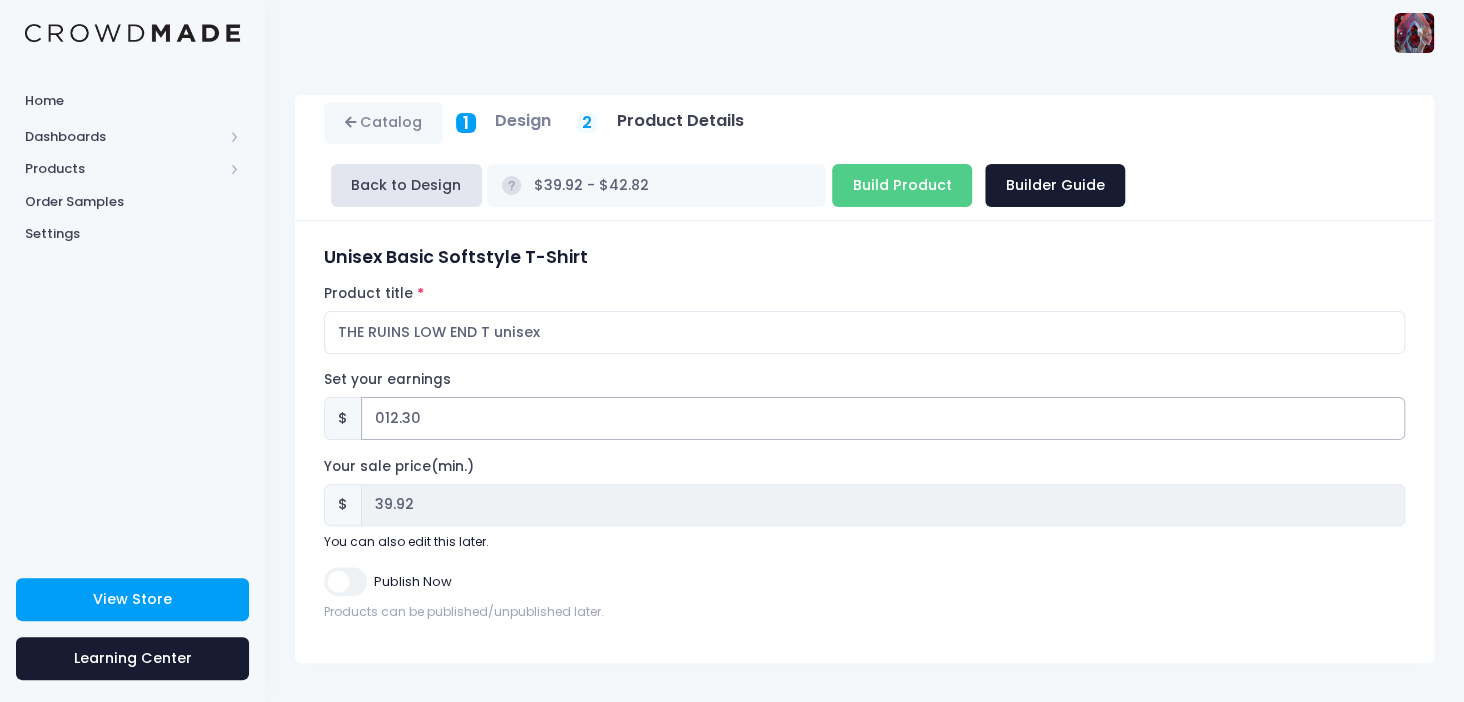 type on "012.390" 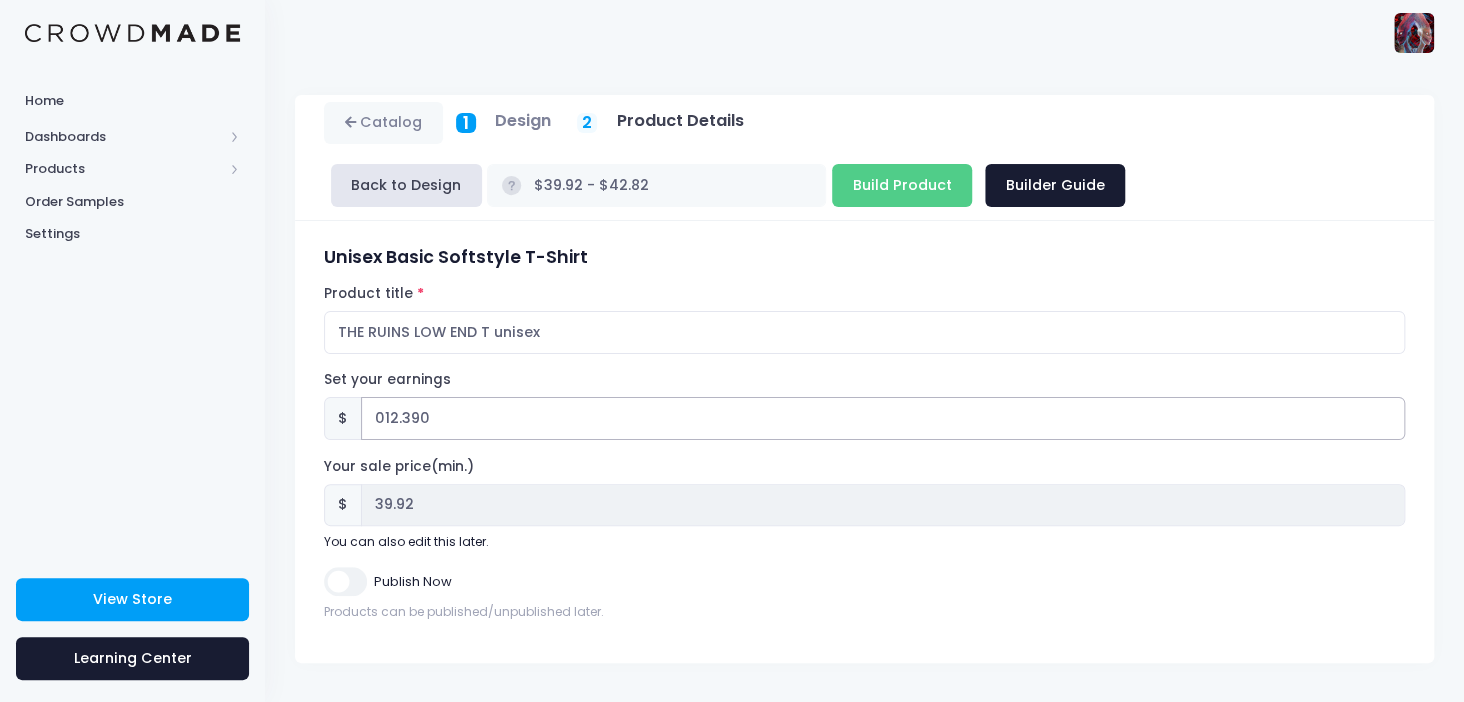 type on "$40.01 - $42.91" 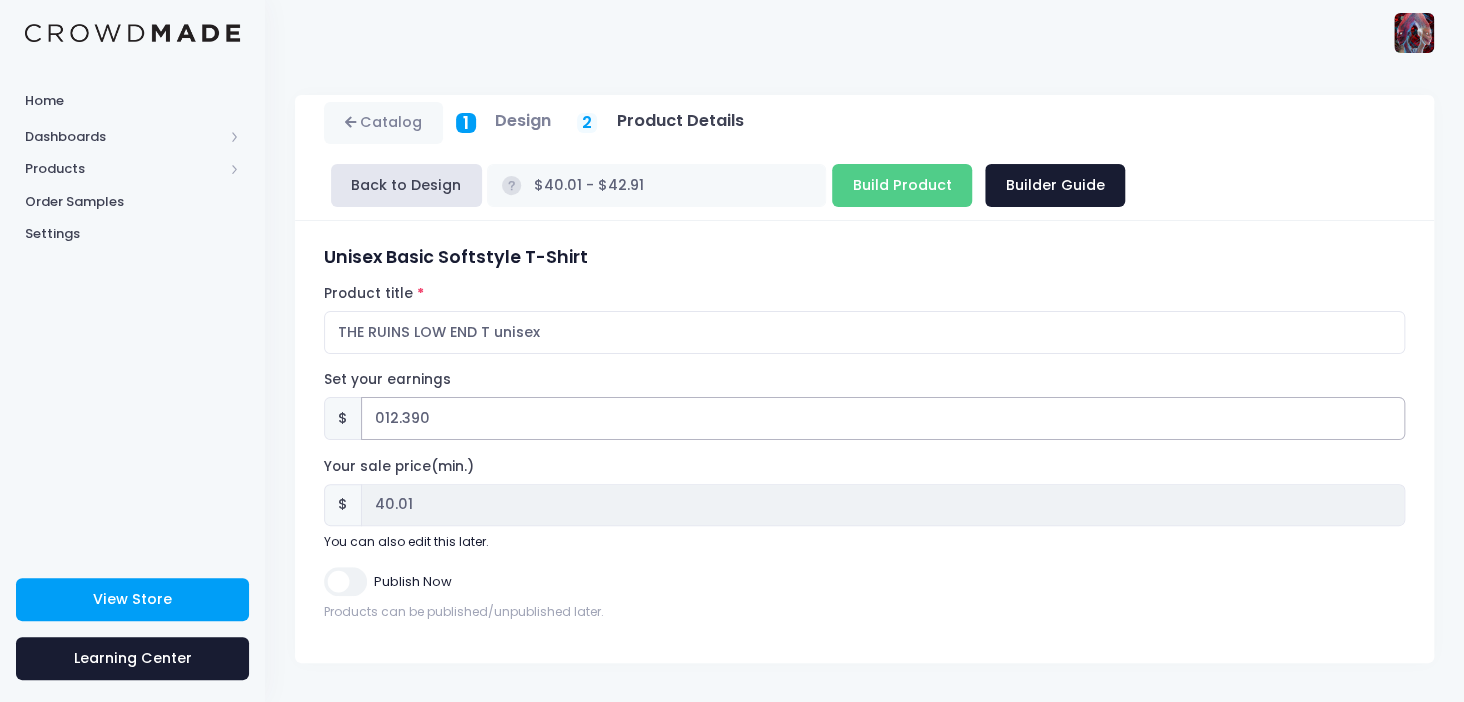 type on "012.30" 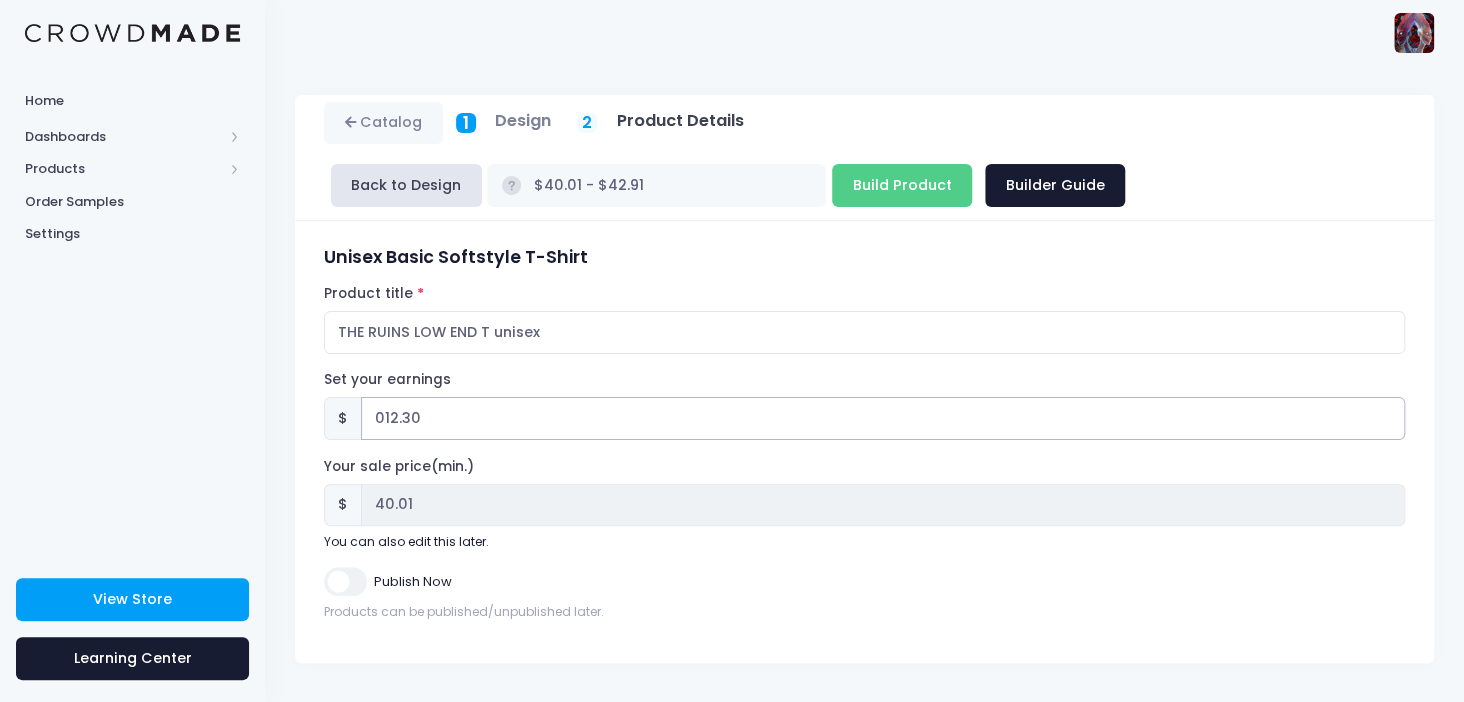 type on "$39.92 - $42.82" 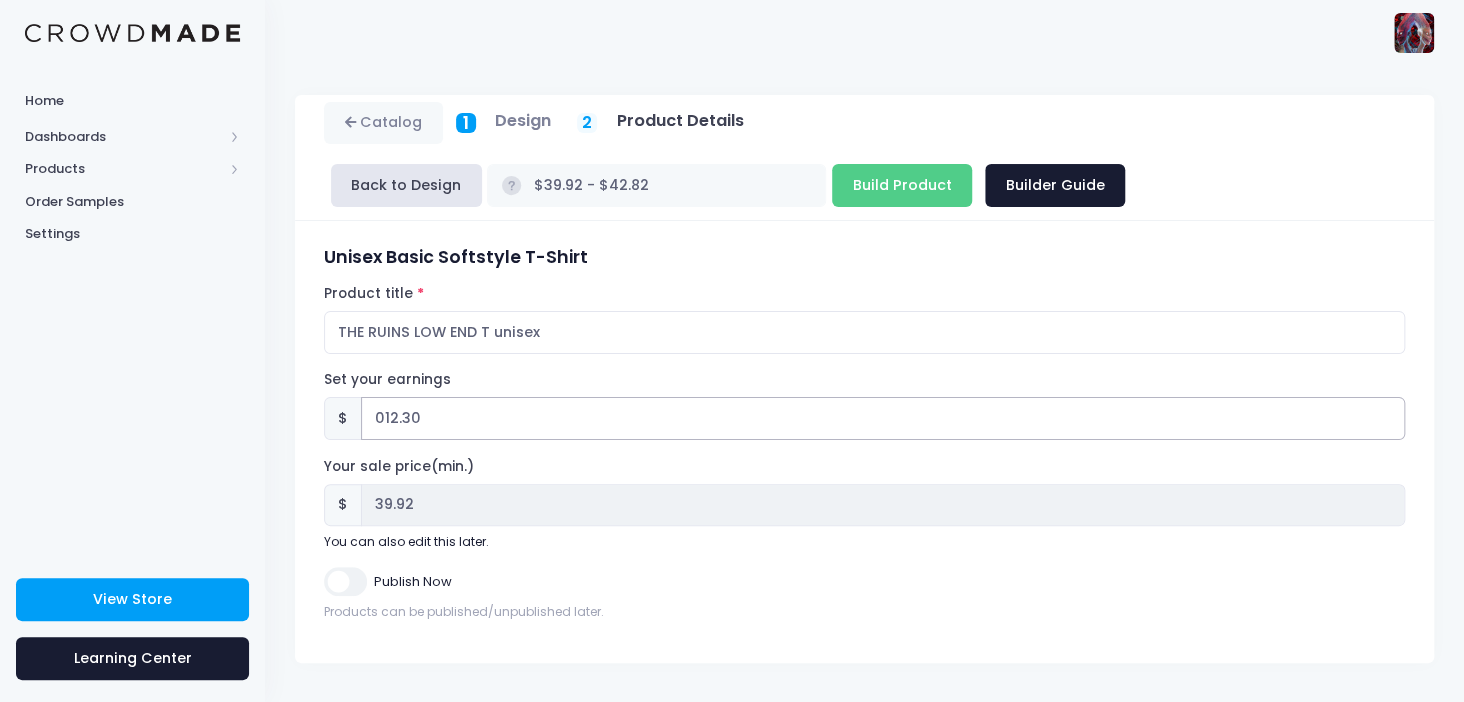 type on "012.380" 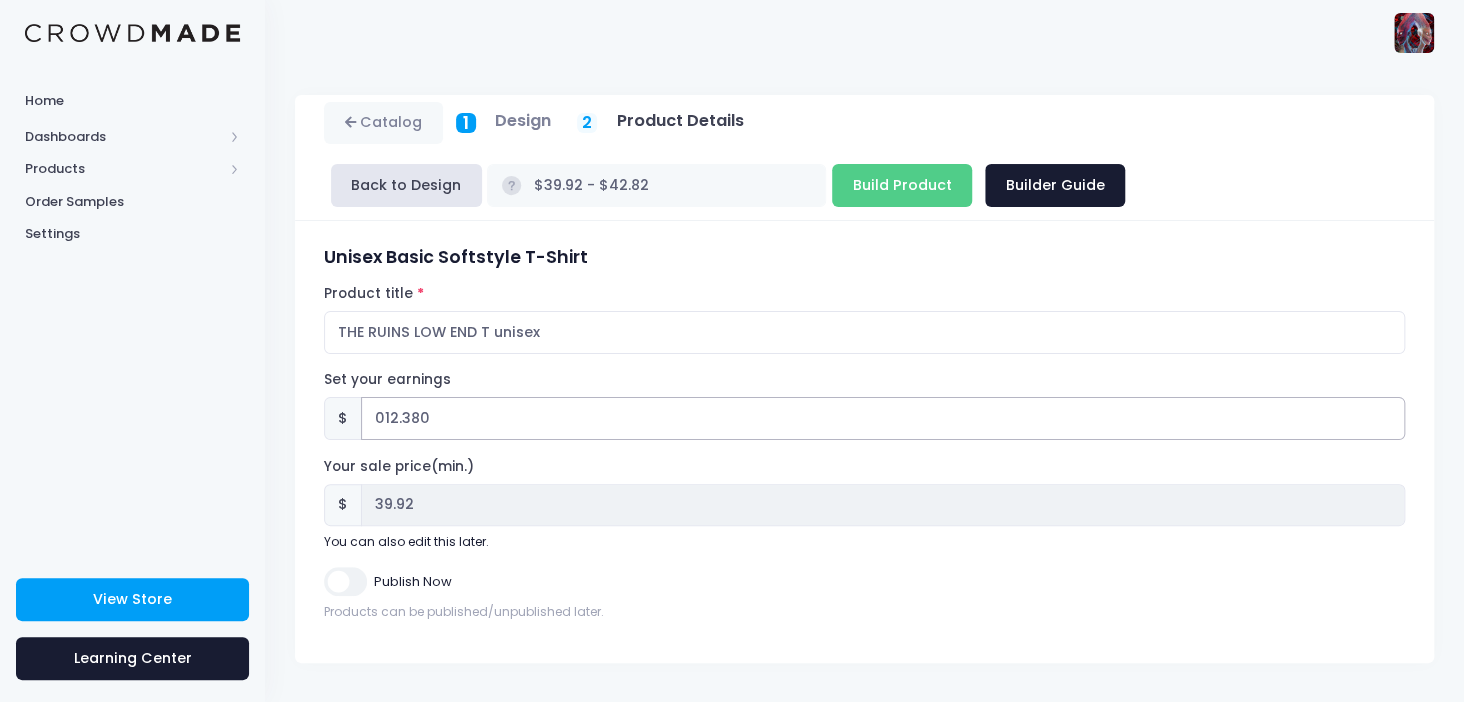 type on "$40.00 - $42.90" 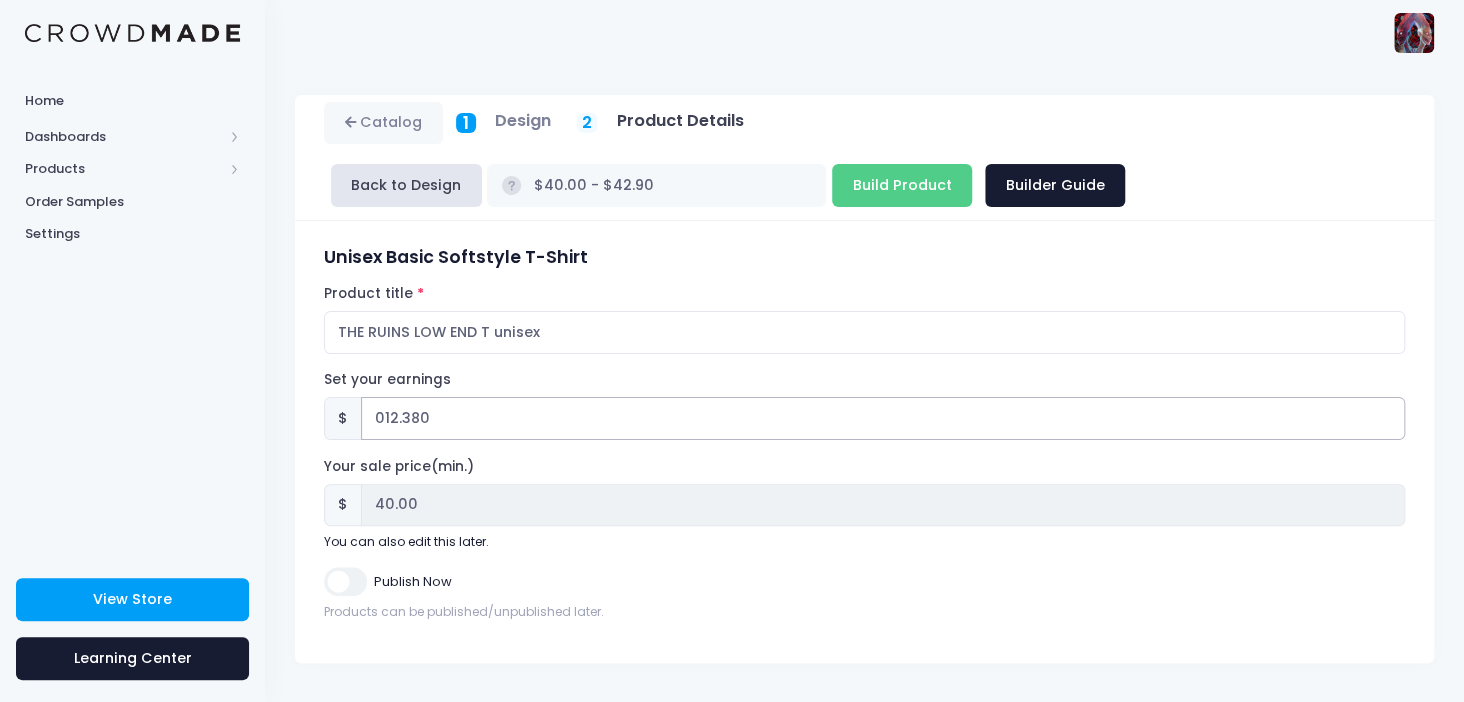 type on "012.380" 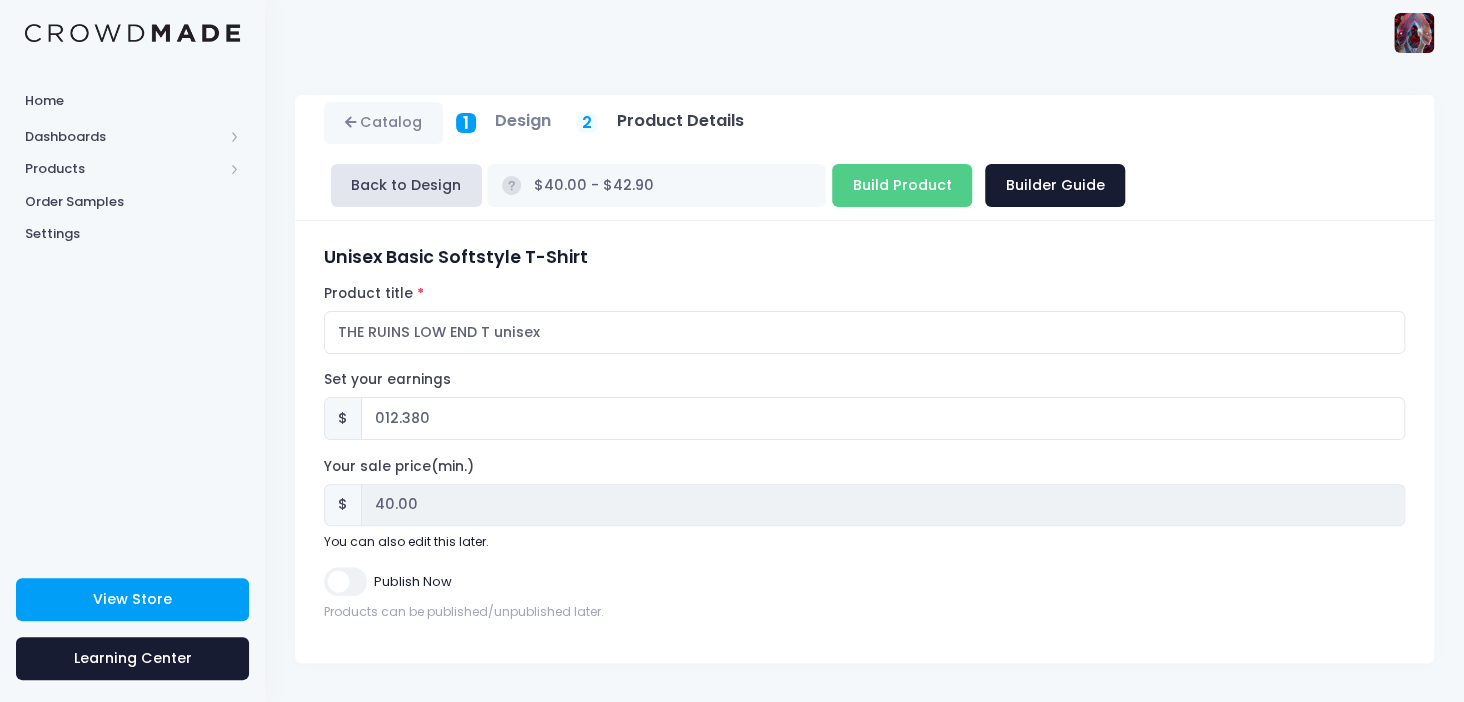 click on "Publish Now" at bounding box center (345, 581) 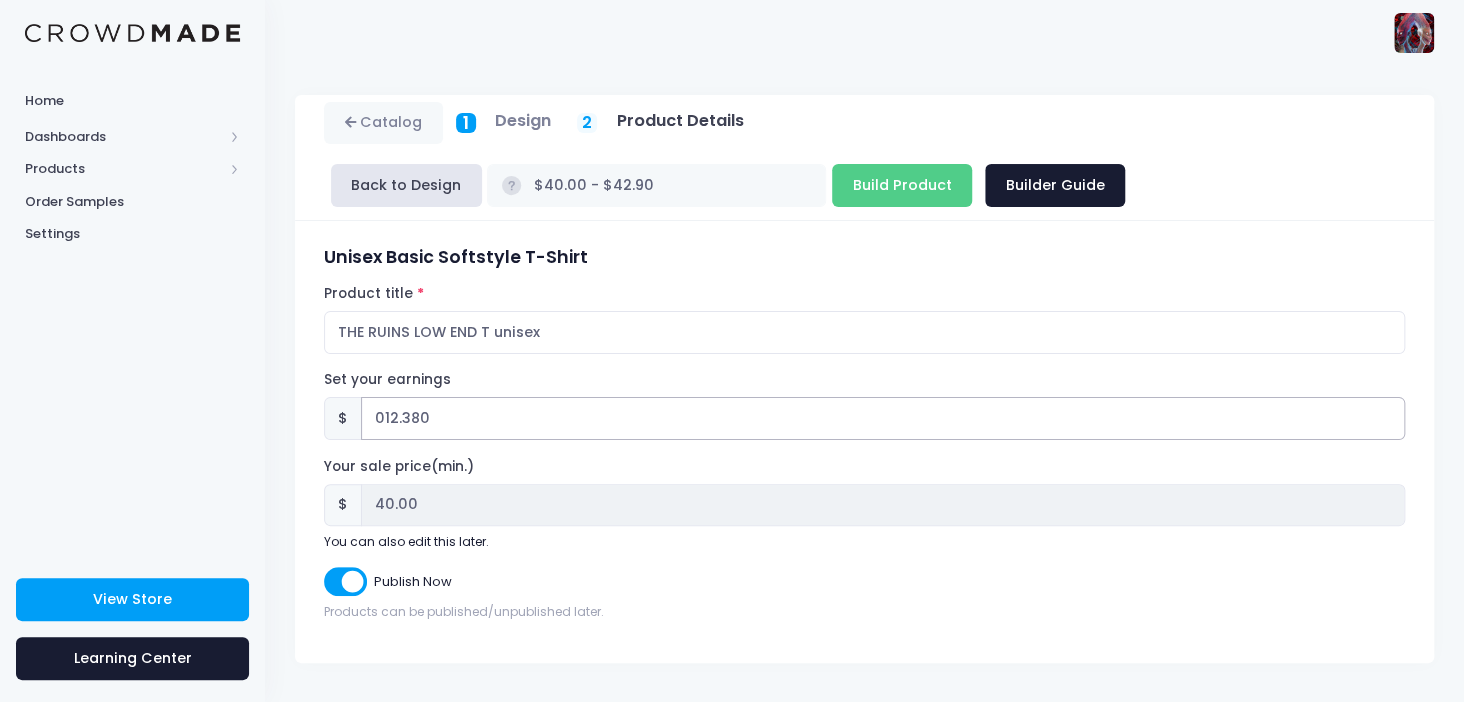 drag, startPoint x: 451, startPoint y: 431, endPoint x: 346, endPoint y: 402, distance: 108.93117 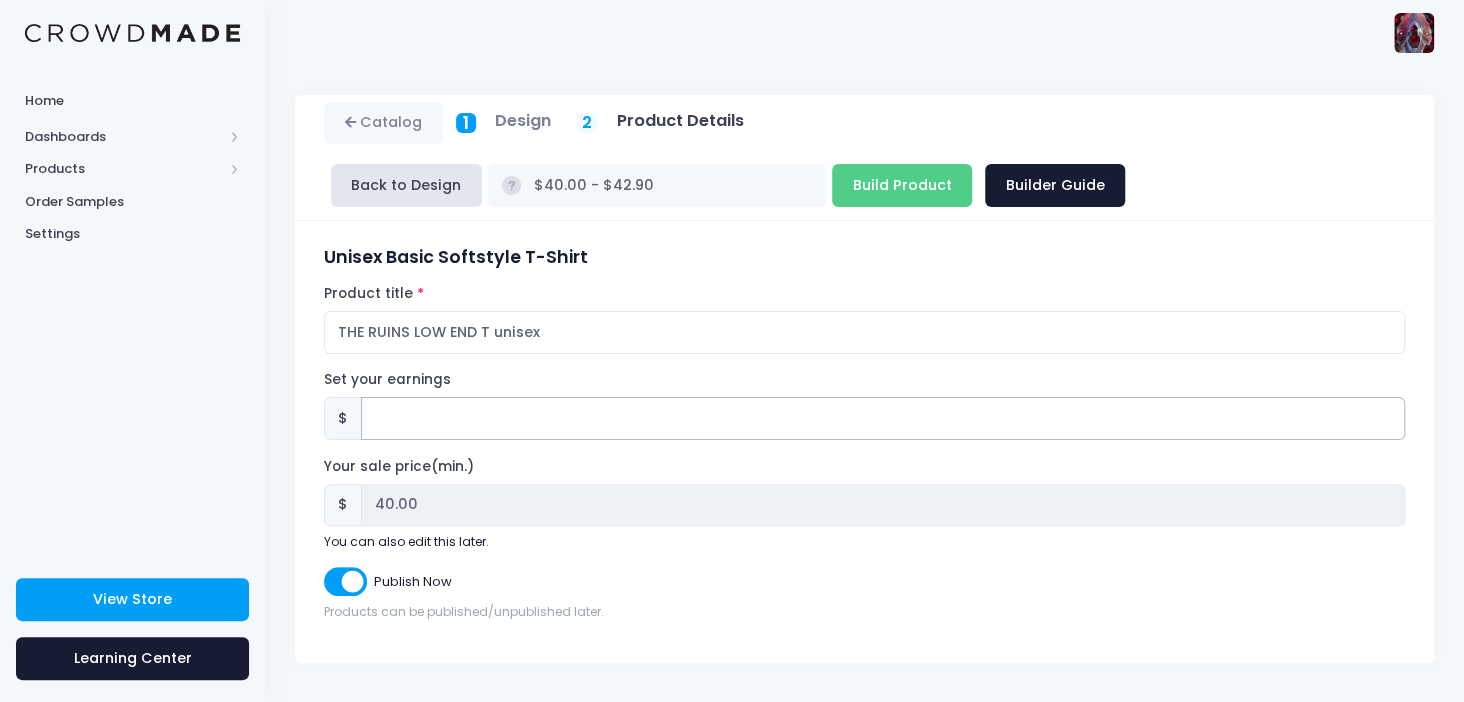 type on "$27.62 - $30.52" 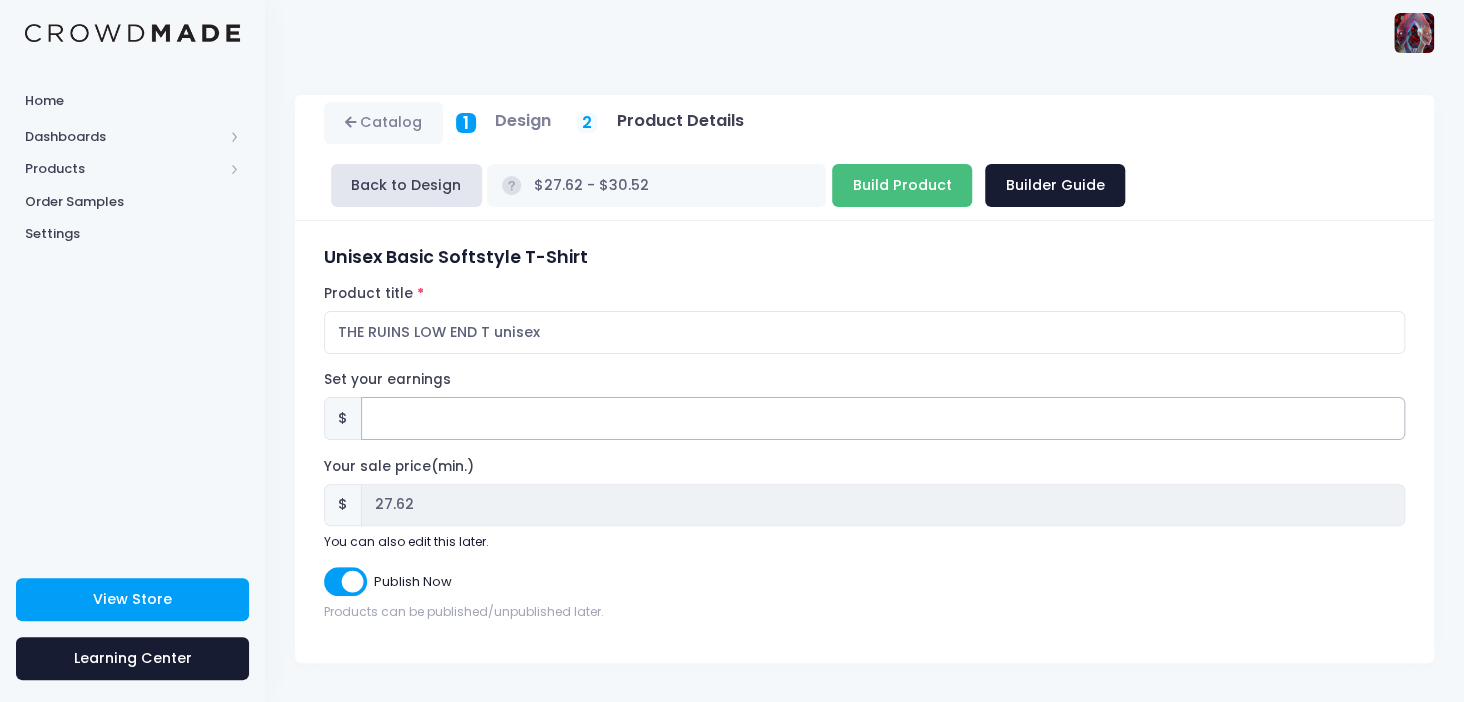 type 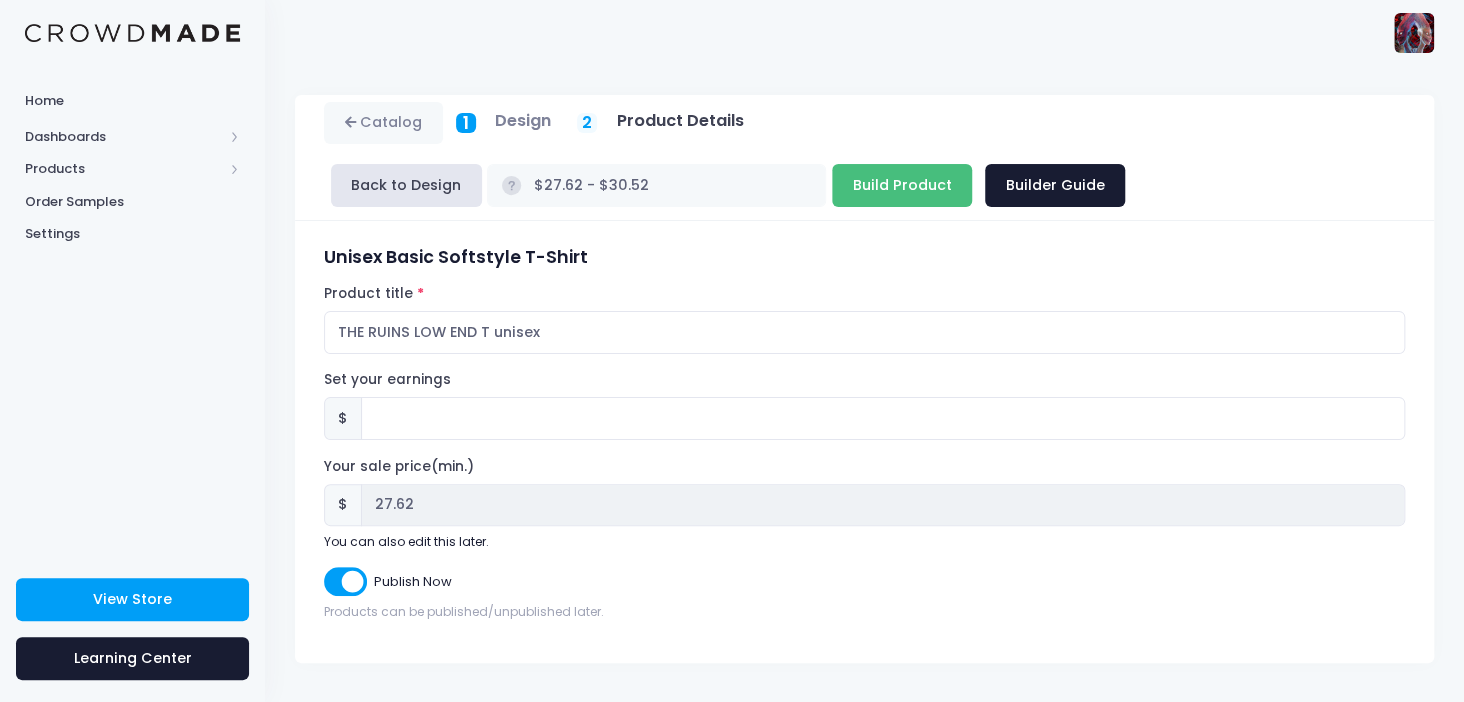click on "Build Product" at bounding box center [902, 185] 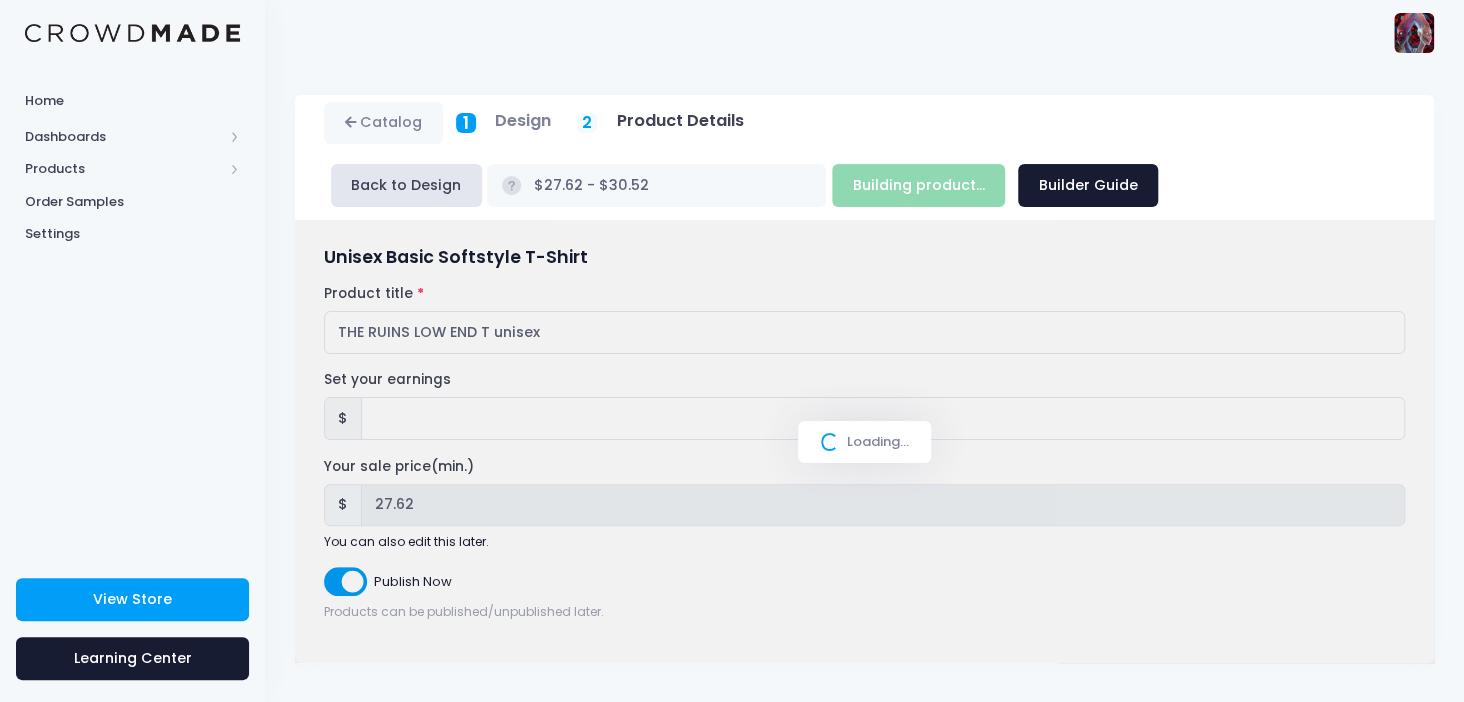 type on "Build Product" 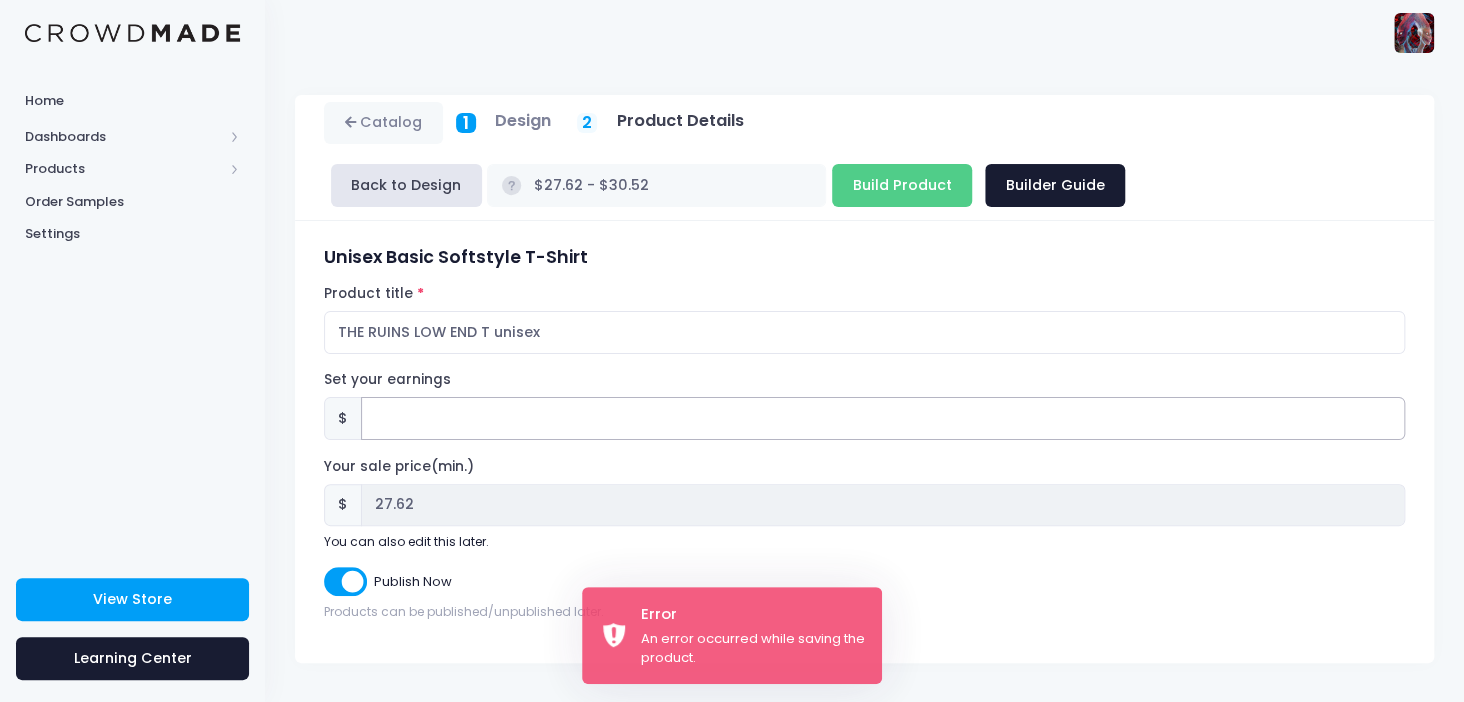 click on "Set your earnings" at bounding box center (883, 418) 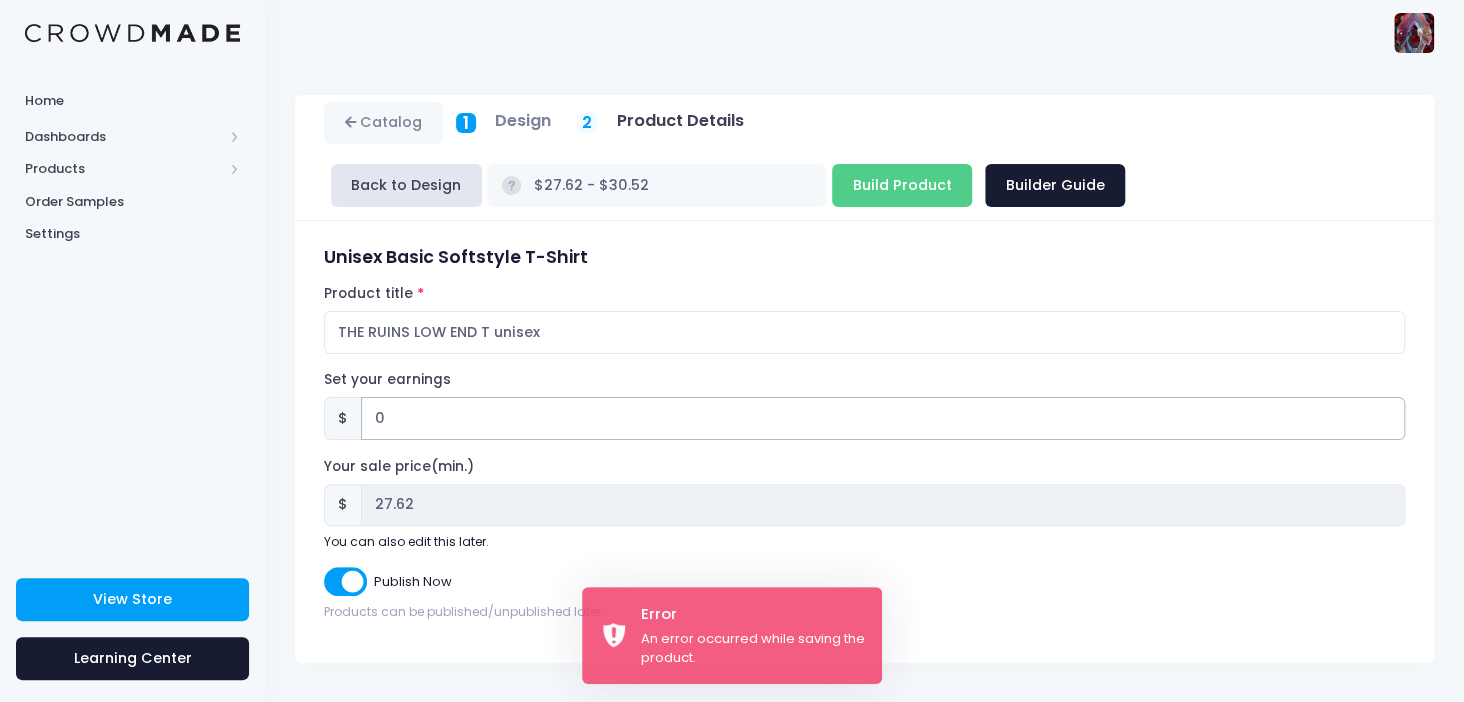 type on "01" 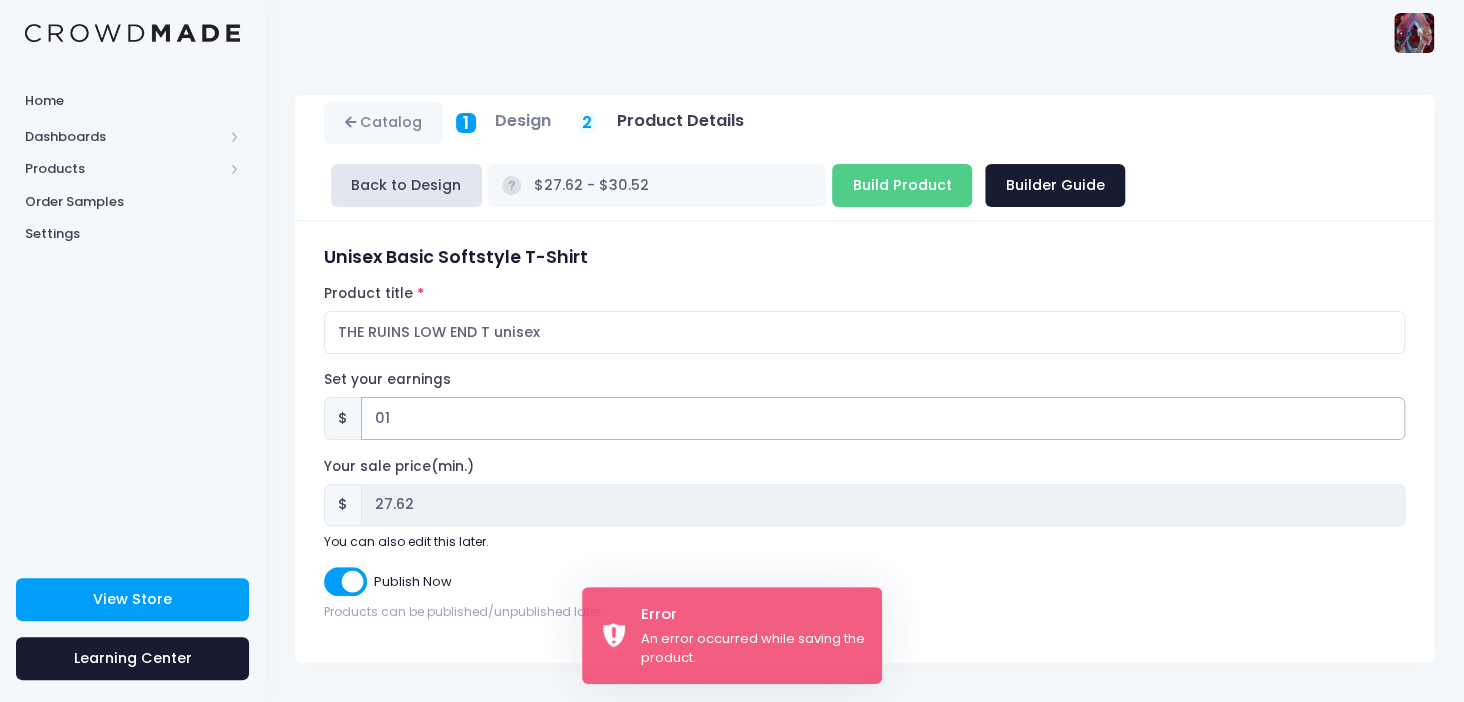 type on "$28.62 - $31.52" 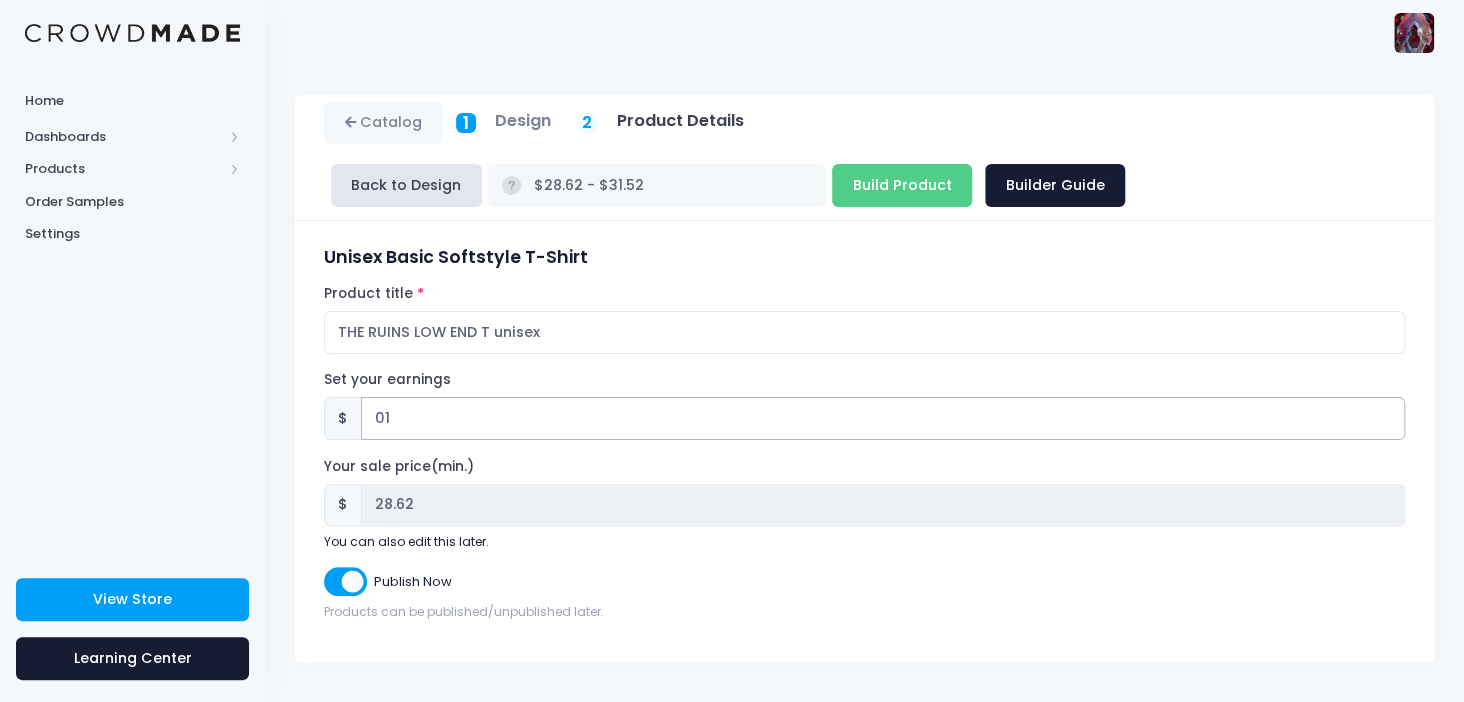 type on "0" 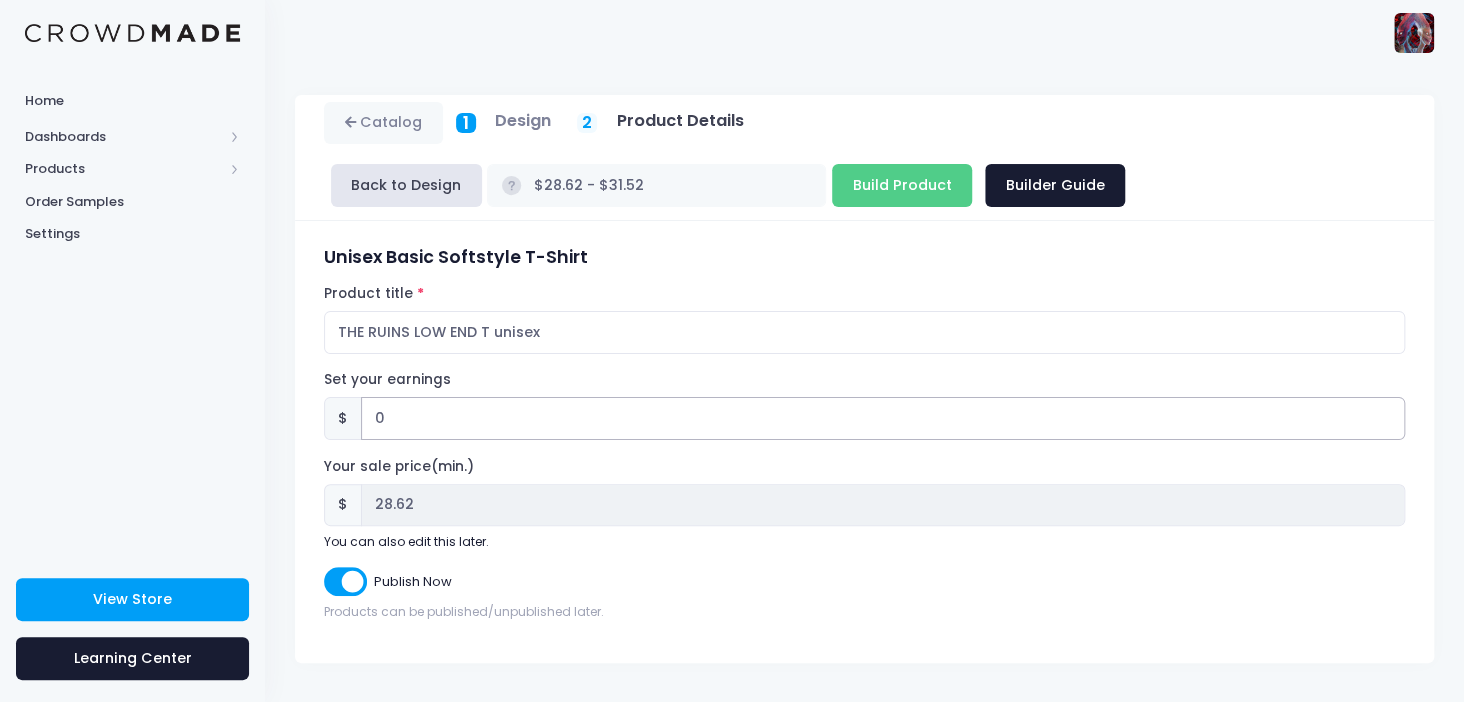 type on "$27.62 - $30.52" 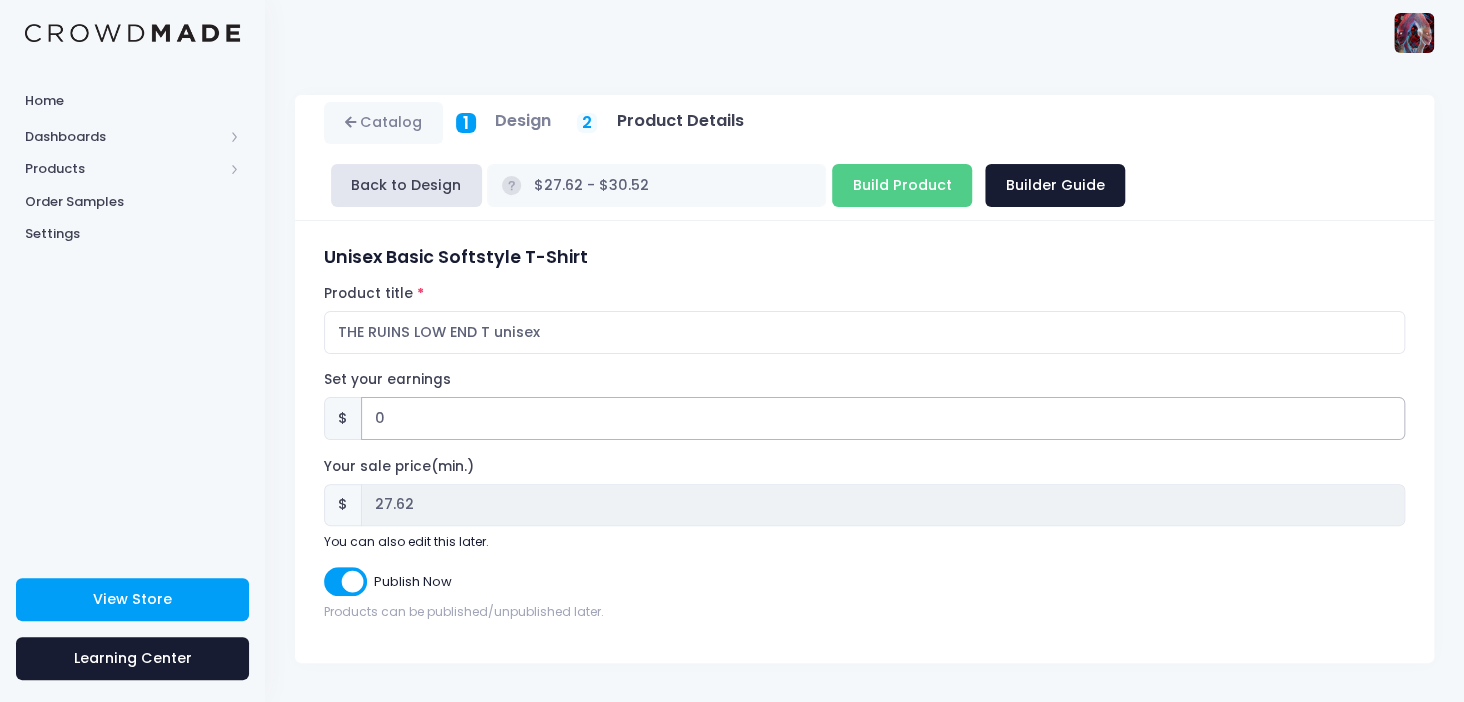 type on "0.1" 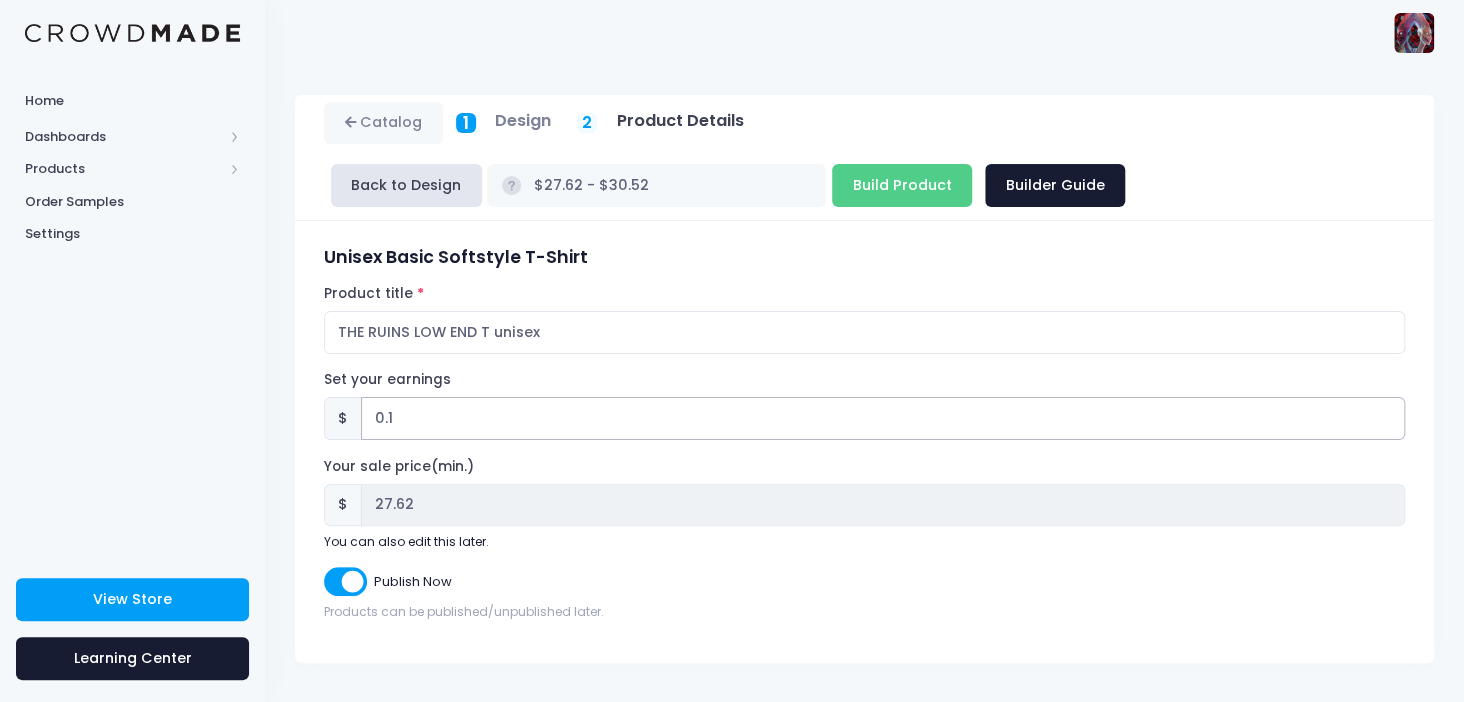 type on "$27.72 - $30.62" 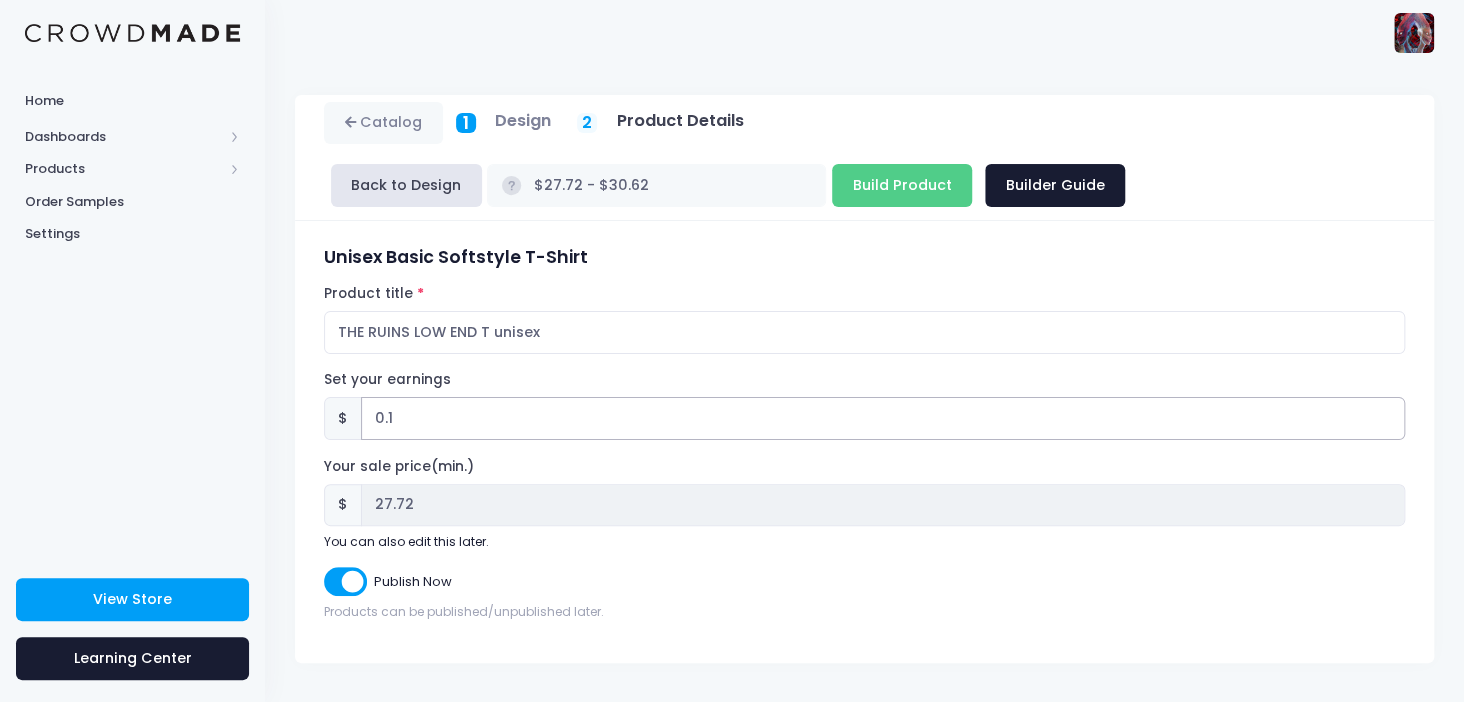 type on "0.12" 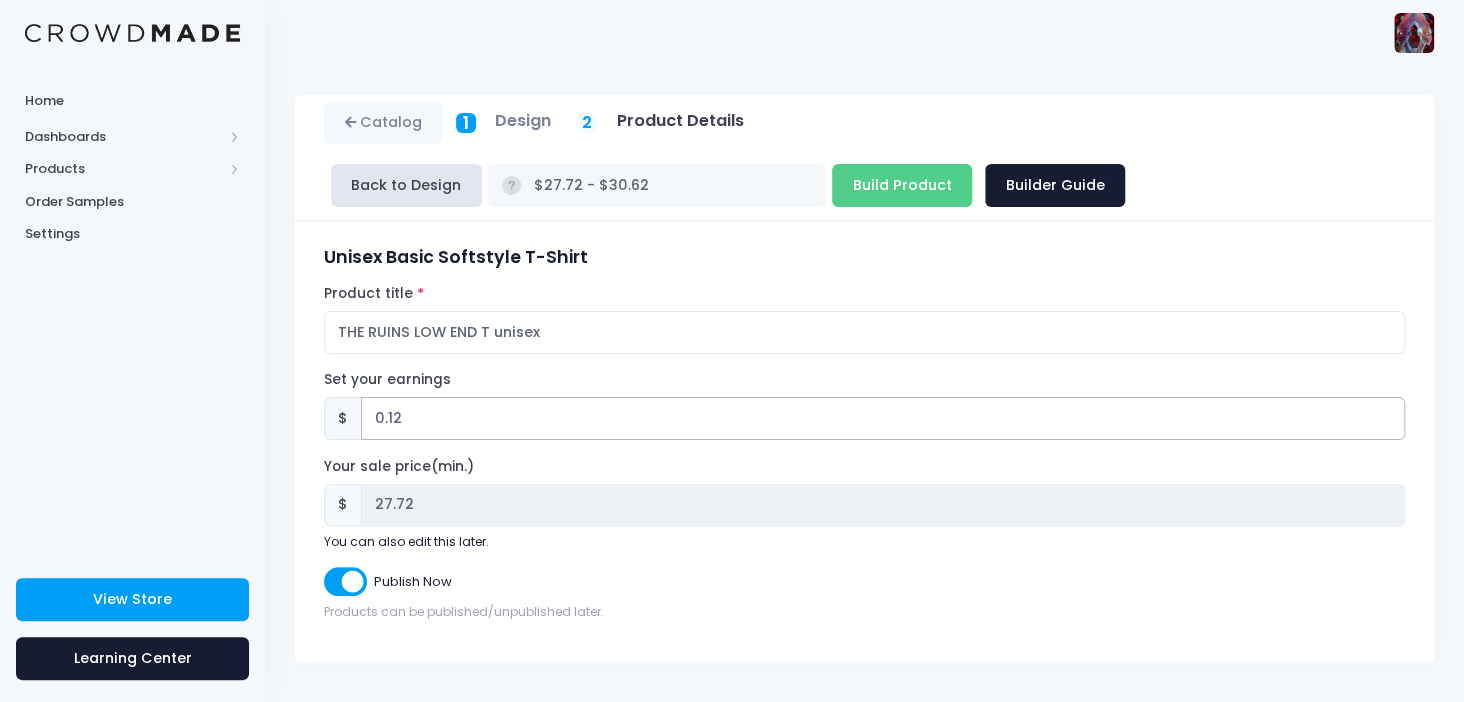 type on "$27.74 - $30.64" 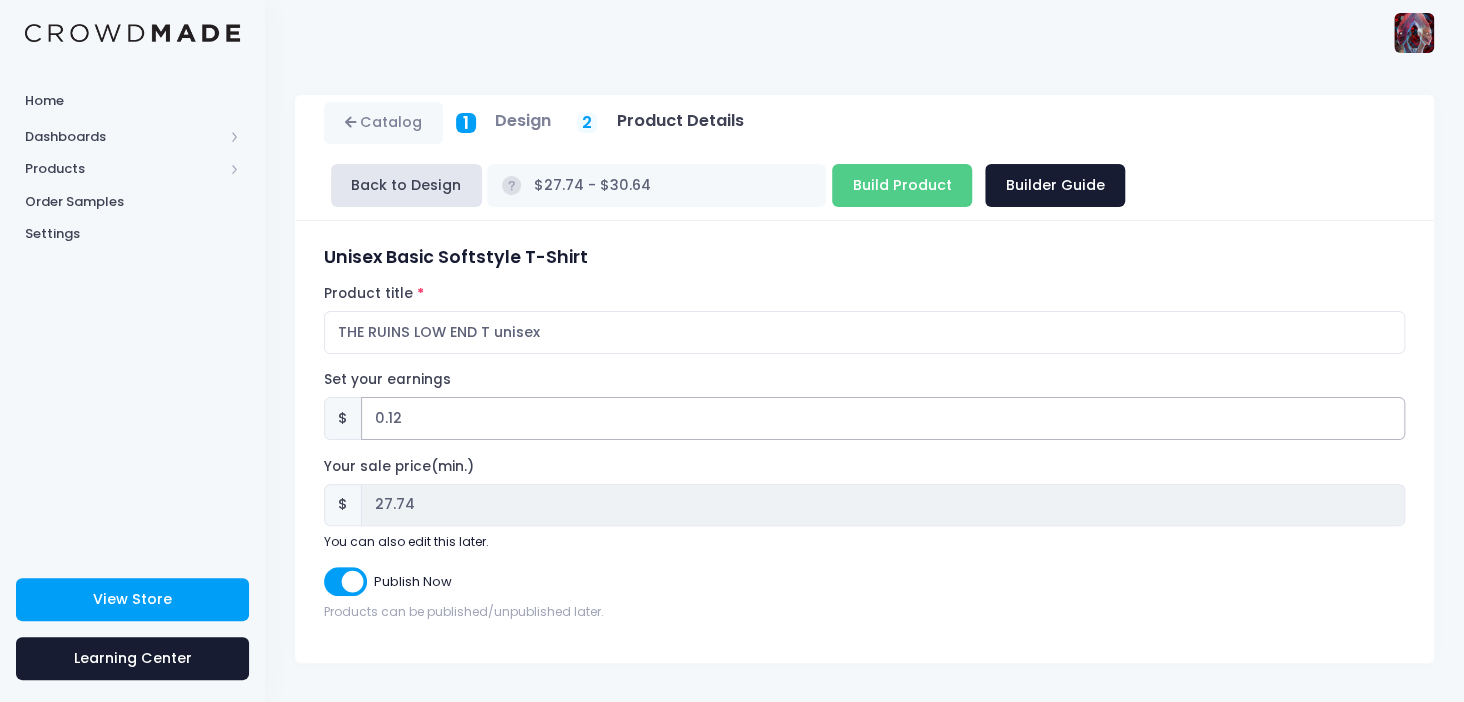 type on "0.1" 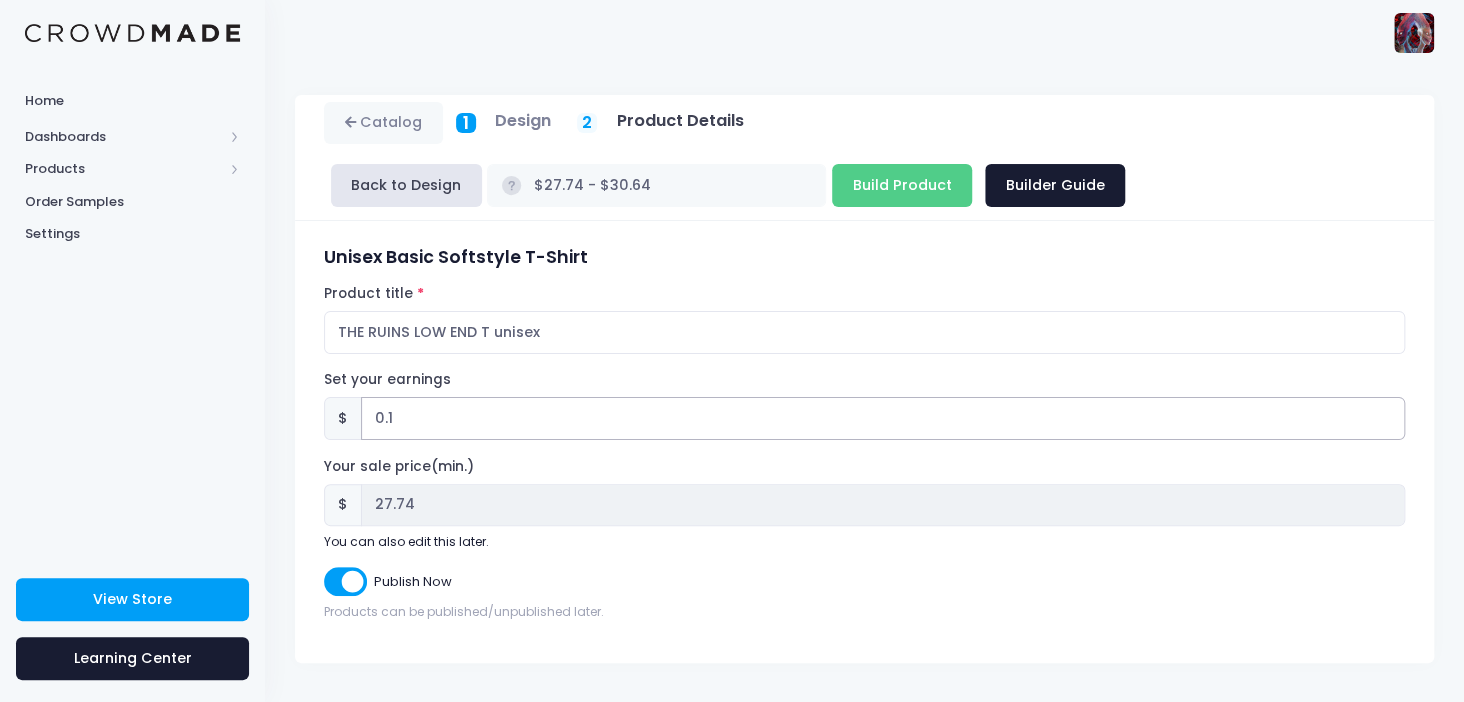 type on "$27.72 - $30.62" 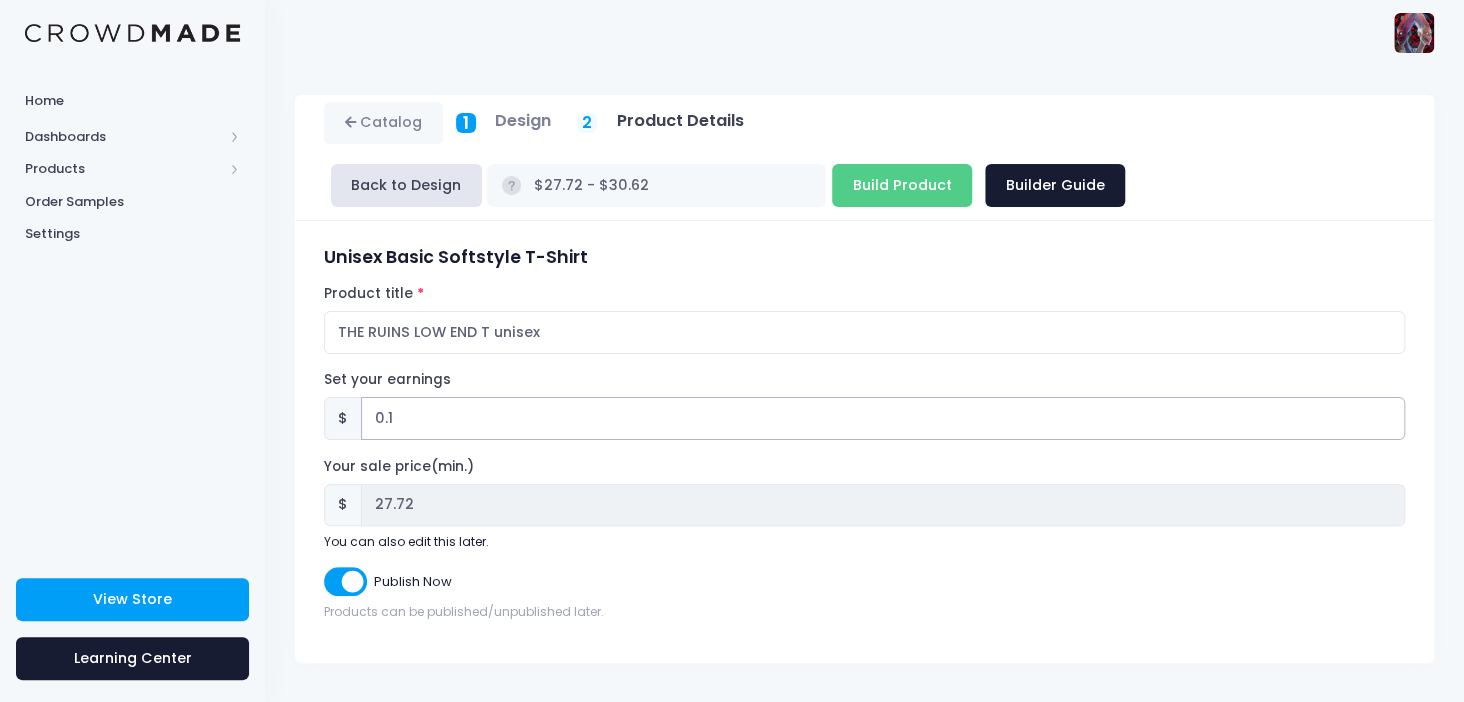type on "0" 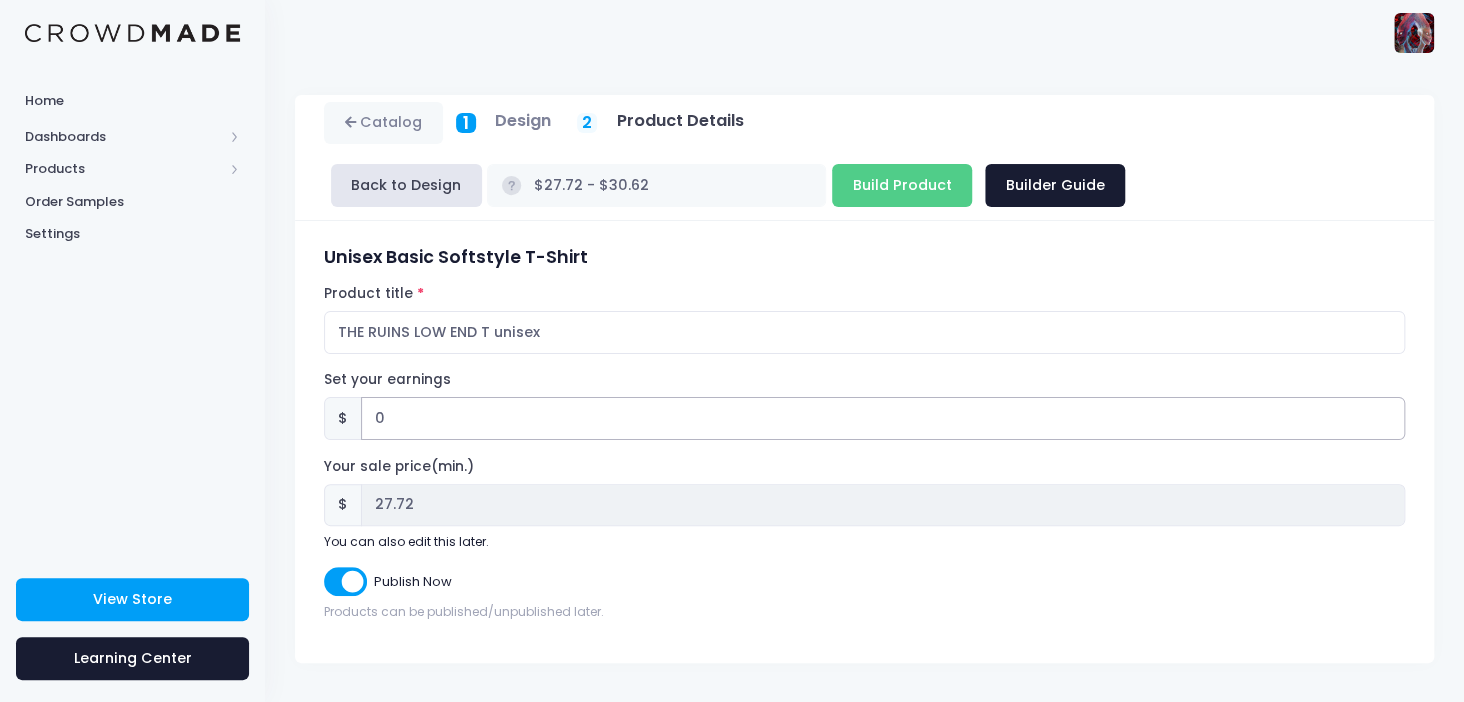 type on "$27.62 - $30.52" 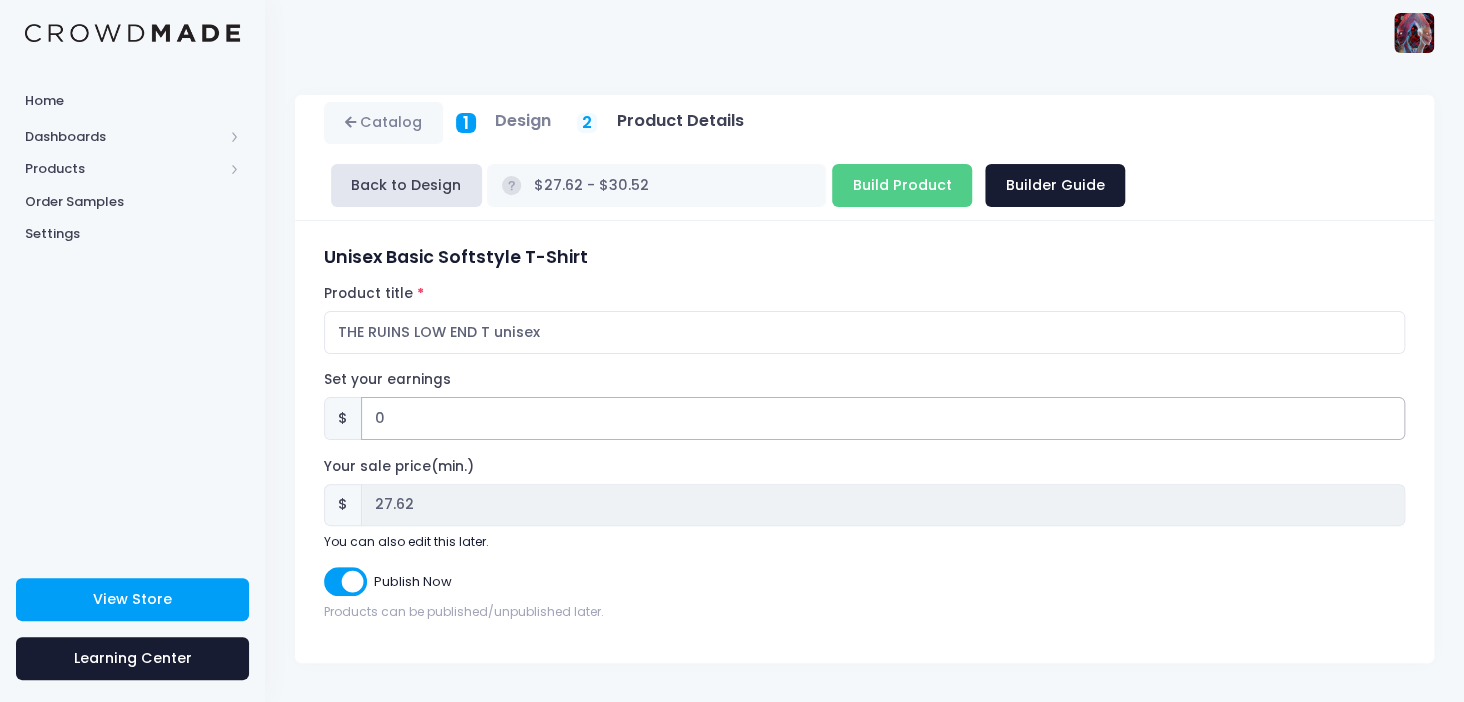 type on "01" 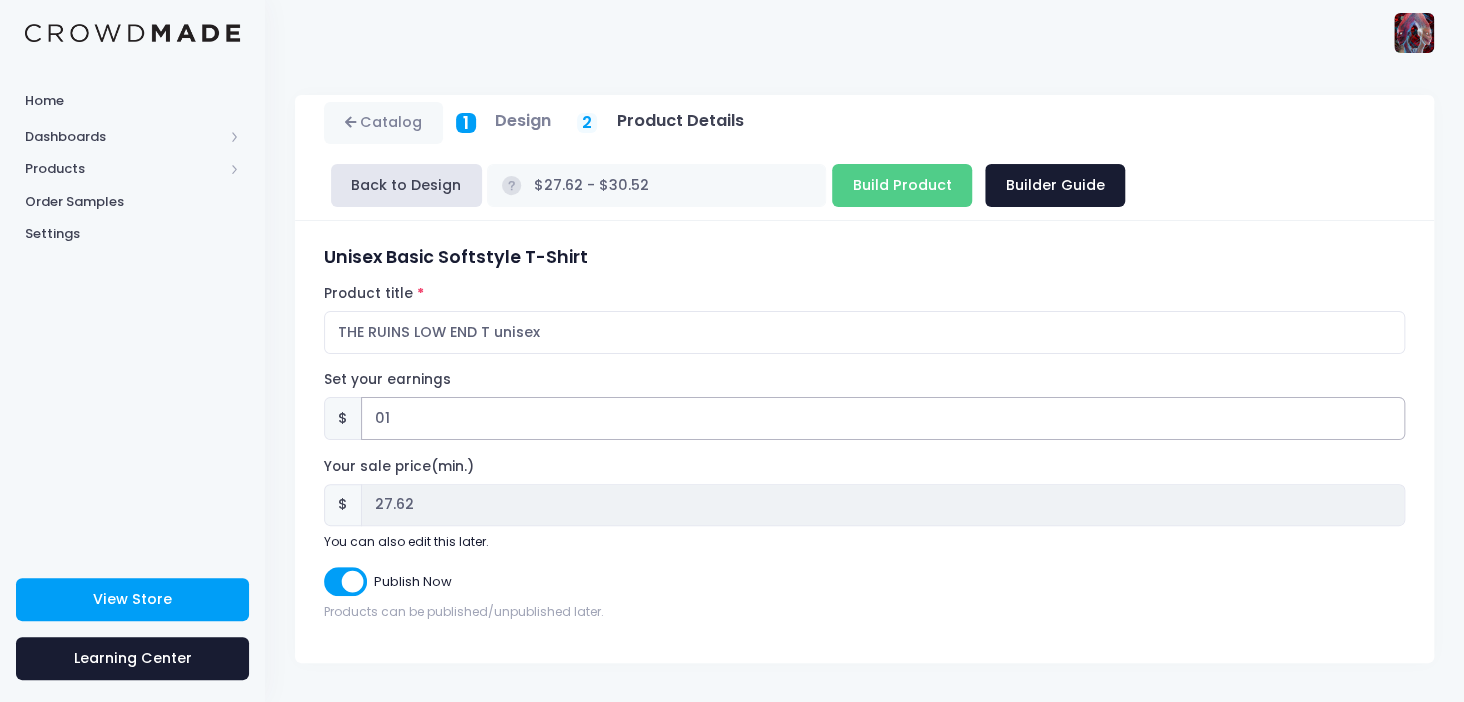 type on "$28.62 - $31.52" 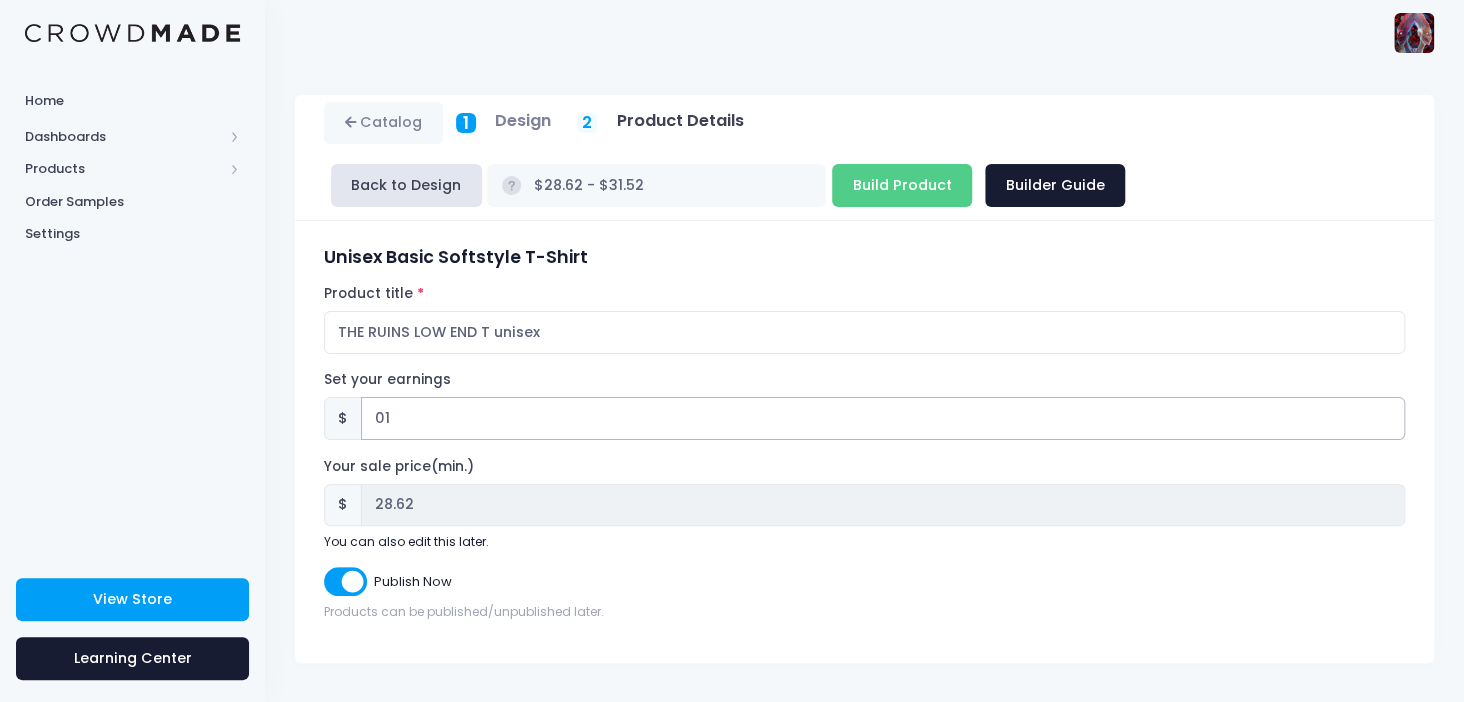 type on "012" 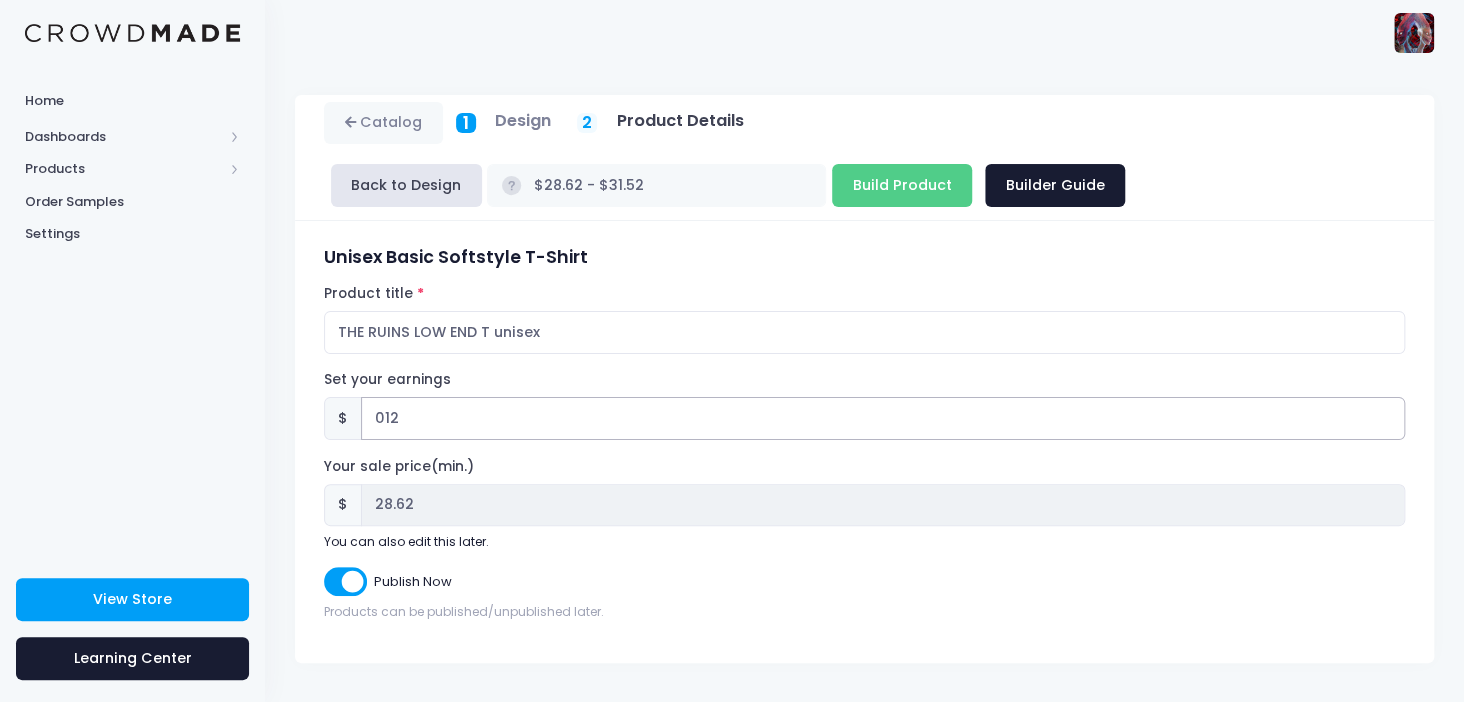 type on "$39.62 - $42.52" 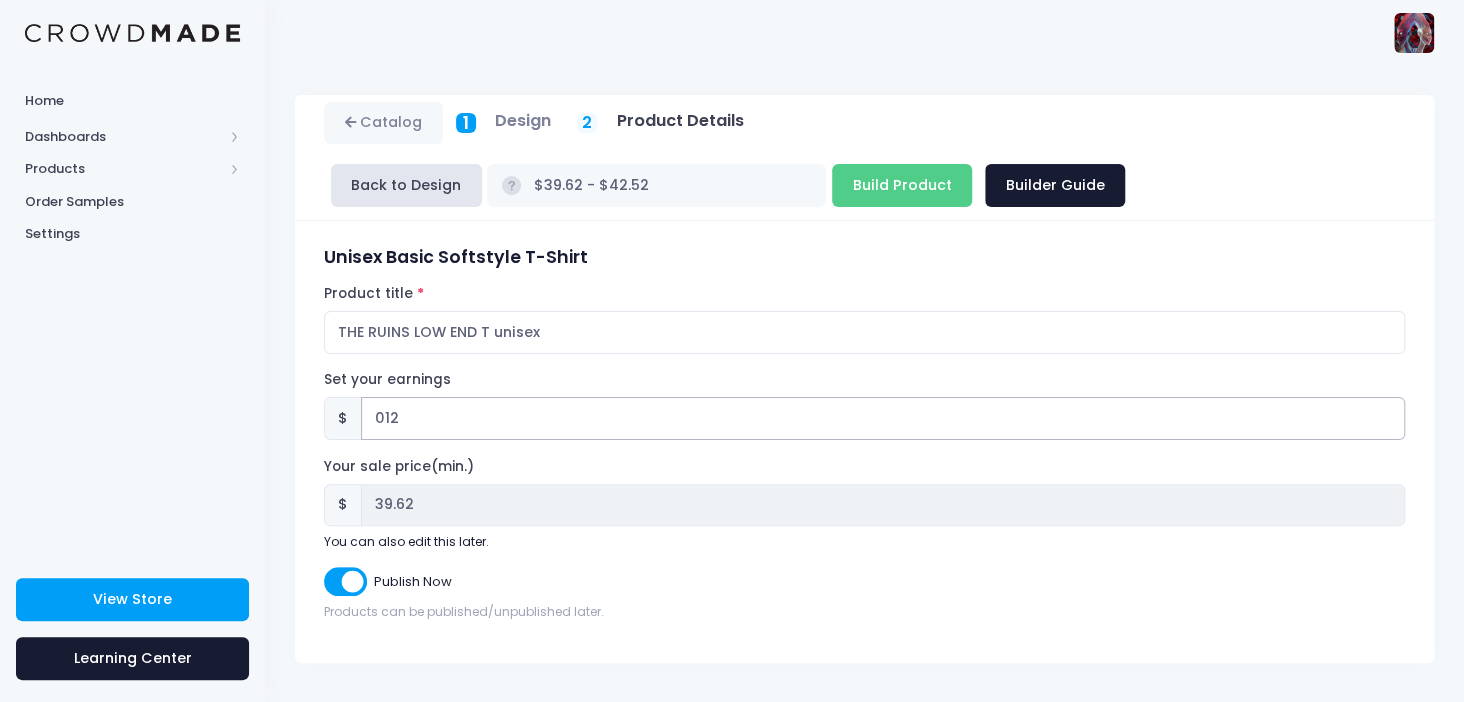 type on "012.3" 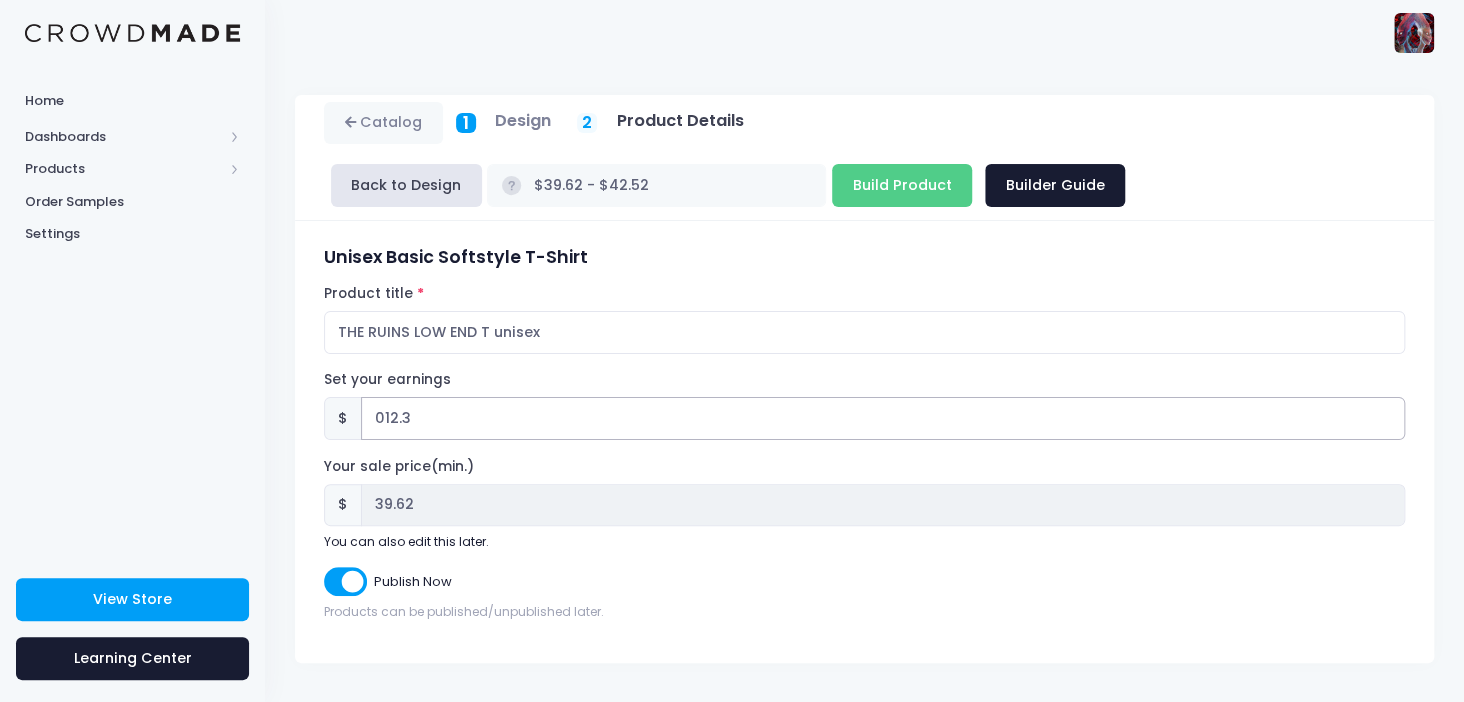 type on "$39.92 - $42.82" 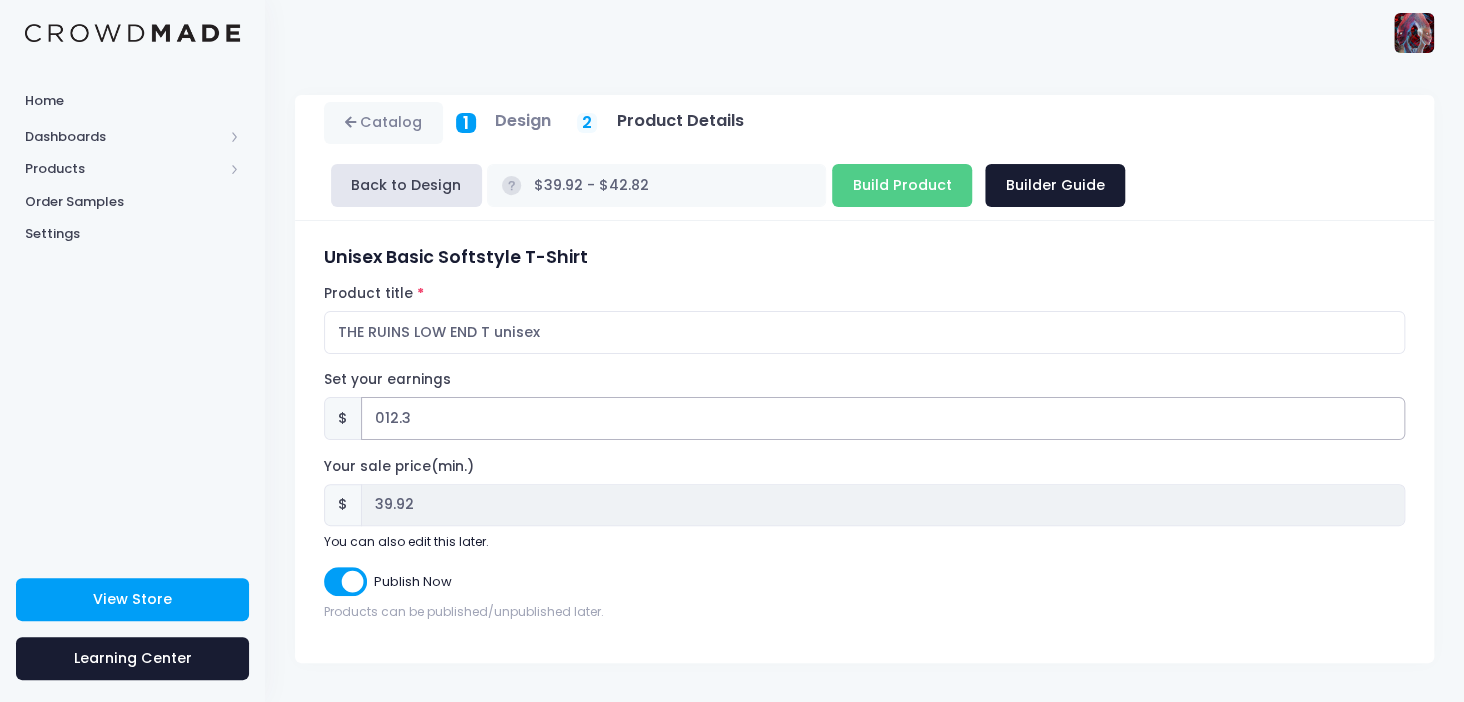 type on "012.38" 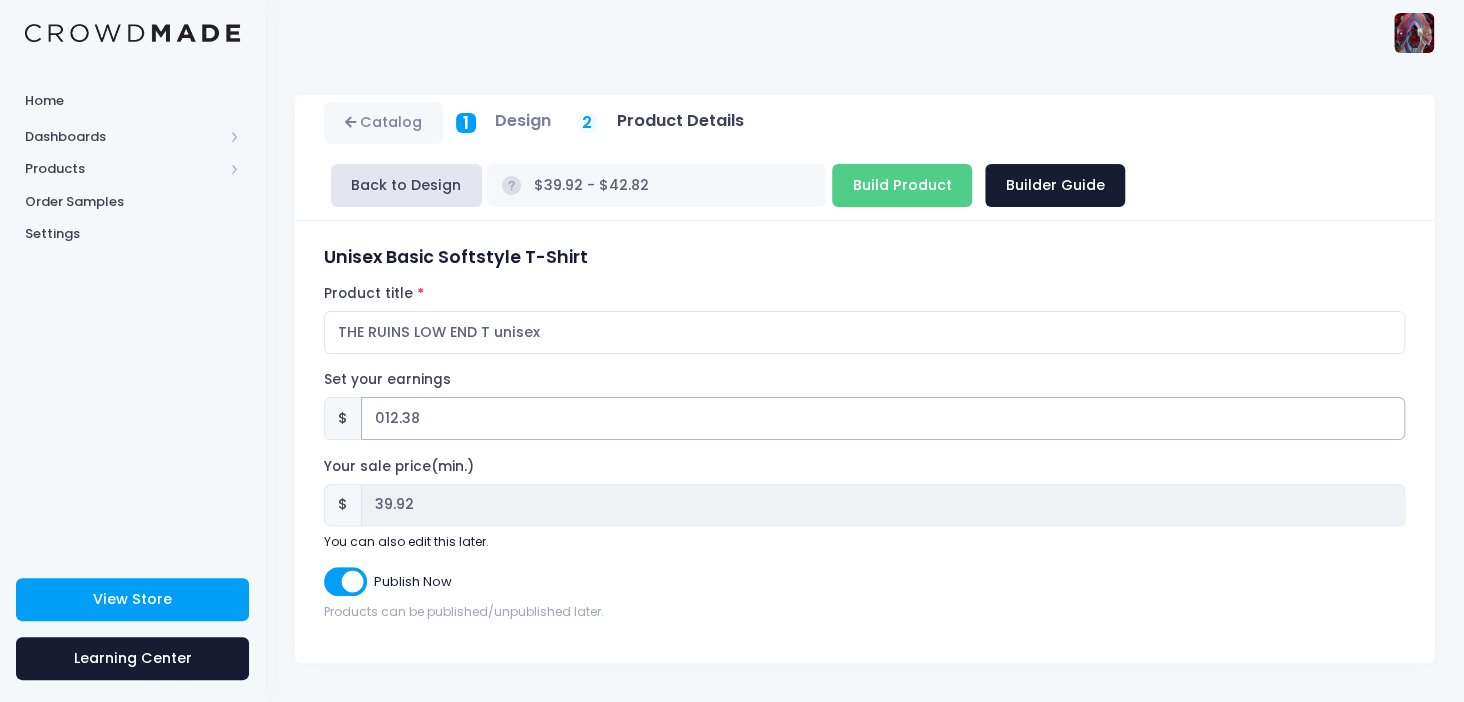 type on "$40.00 - $42.90" 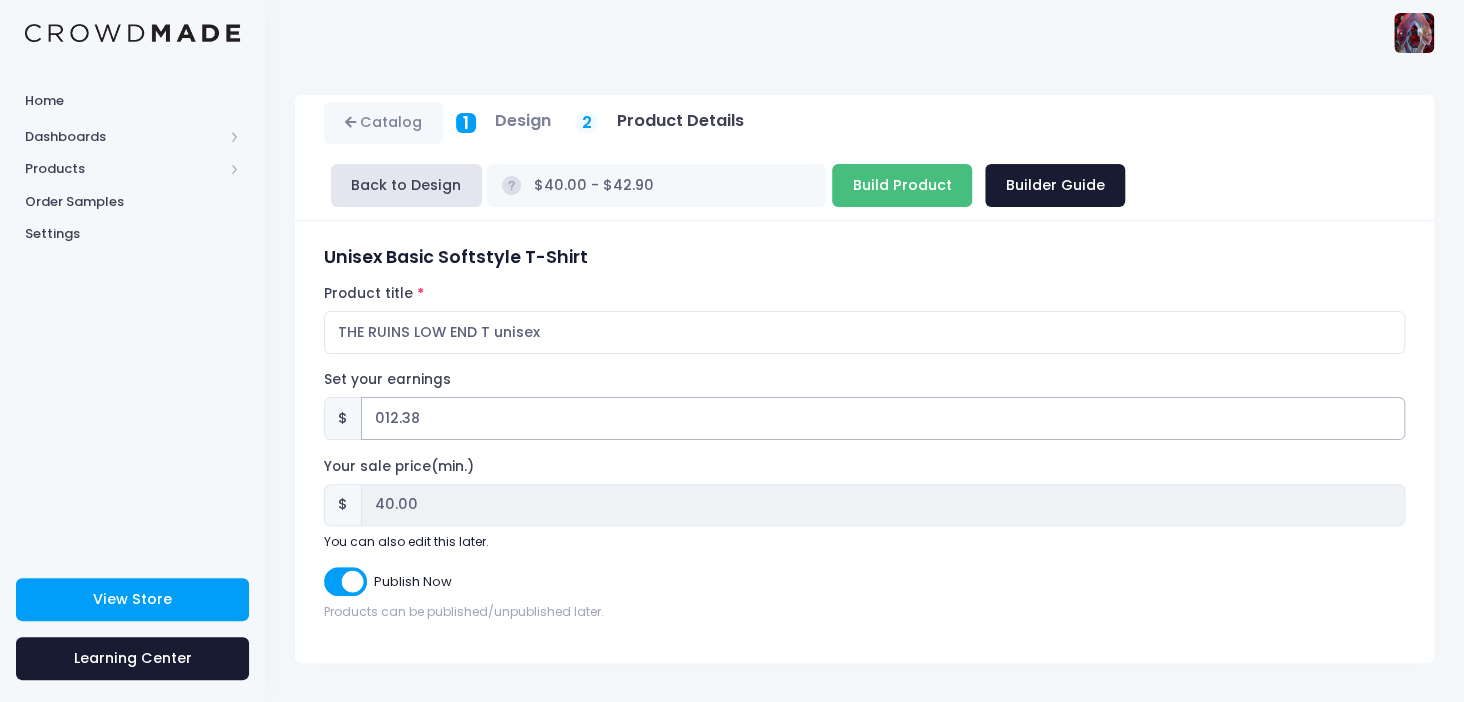 type on "012.38" 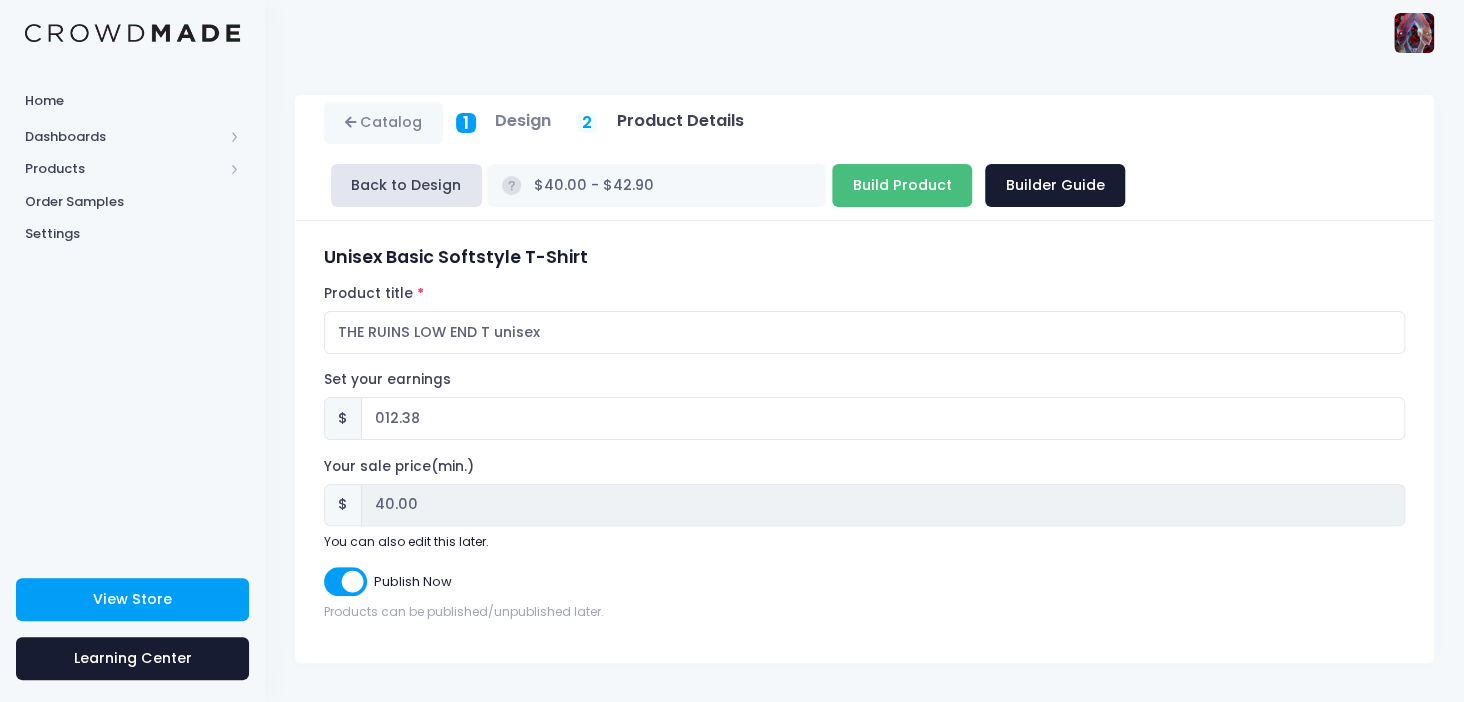click on "Build Product" at bounding box center [902, 185] 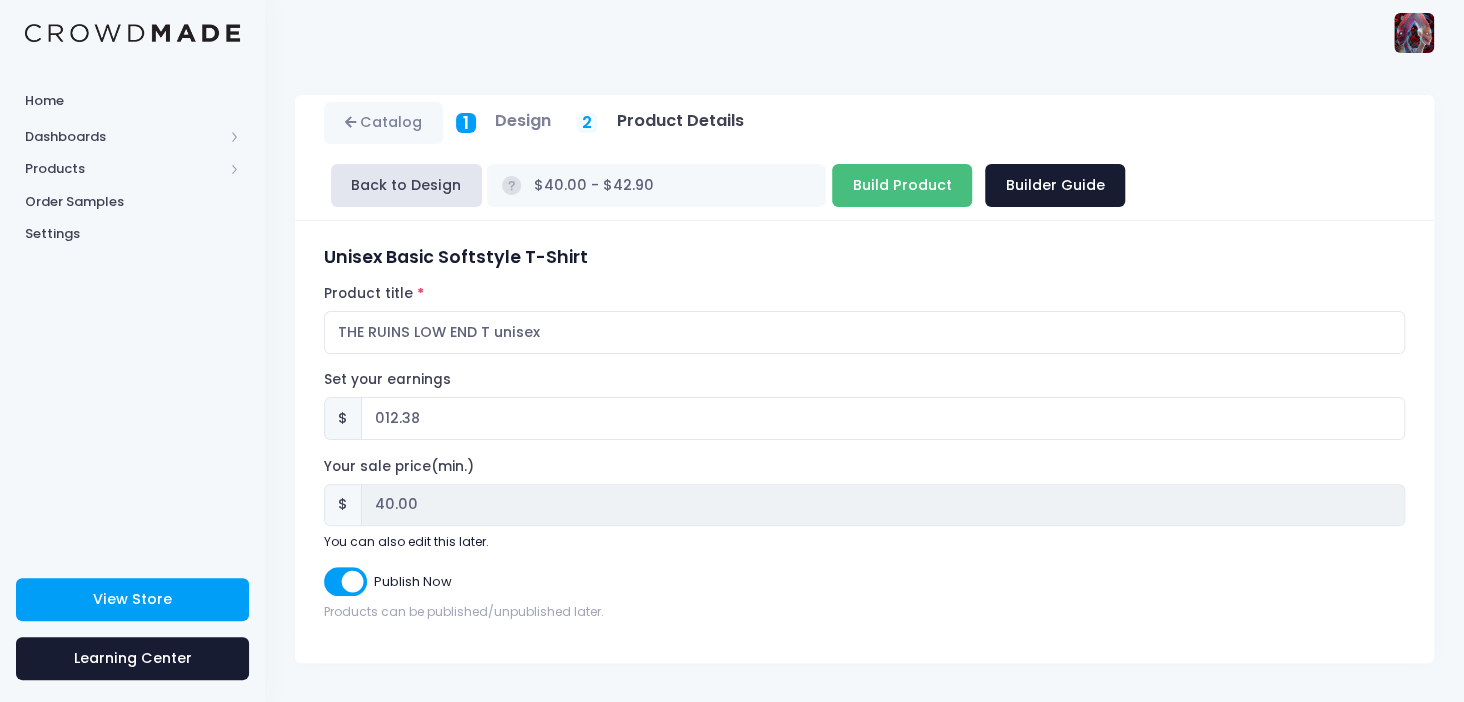 type on "Building product..." 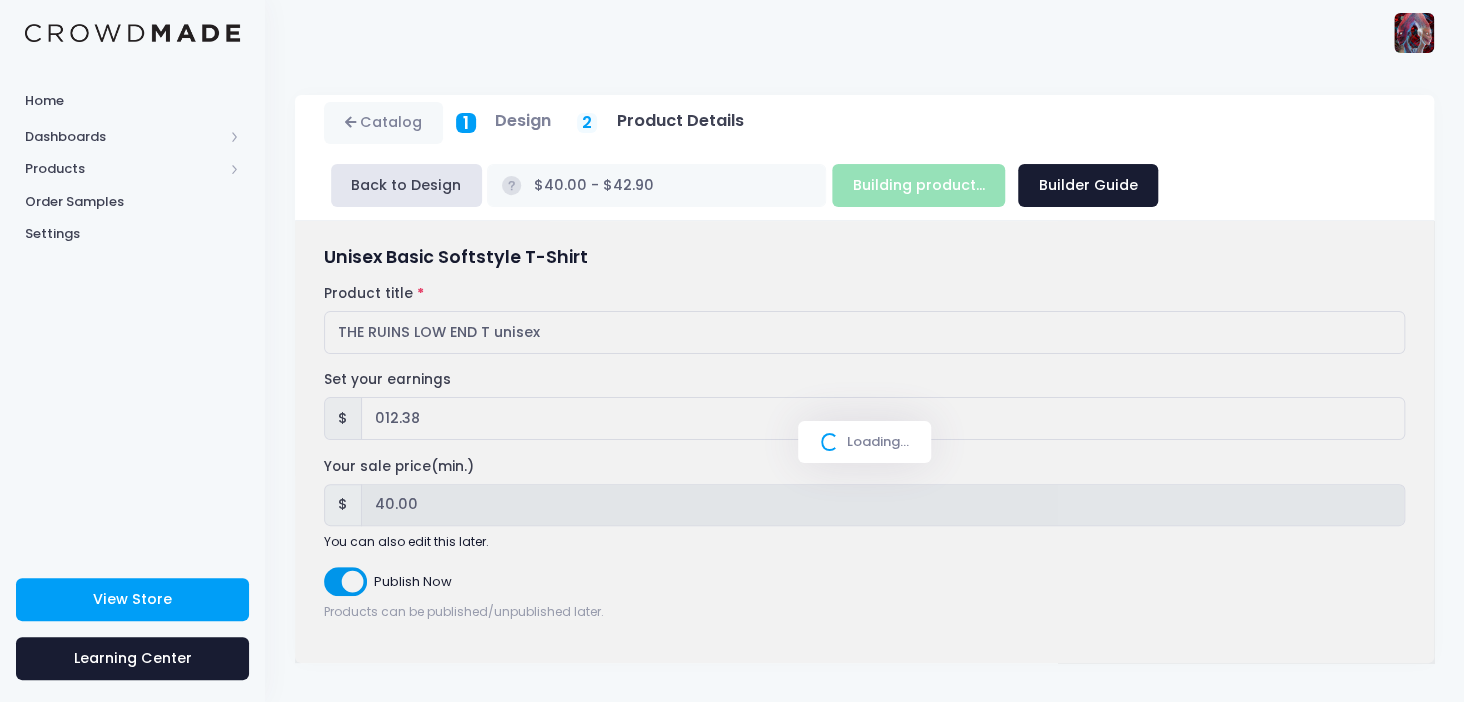 click on "Building product...
Next Step
Builder Guide" at bounding box center [995, 185] 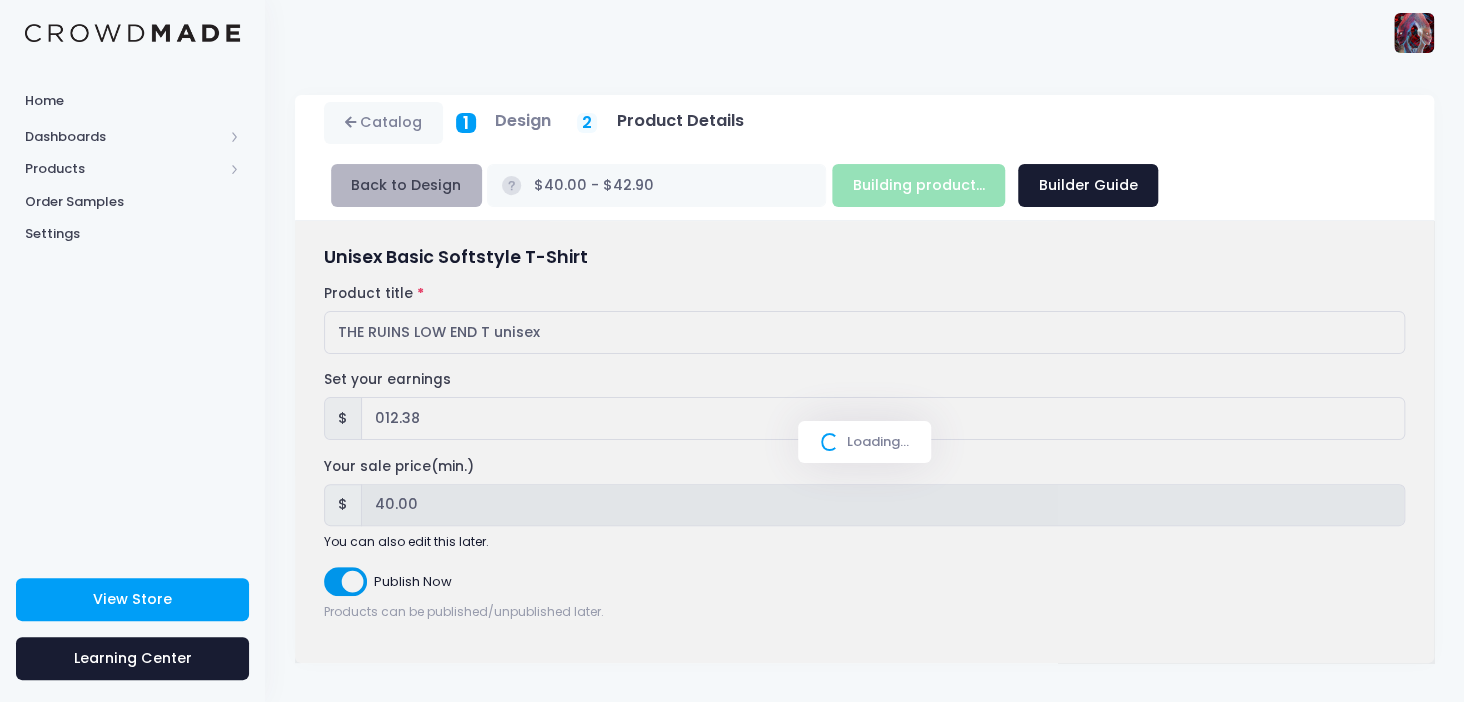 click on "Back to Design" at bounding box center [406, 185] 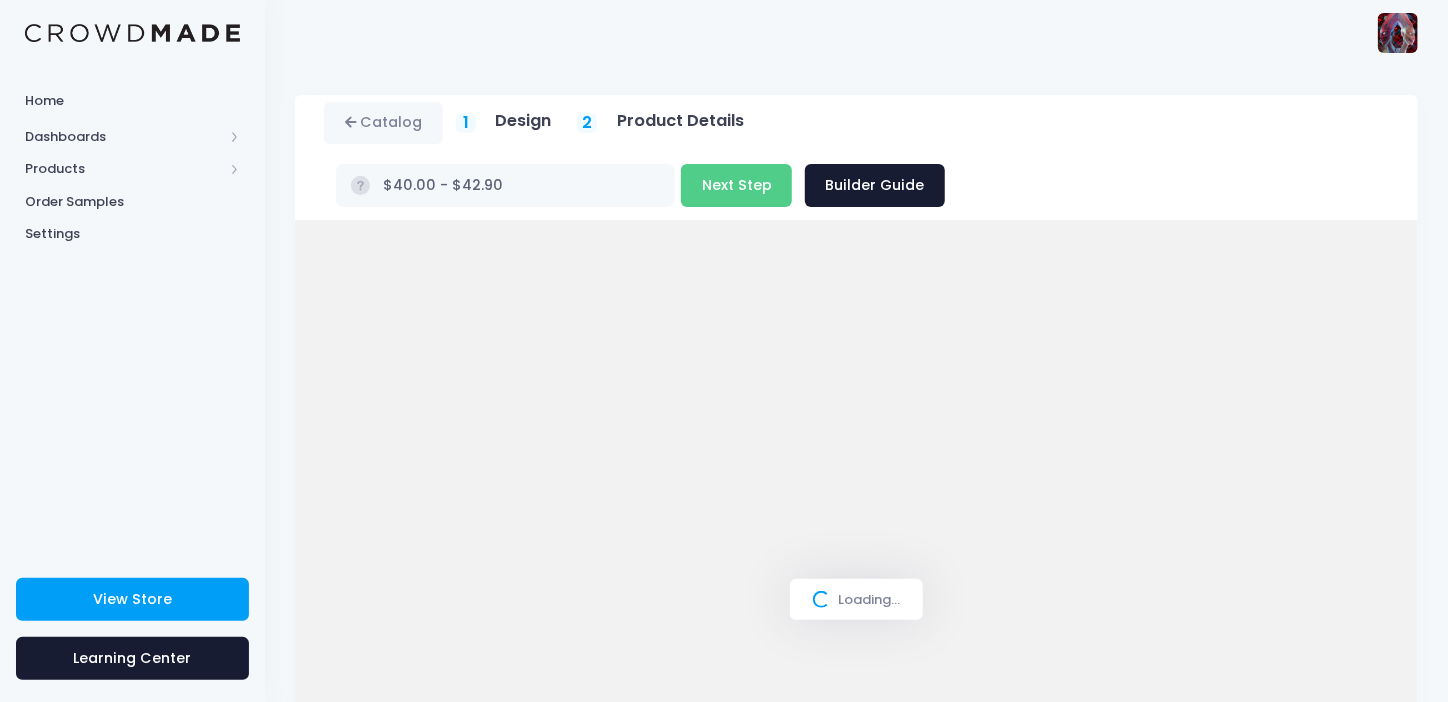 click on "Loading..." at bounding box center [856, 600] 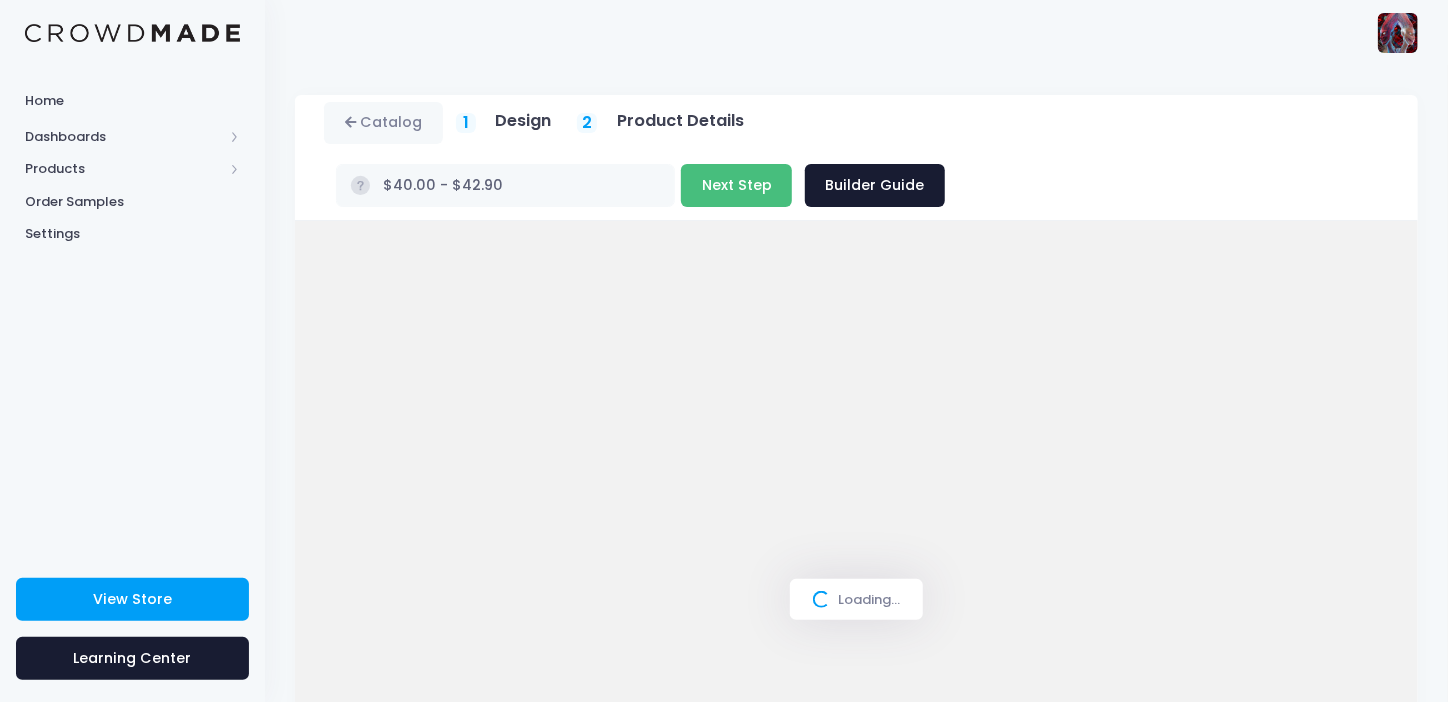 click on "Next Step" at bounding box center (736, 185) 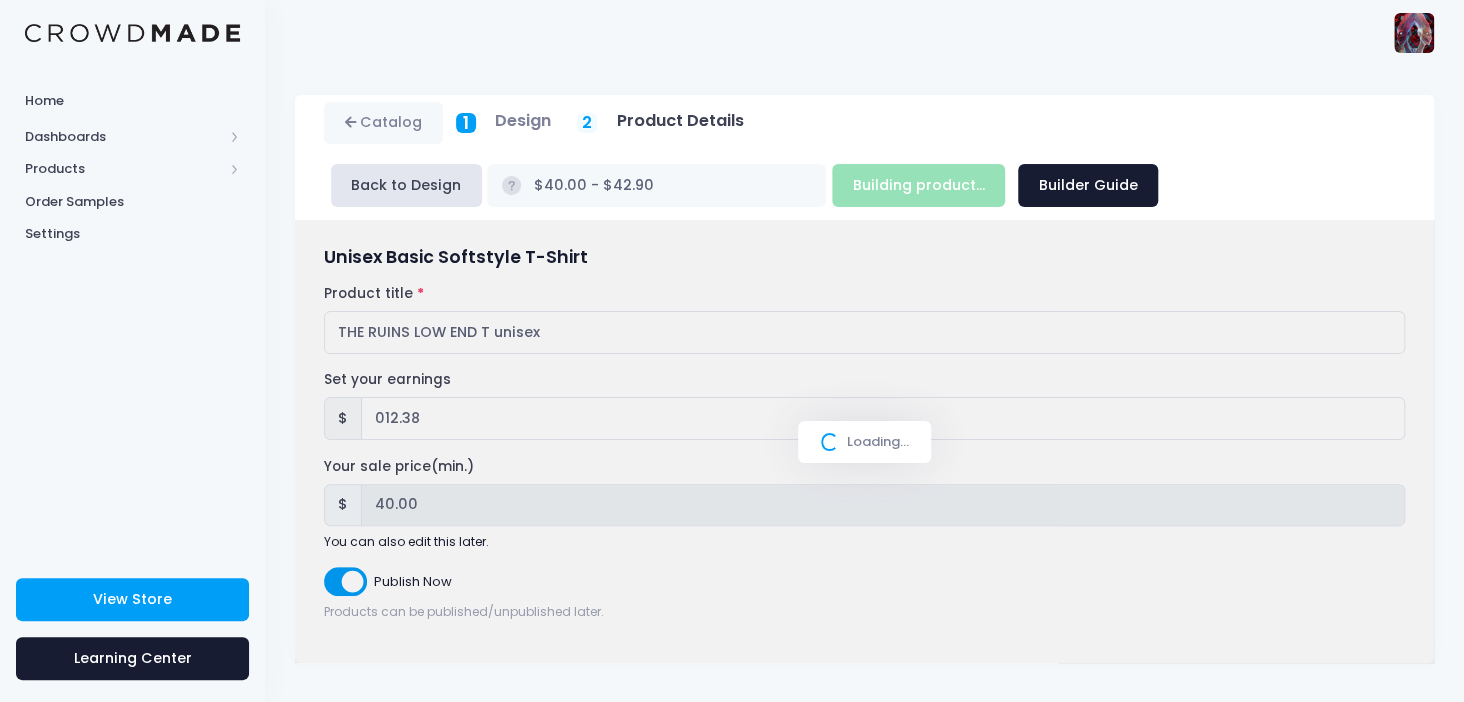 click on "Building product...
Next Step
Builder Guide" at bounding box center (995, 185) 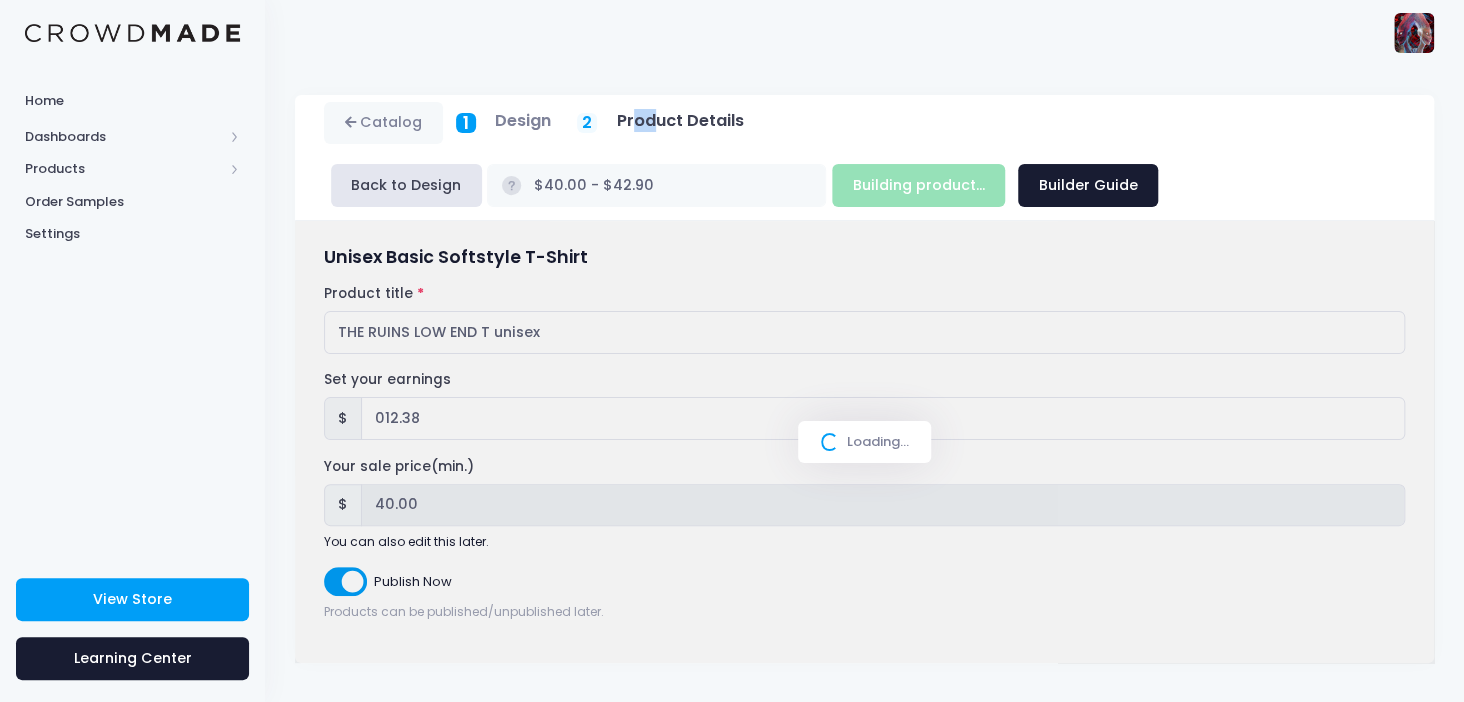 drag, startPoint x: 636, startPoint y: 128, endPoint x: 656, endPoint y: 125, distance: 20.22375 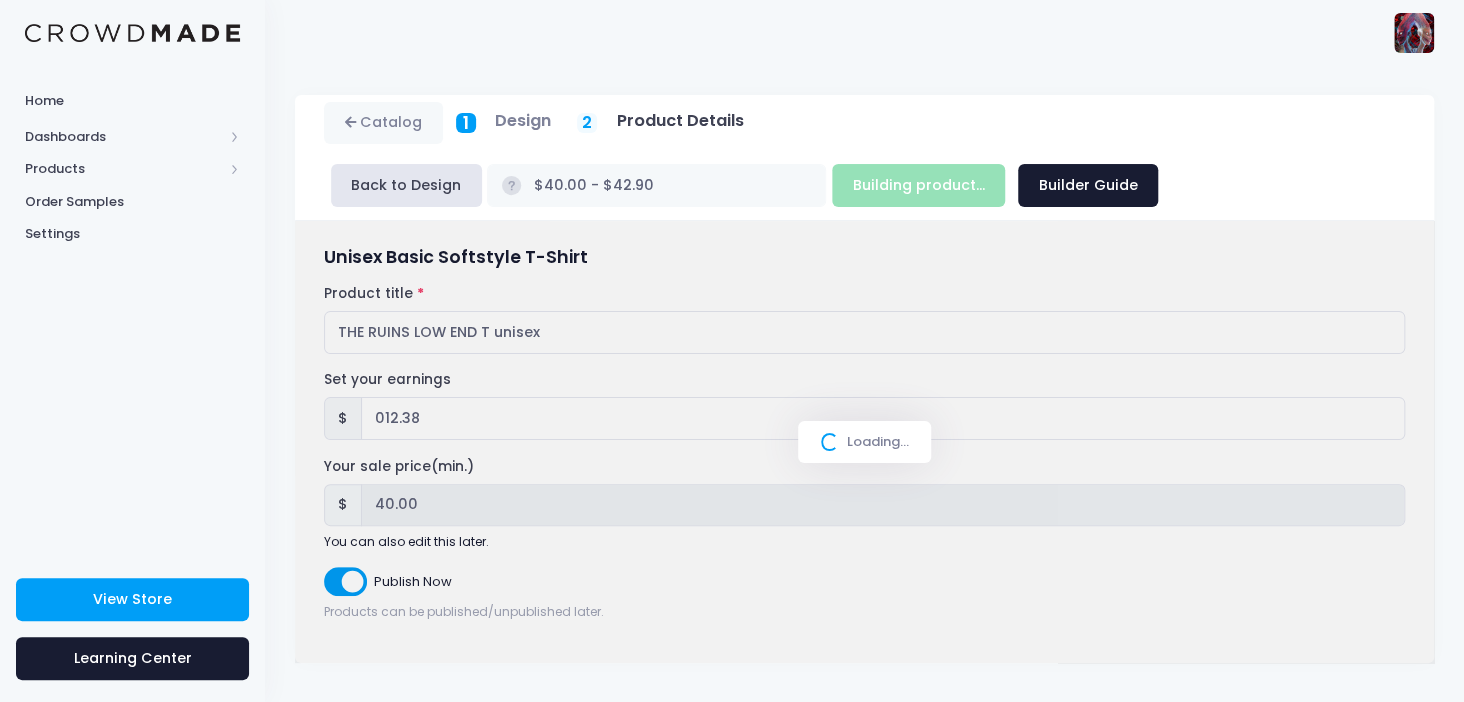 click on "Loading..." at bounding box center (864, 442) 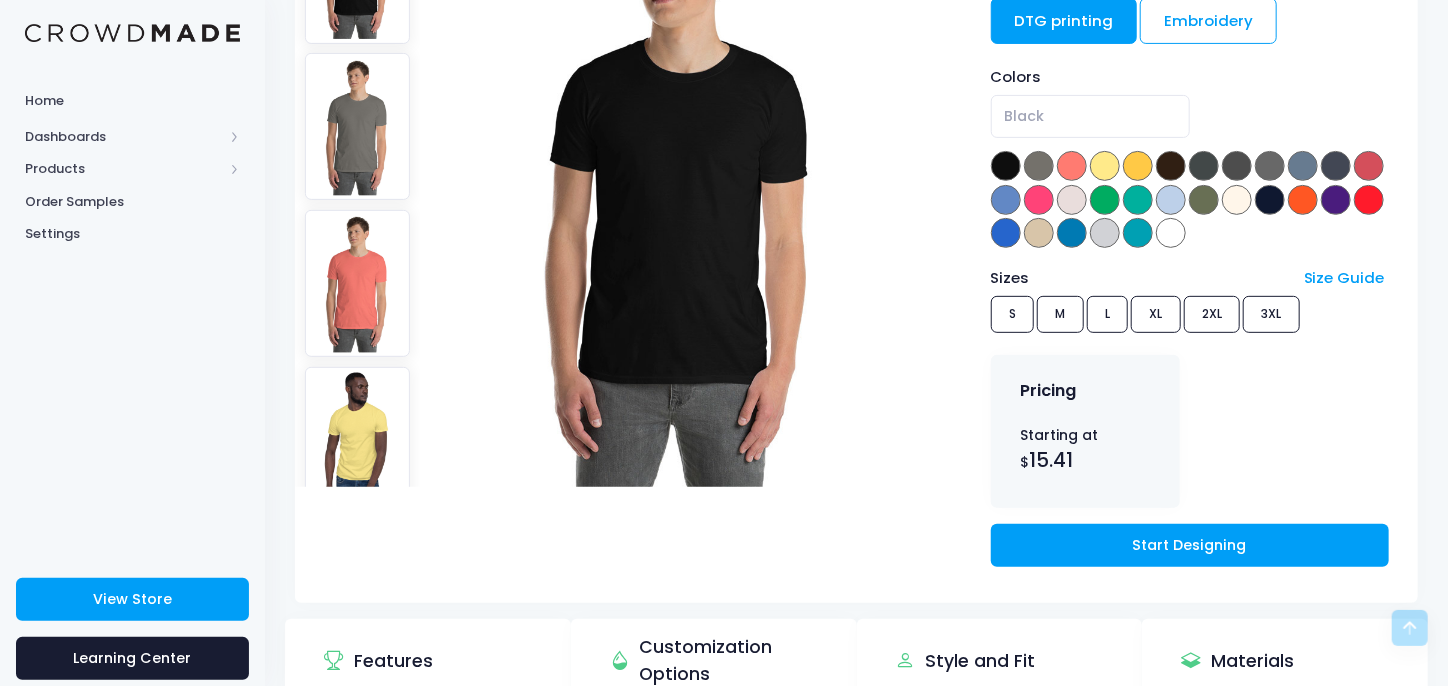 scroll, scrollTop: 0, scrollLeft: 0, axis: both 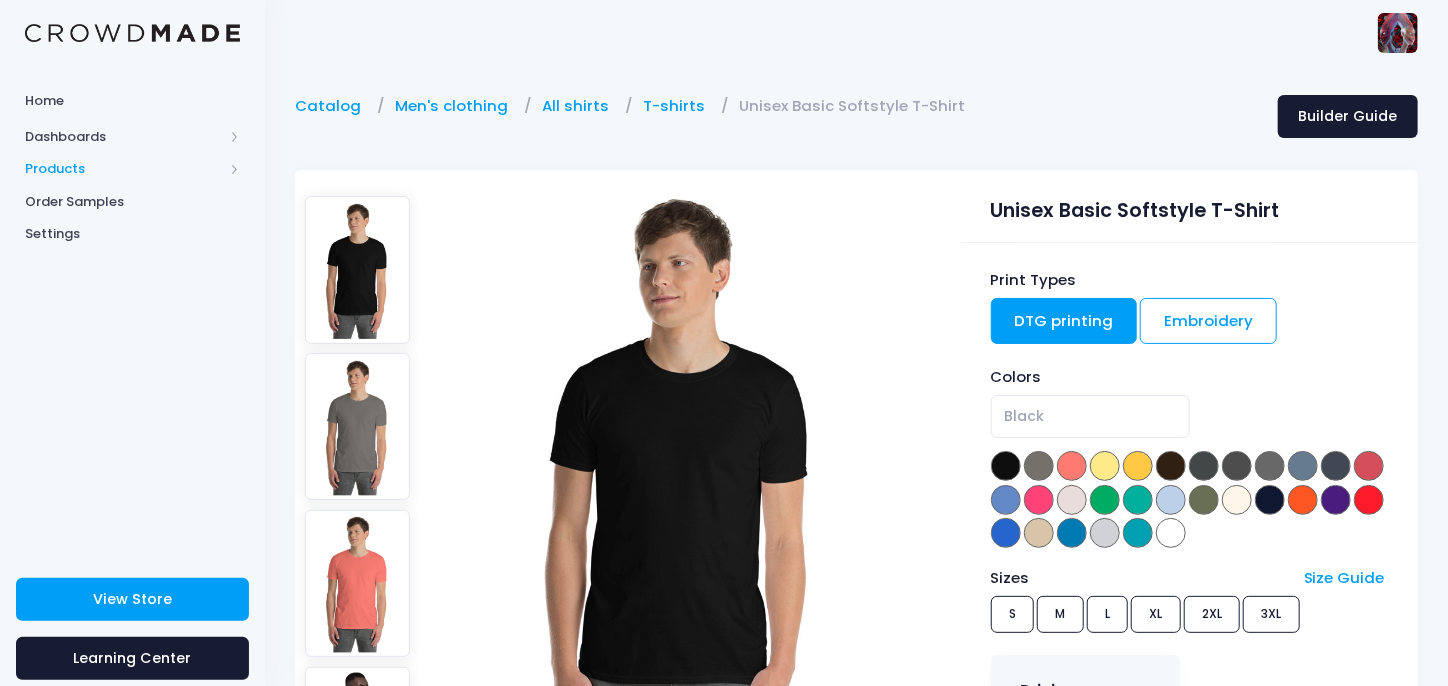 click on "Products" at bounding box center [124, 169] 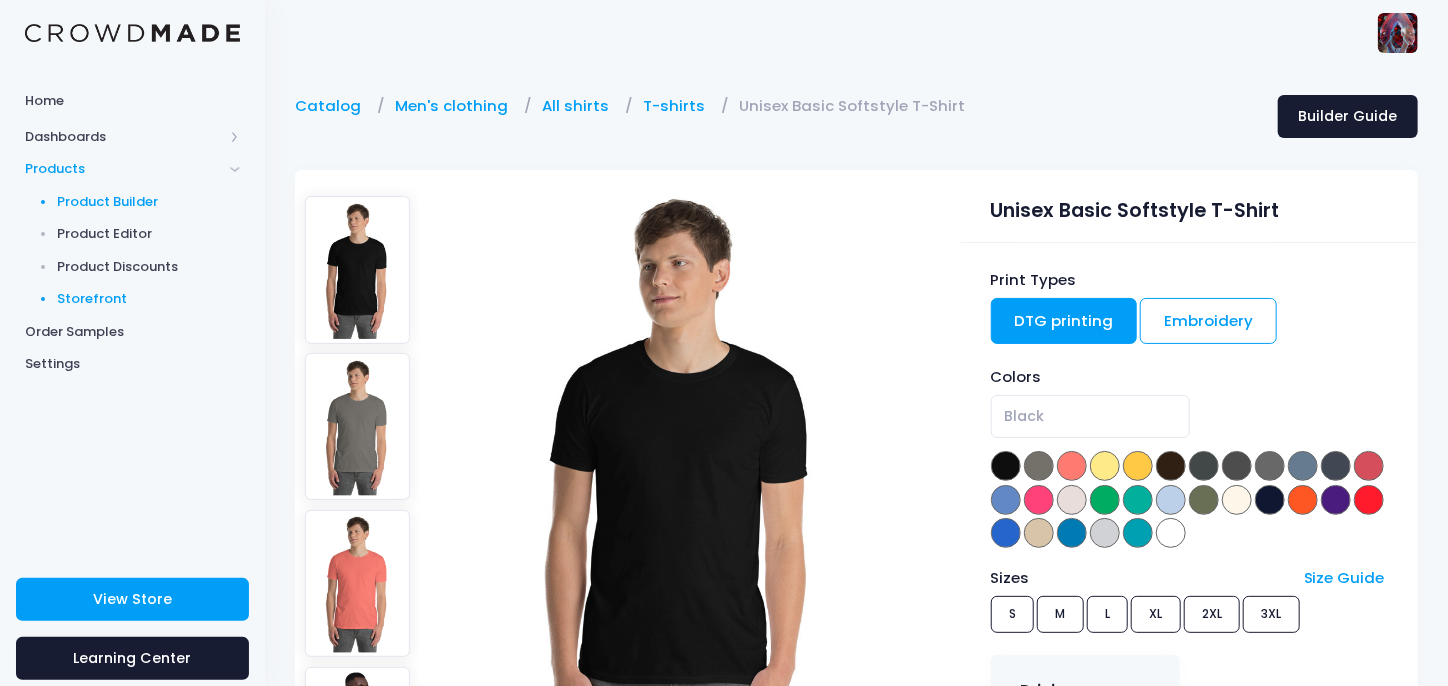 click on "Storefront" at bounding box center (149, 299) 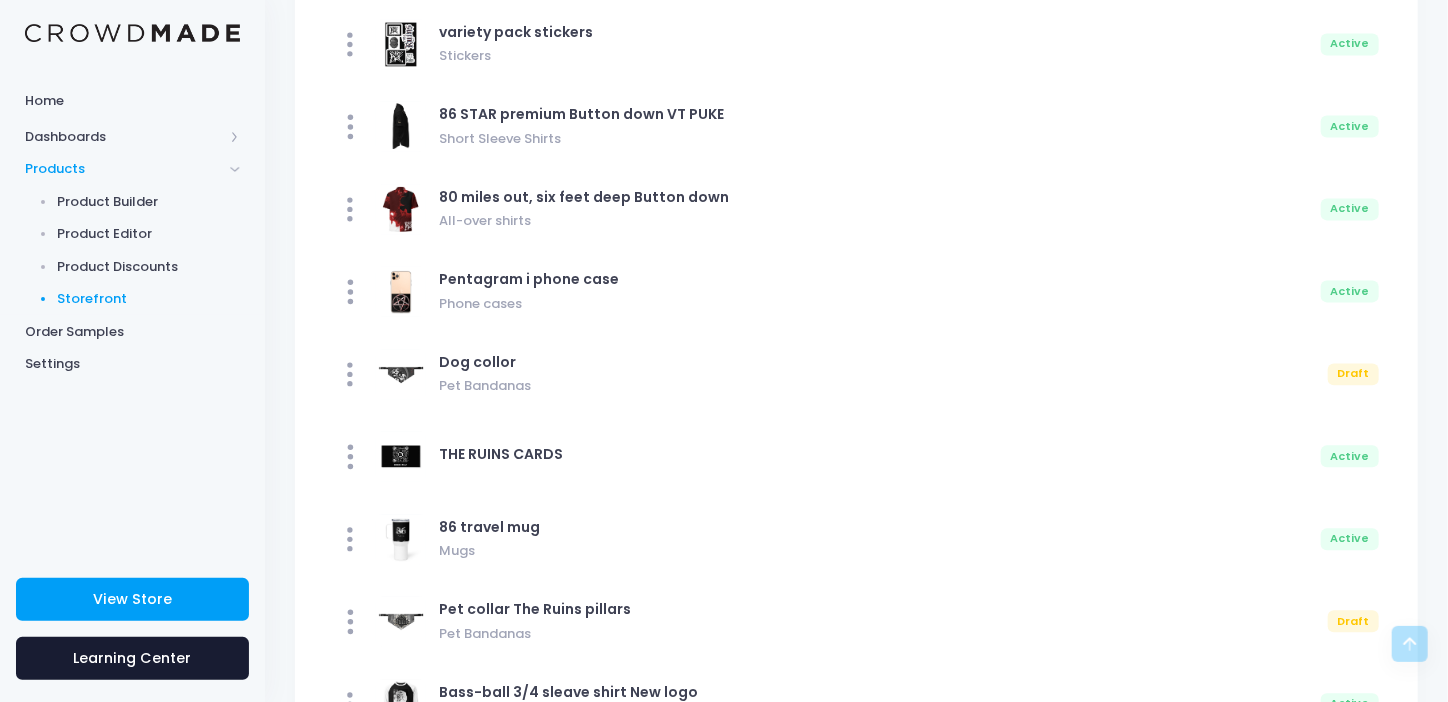 scroll, scrollTop: 9979, scrollLeft: 0, axis: vertical 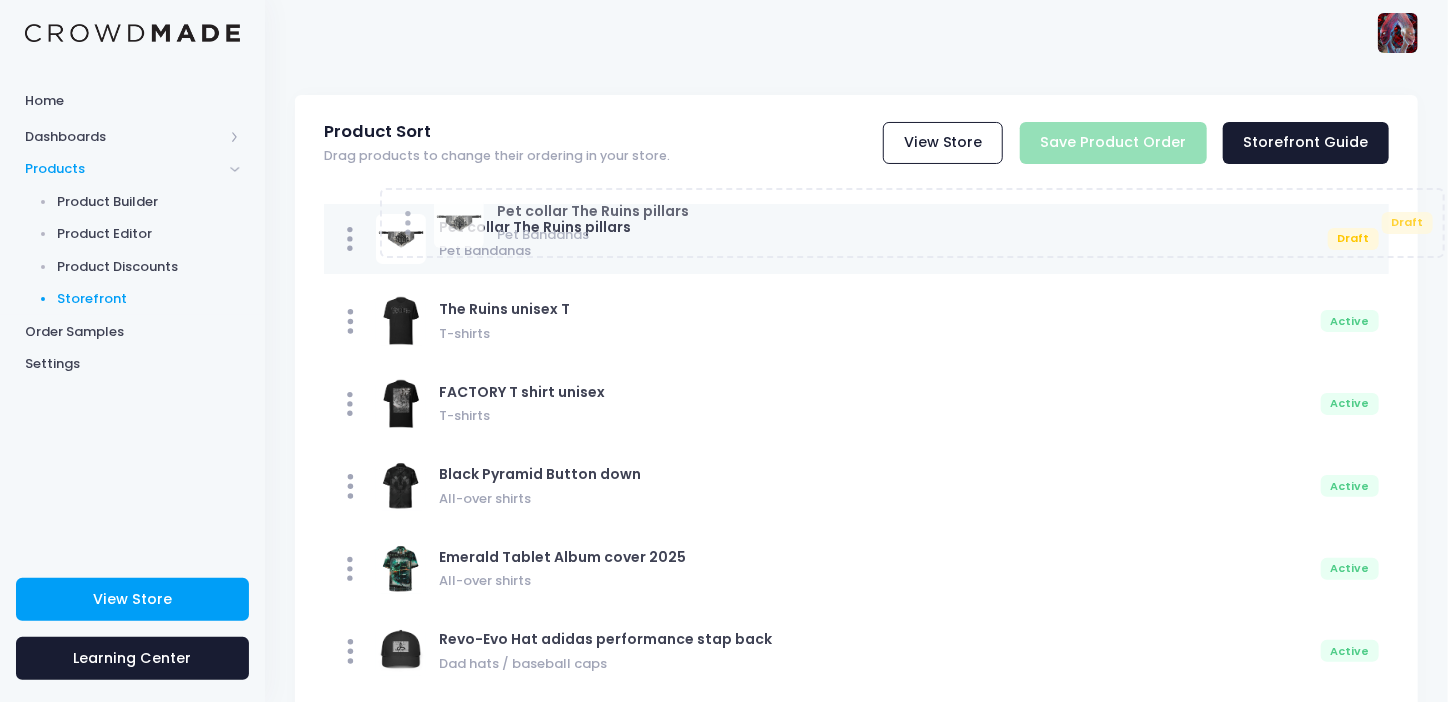 drag, startPoint x: 466, startPoint y: 243, endPoint x: 522, endPoint y: 224, distance: 59.135437 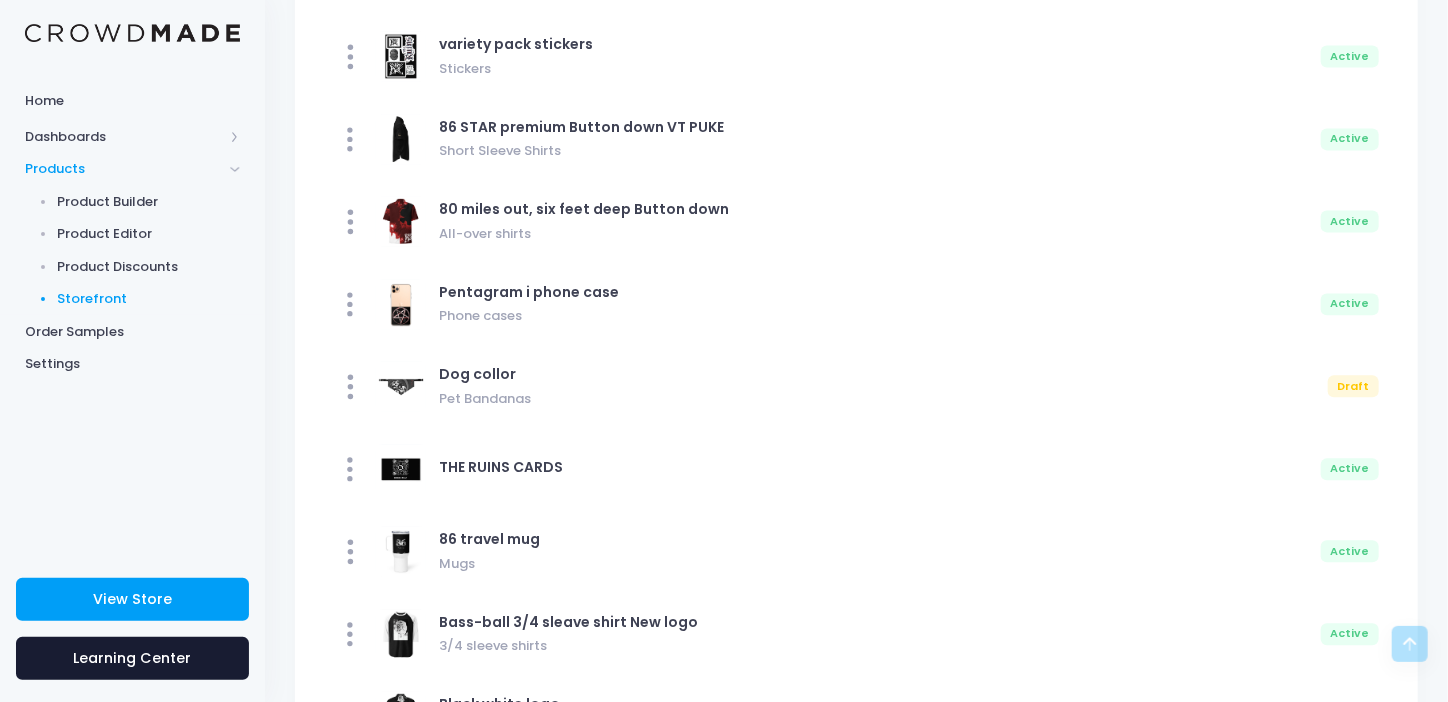 scroll, scrollTop: 9979, scrollLeft: 0, axis: vertical 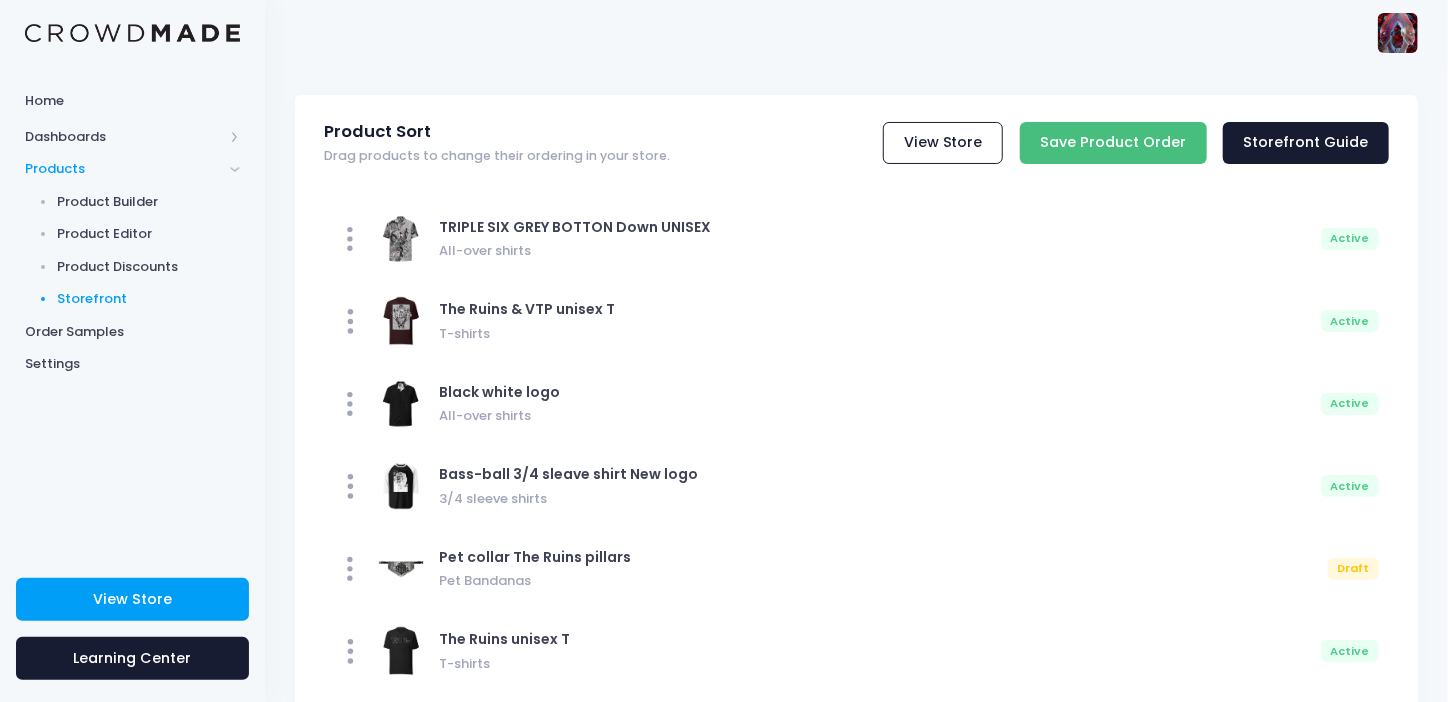 click on "Save Product Order" at bounding box center [1113, 143] 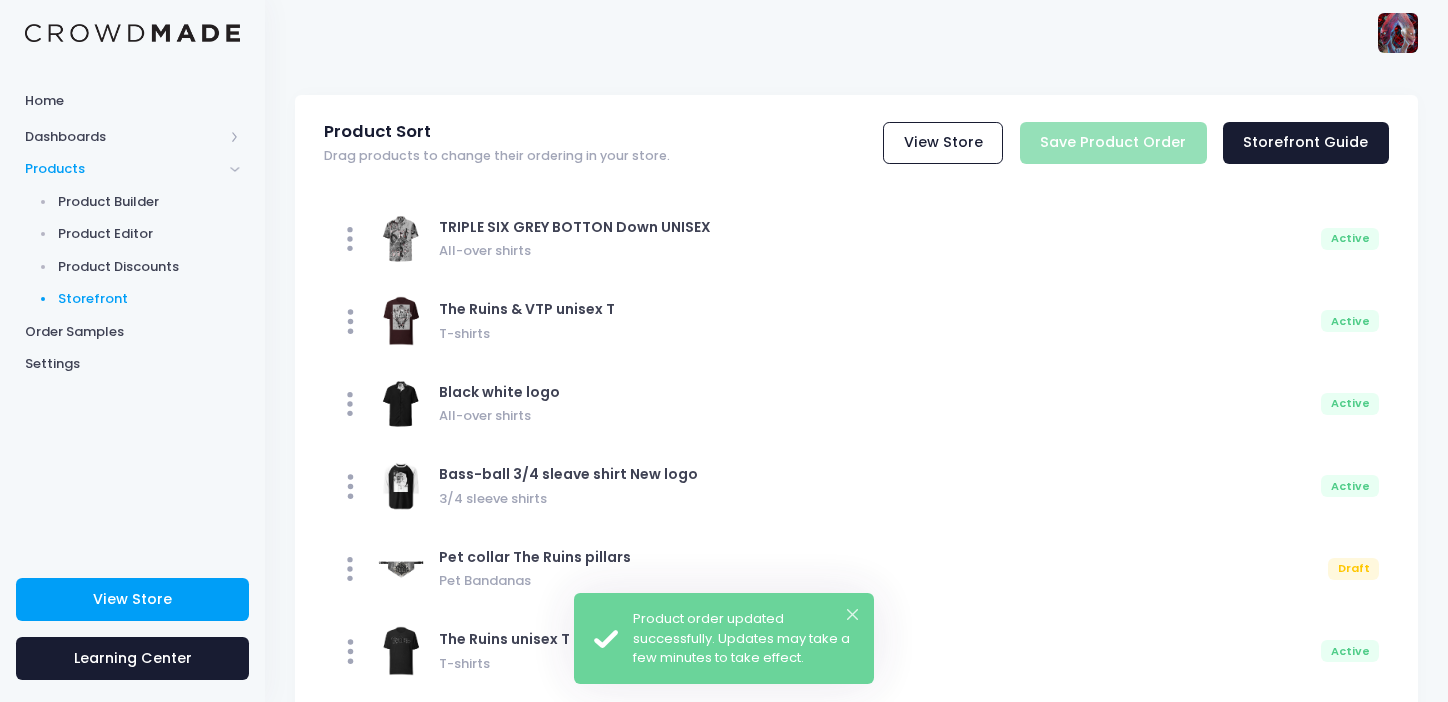 scroll, scrollTop: 0, scrollLeft: 0, axis: both 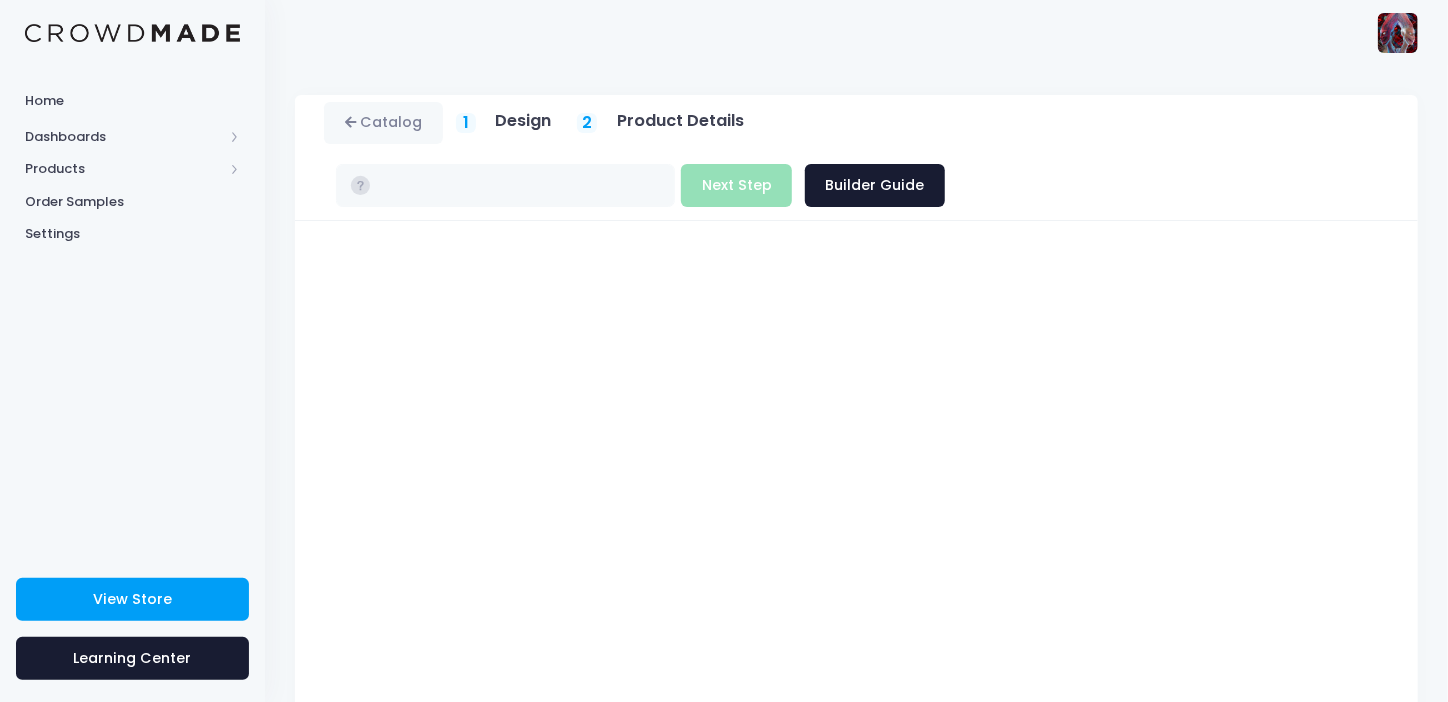 type on "$15.41 - $18.31" 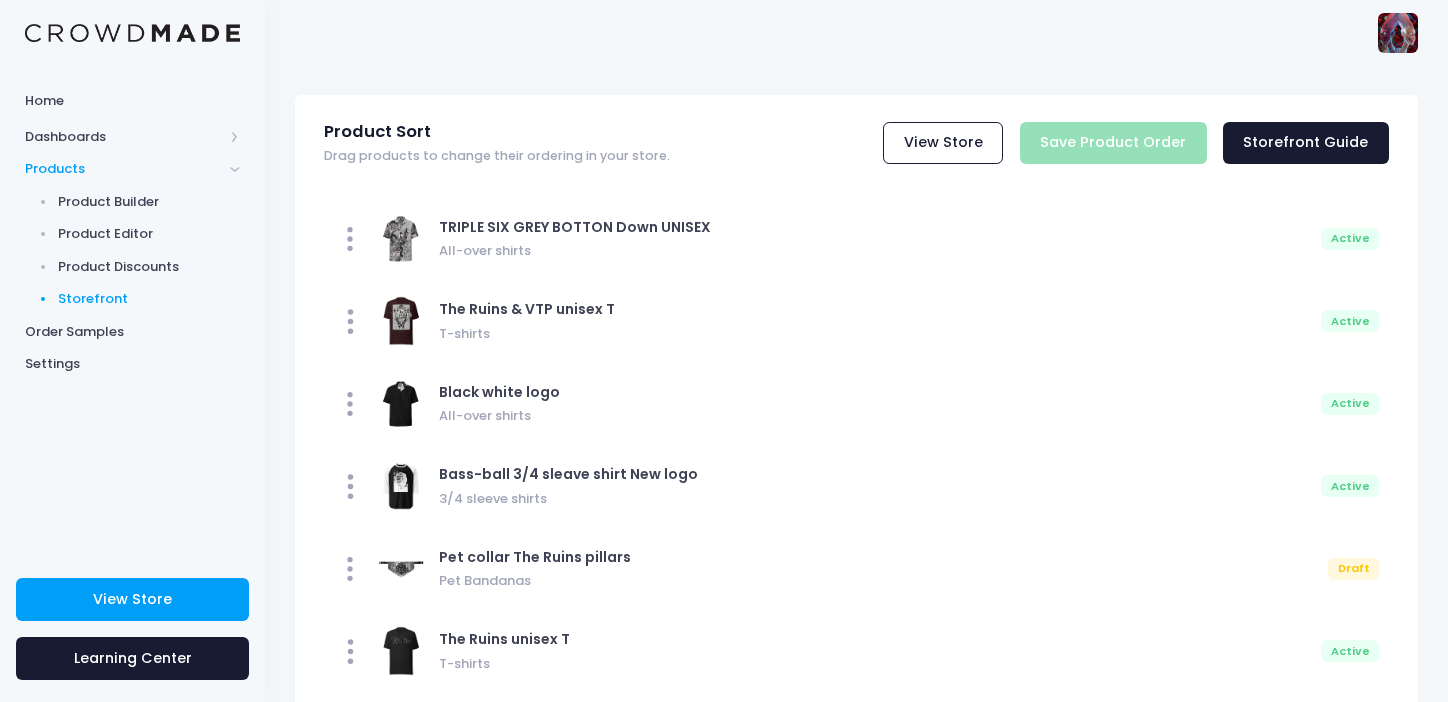 scroll, scrollTop: 0, scrollLeft: 0, axis: both 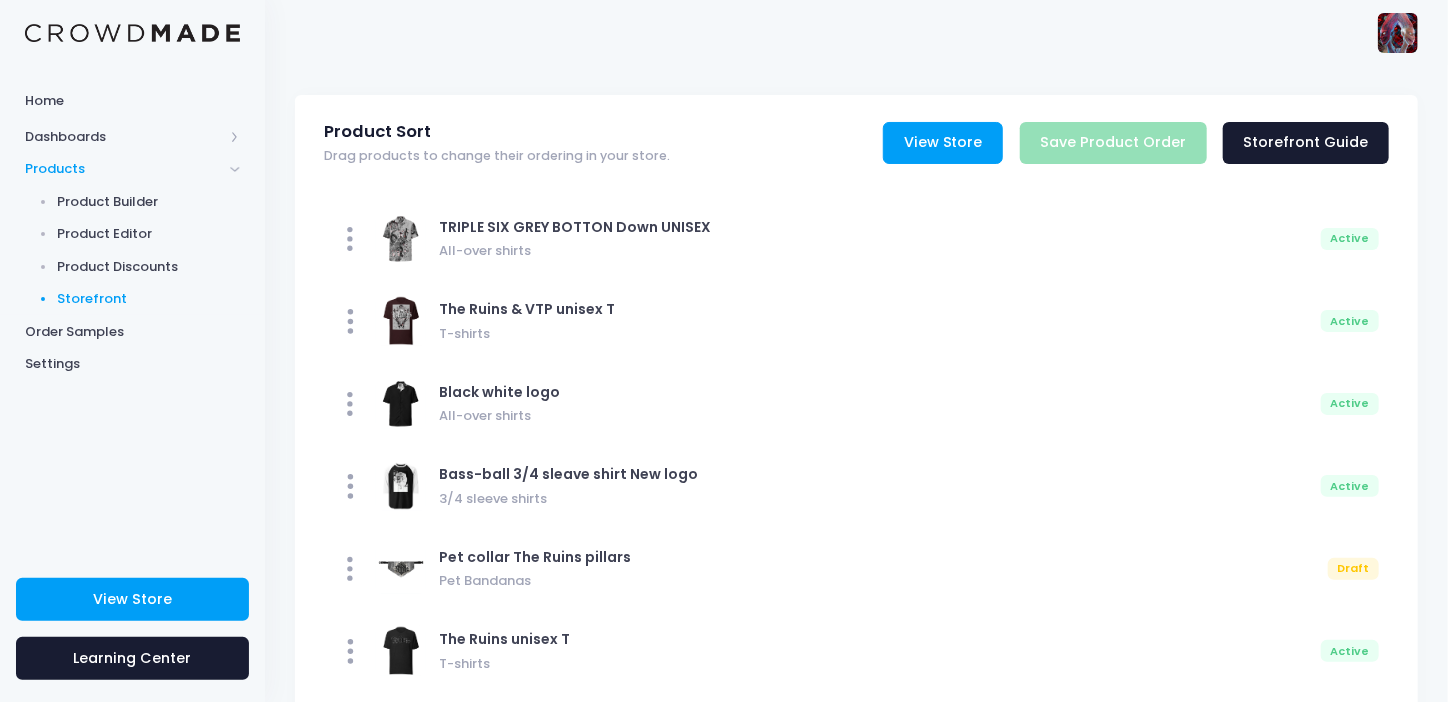 click on "View Store" at bounding box center [943, 143] 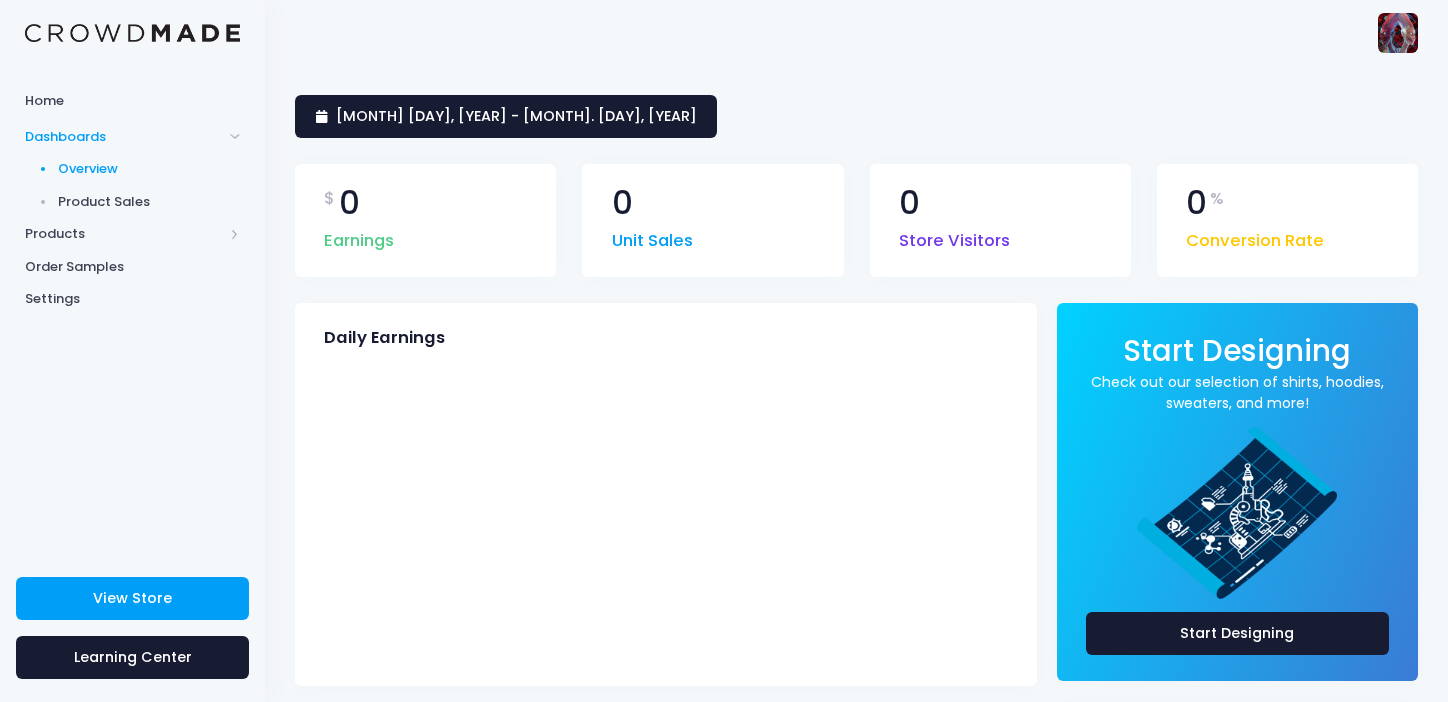 scroll, scrollTop: 0, scrollLeft: 0, axis: both 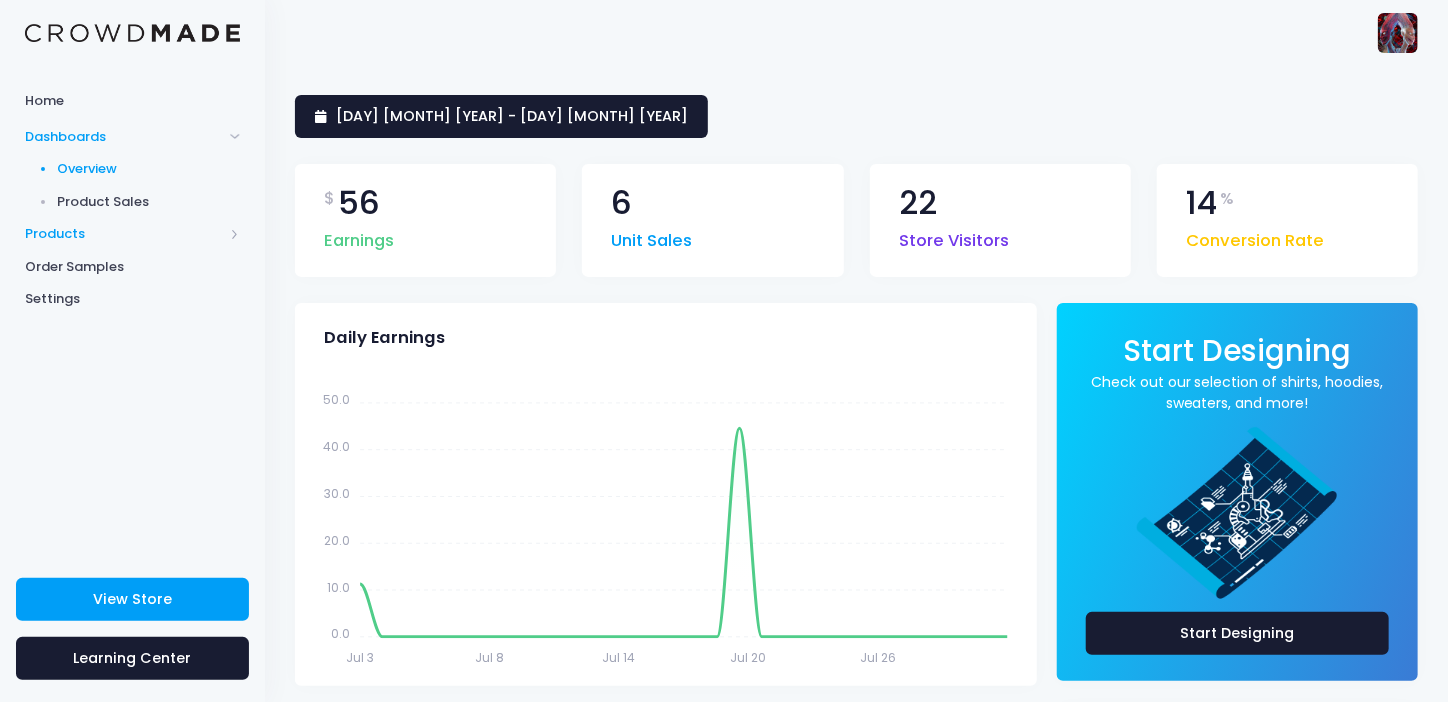 click on "Products" at bounding box center (124, 234) 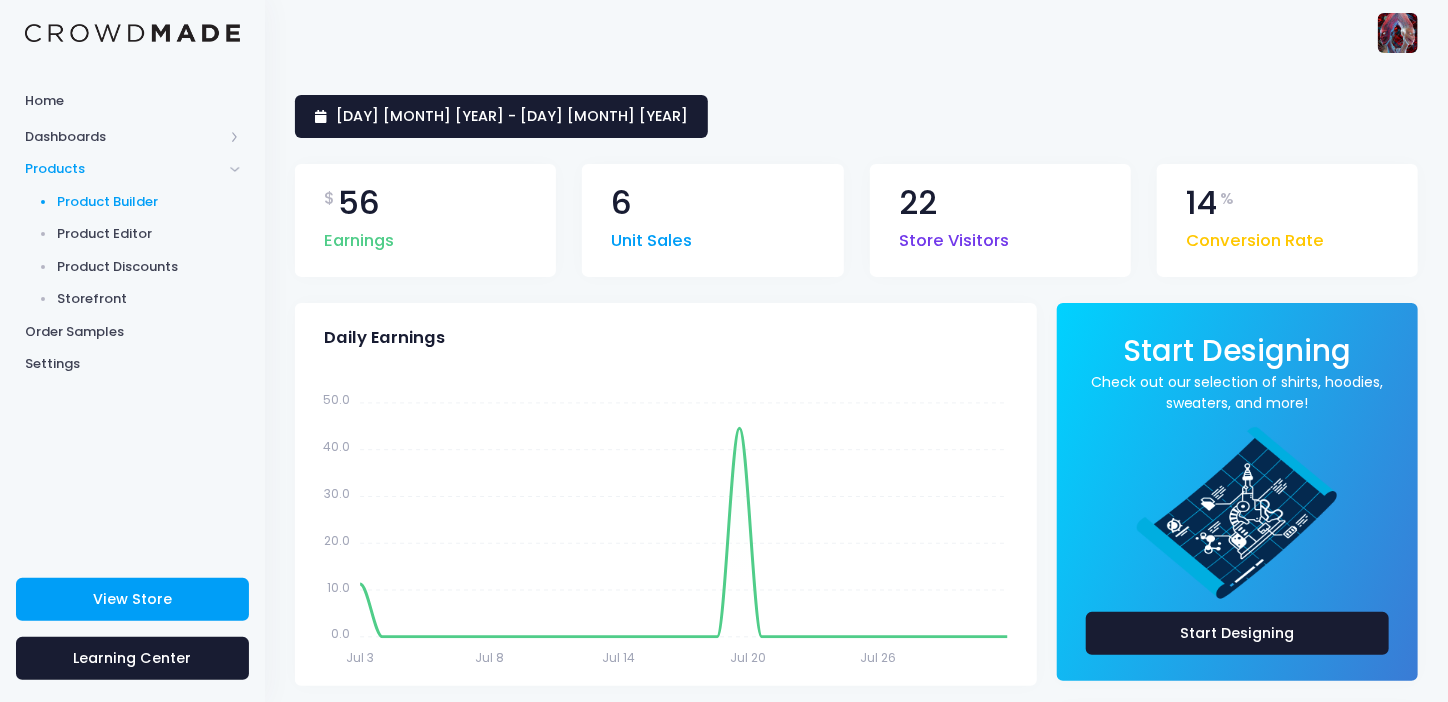 click on "Product Builder" at bounding box center (149, 202) 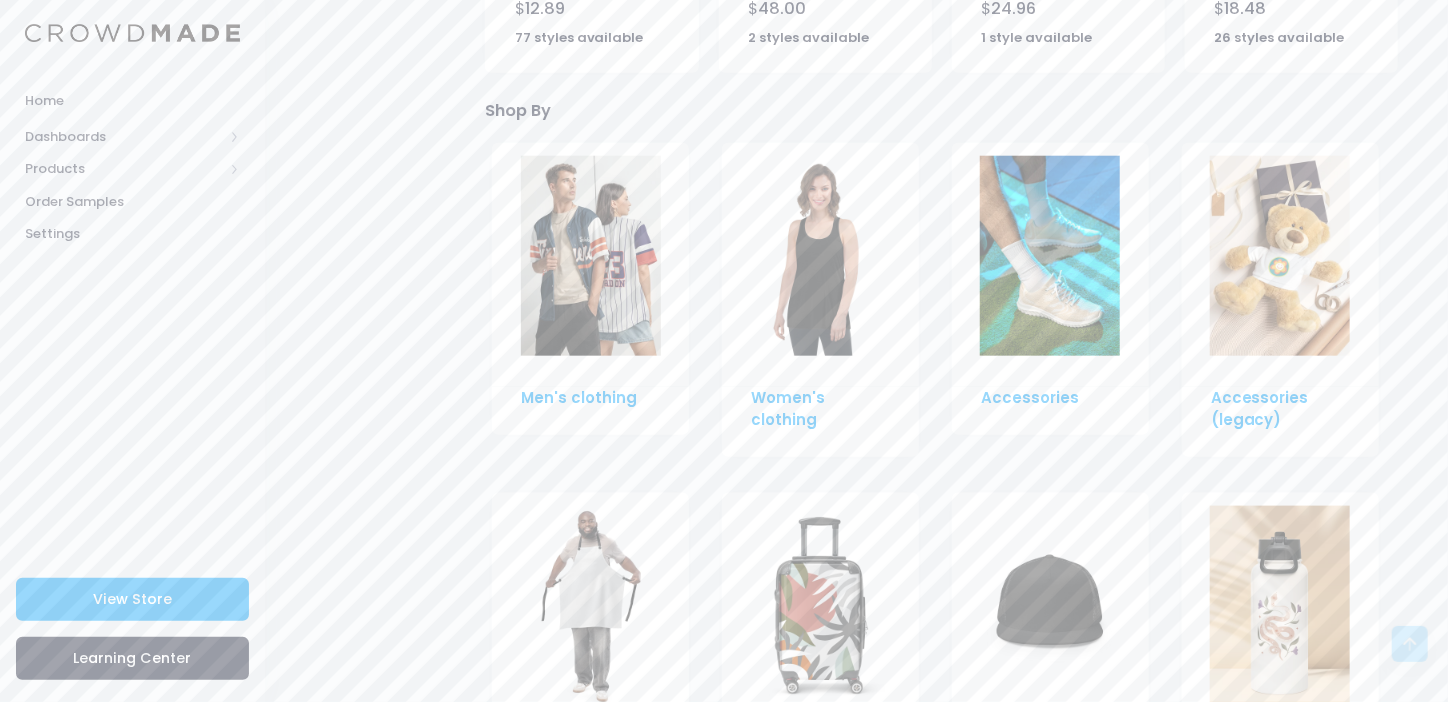 scroll, scrollTop: 1100, scrollLeft: 0, axis: vertical 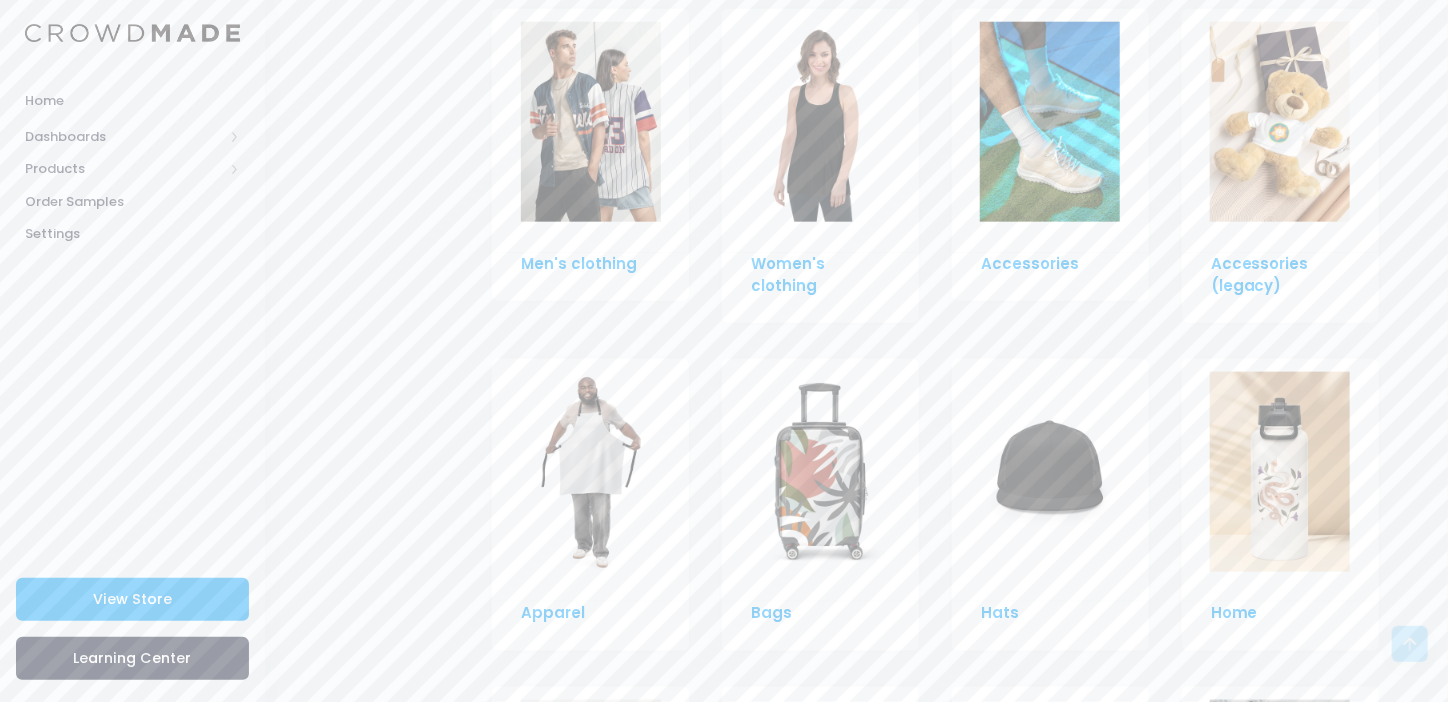 click at bounding box center (591, 122) 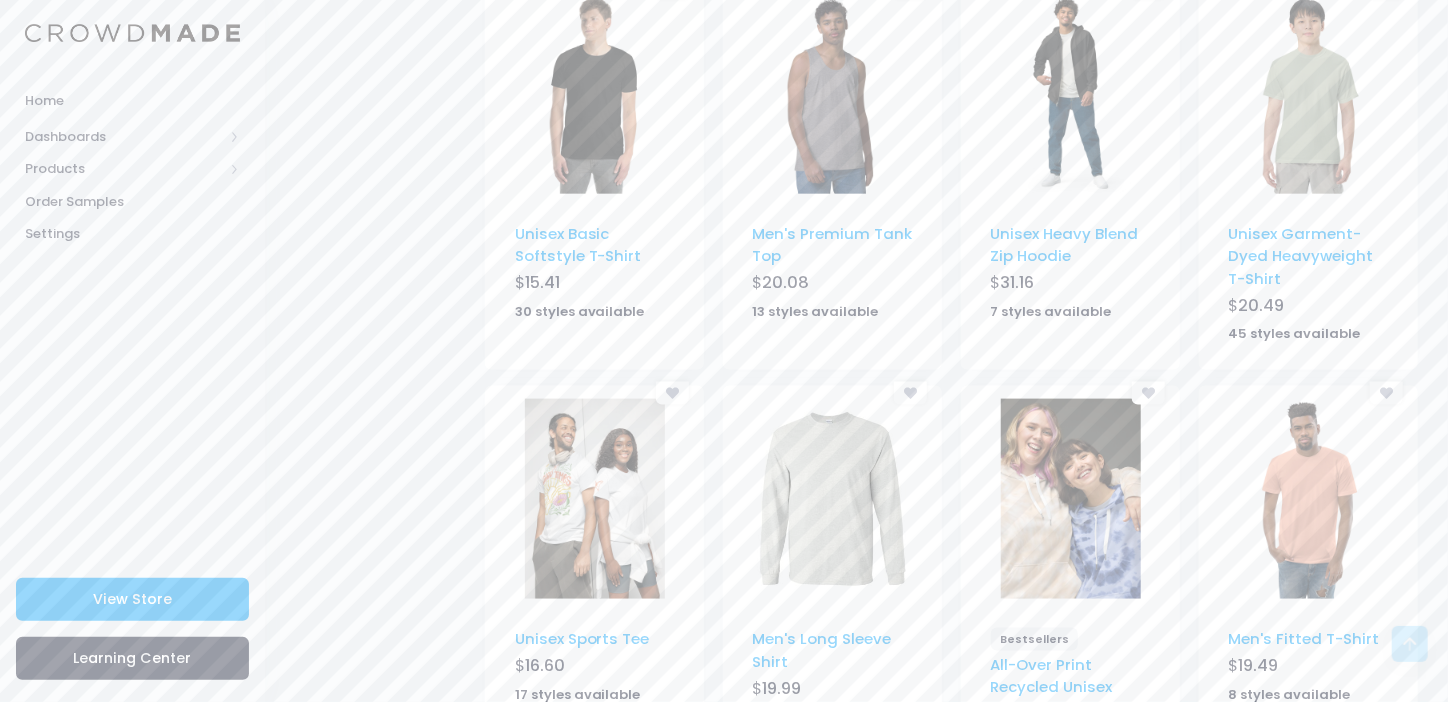 scroll, scrollTop: 1290, scrollLeft: 0, axis: vertical 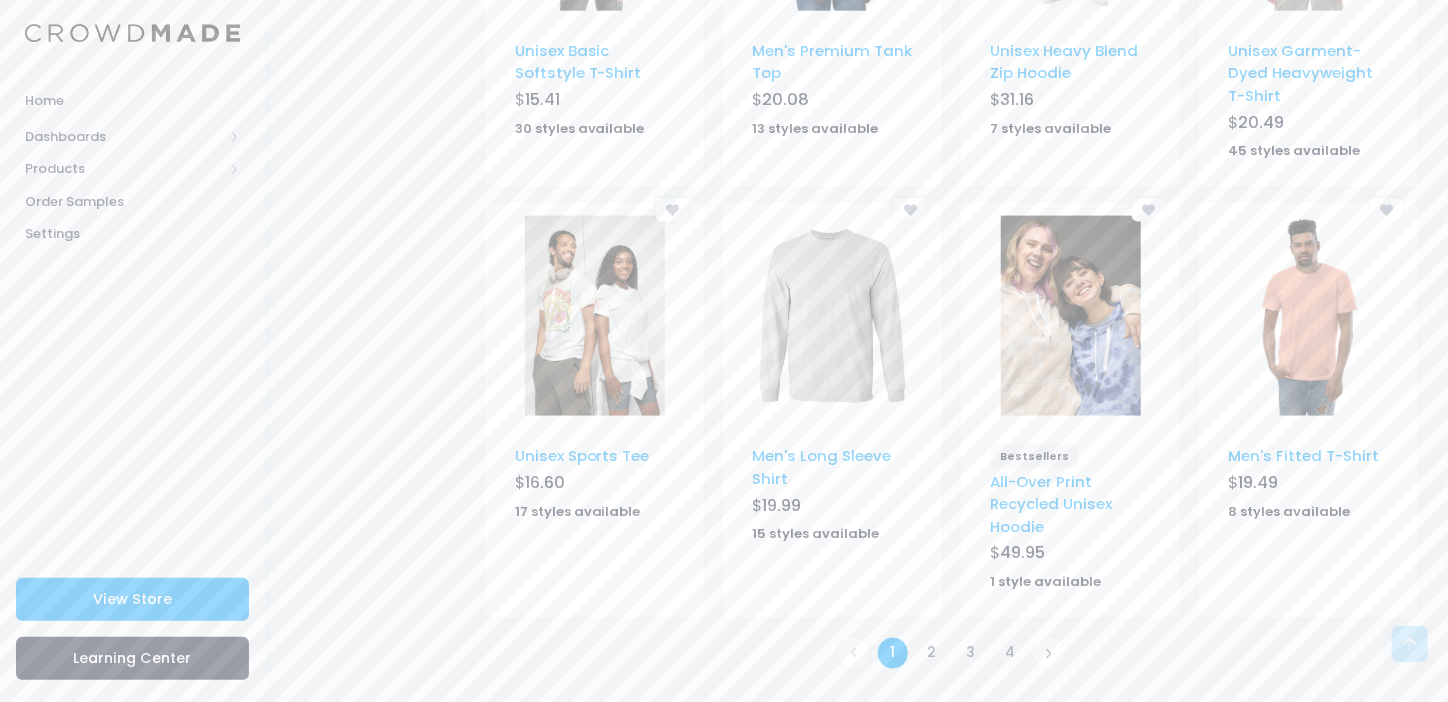 click at bounding box center [595, 316] 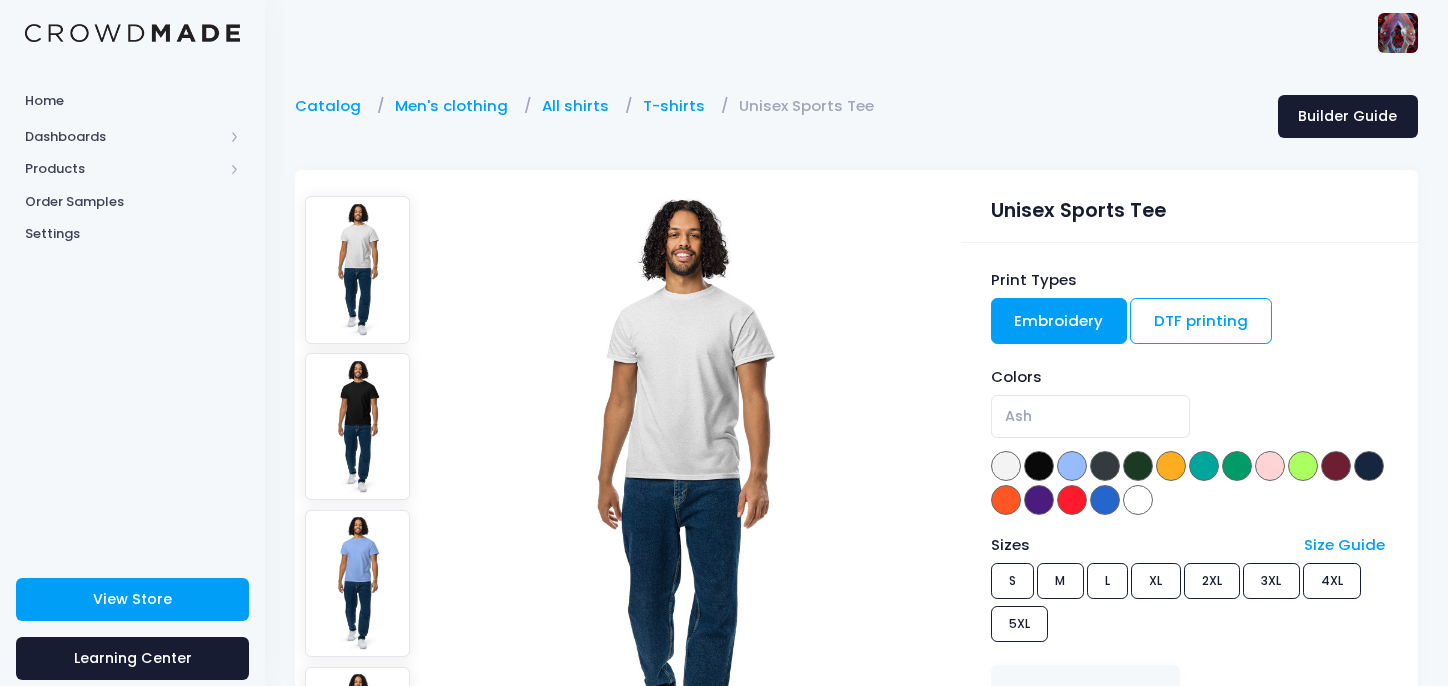 scroll, scrollTop: 0, scrollLeft: 0, axis: both 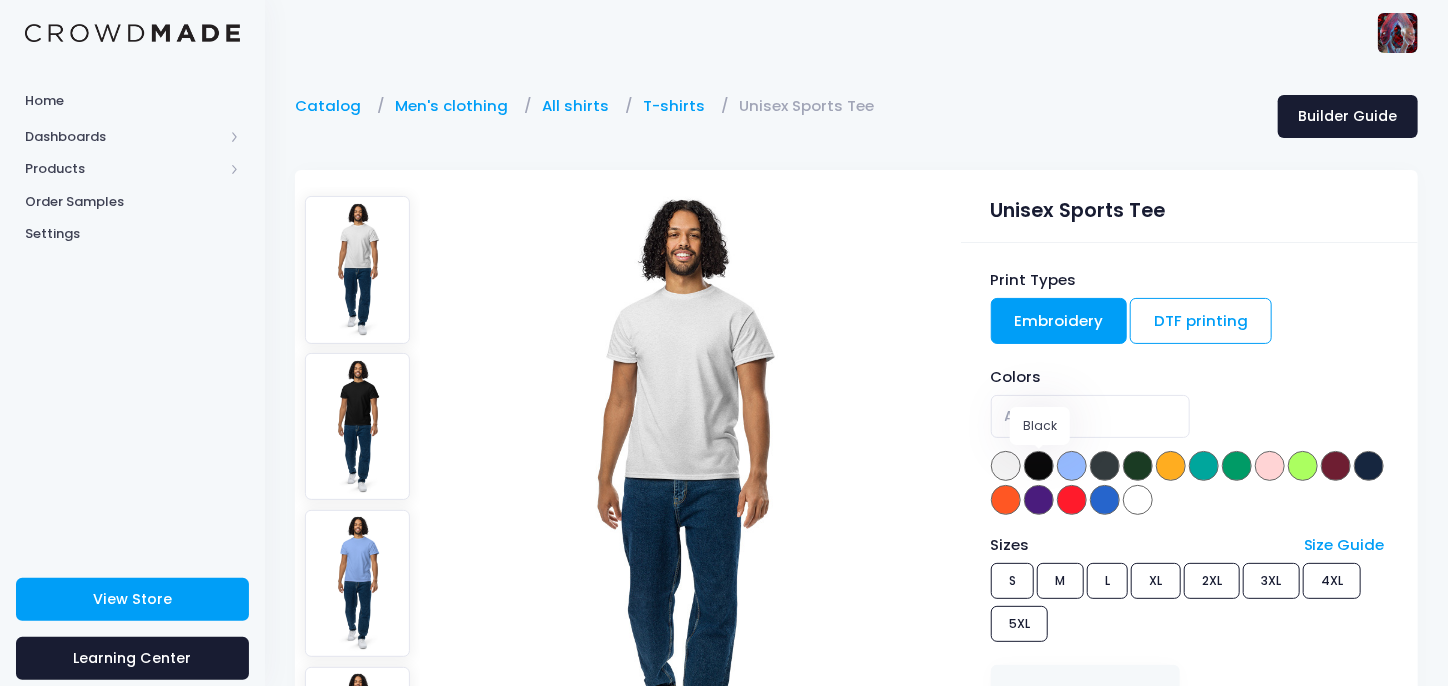 click at bounding box center (1039, 466) 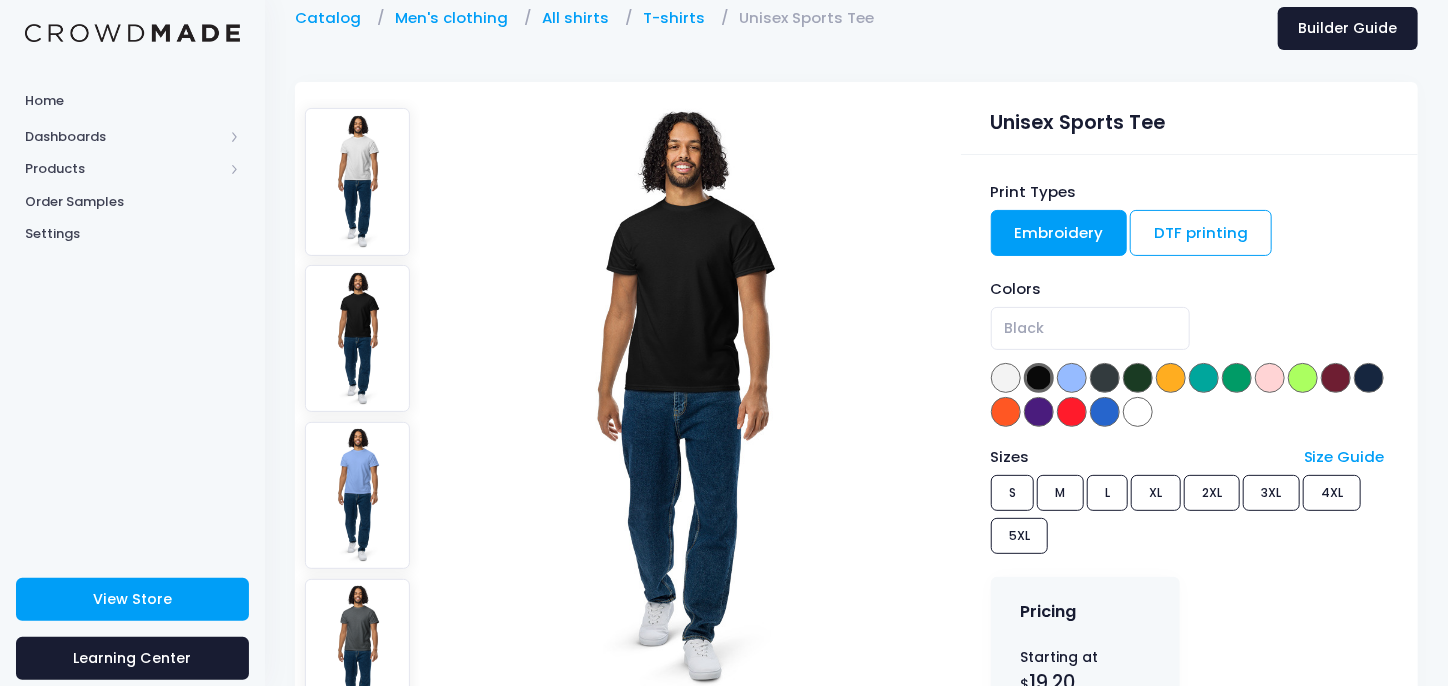 scroll, scrollTop: 0, scrollLeft: 0, axis: both 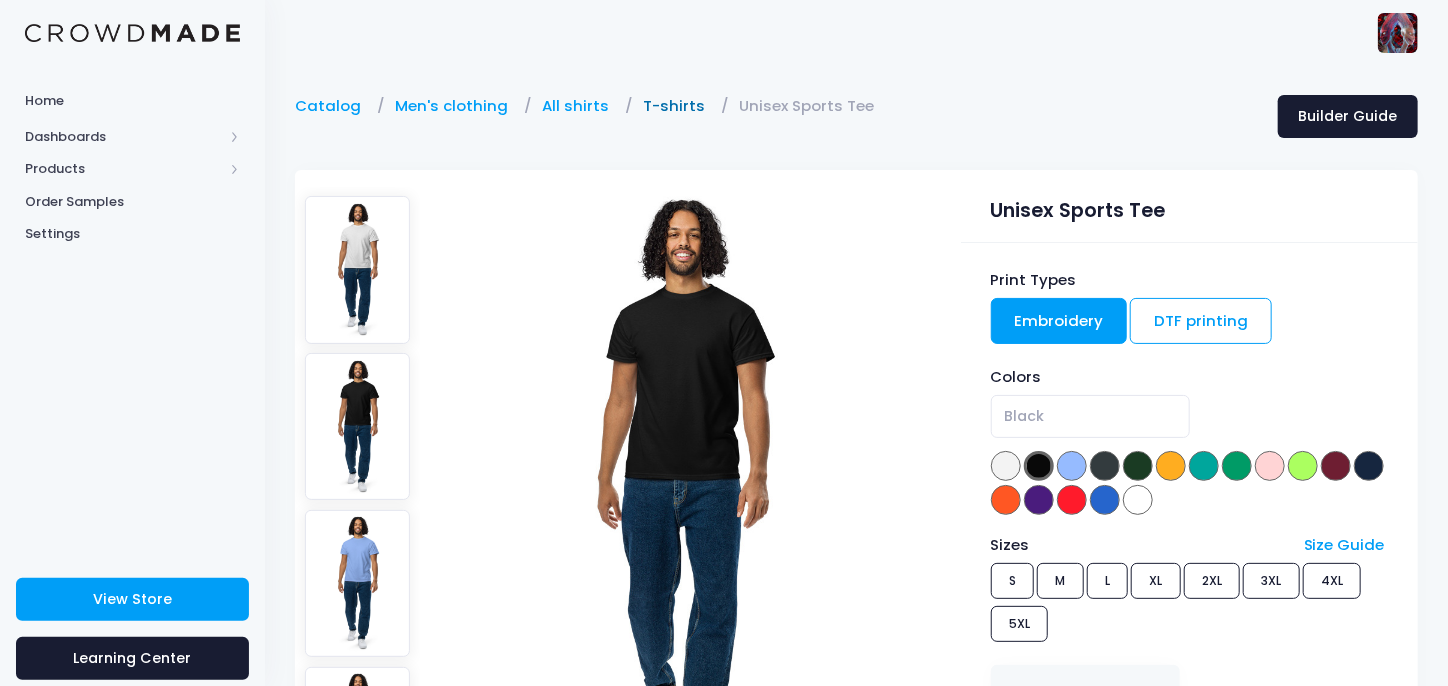click on "T-shirts" at bounding box center [679, 106] 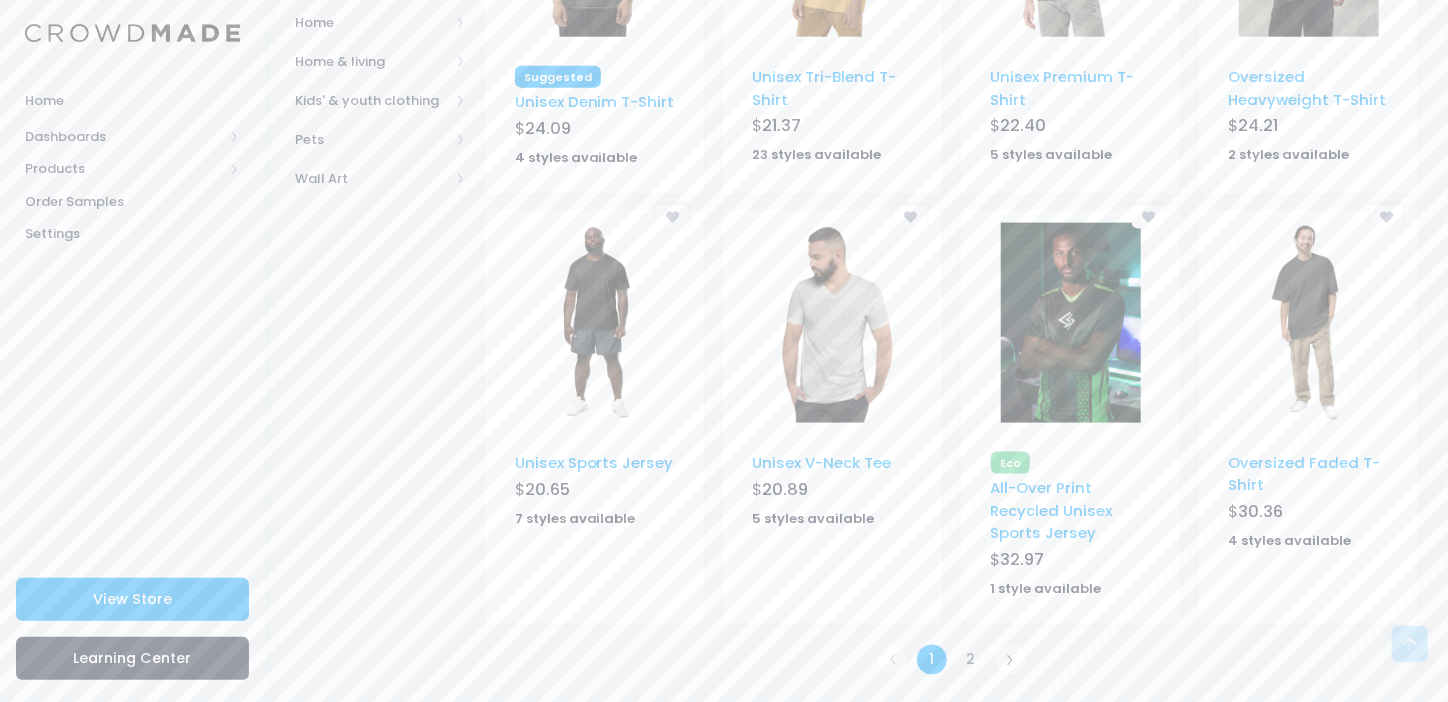 scroll, scrollTop: 1268, scrollLeft: 0, axis: vertical 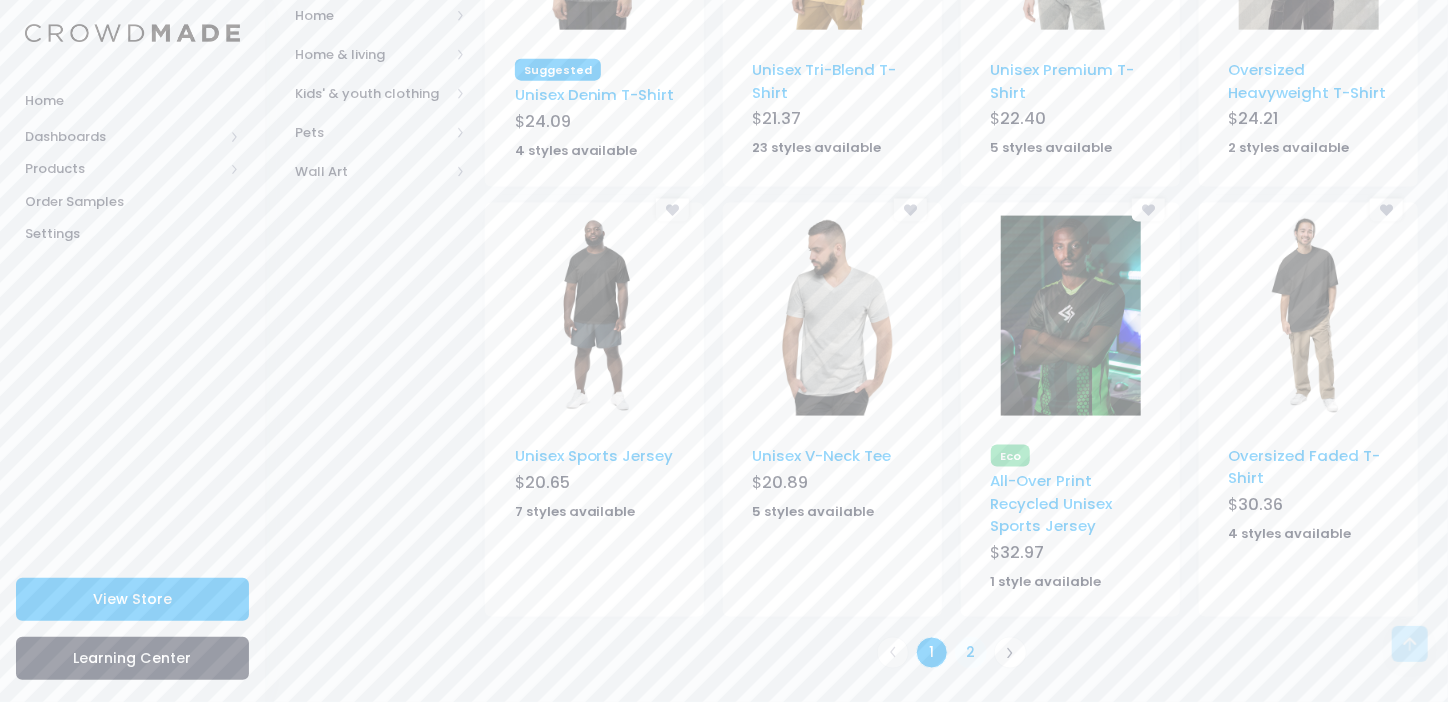 click on "2" at bounding box center [971, 653] 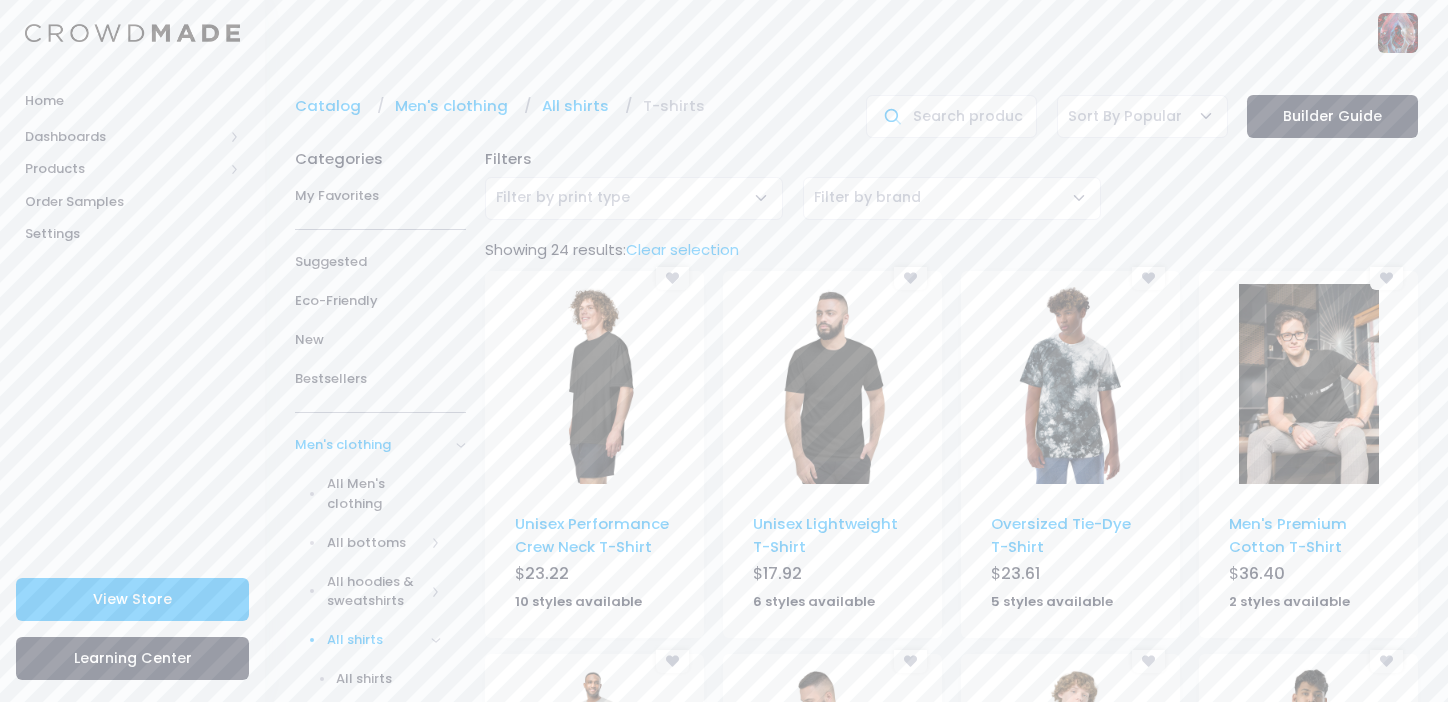 scroll, scrollTop: 0, scrollLeft: 0, axis: both 